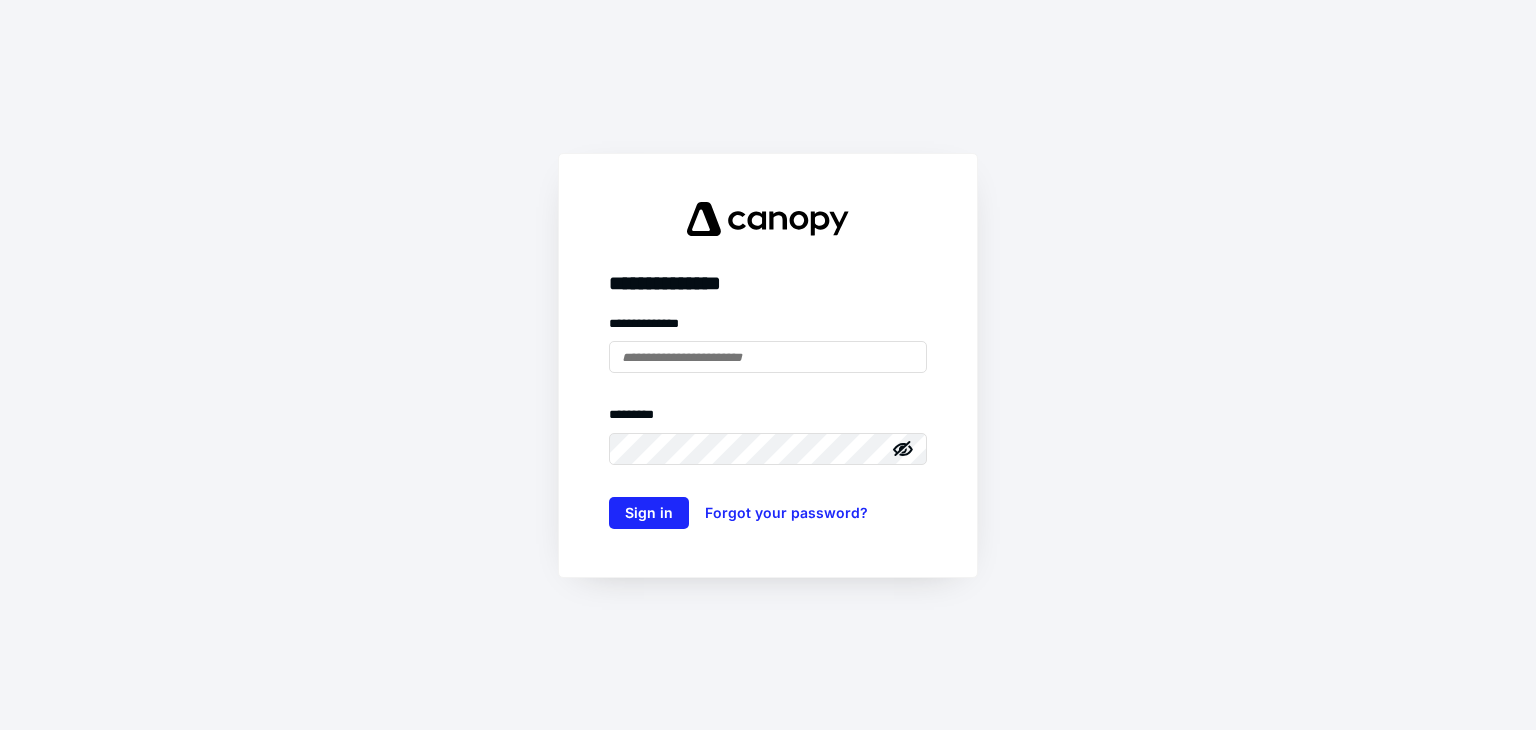 scroll, scrollTop: 0, scrollLeft: 0, axis: both 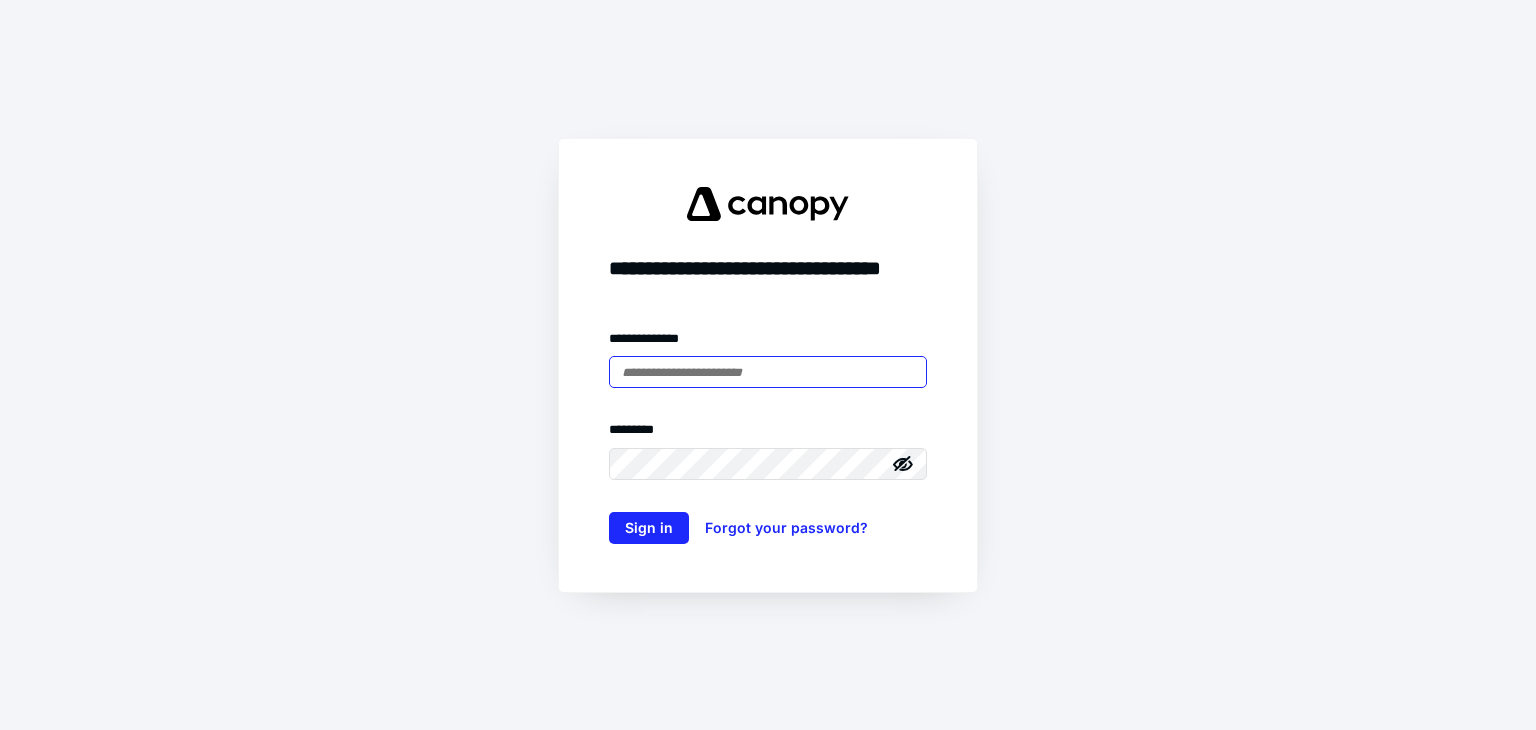 type on "**********" 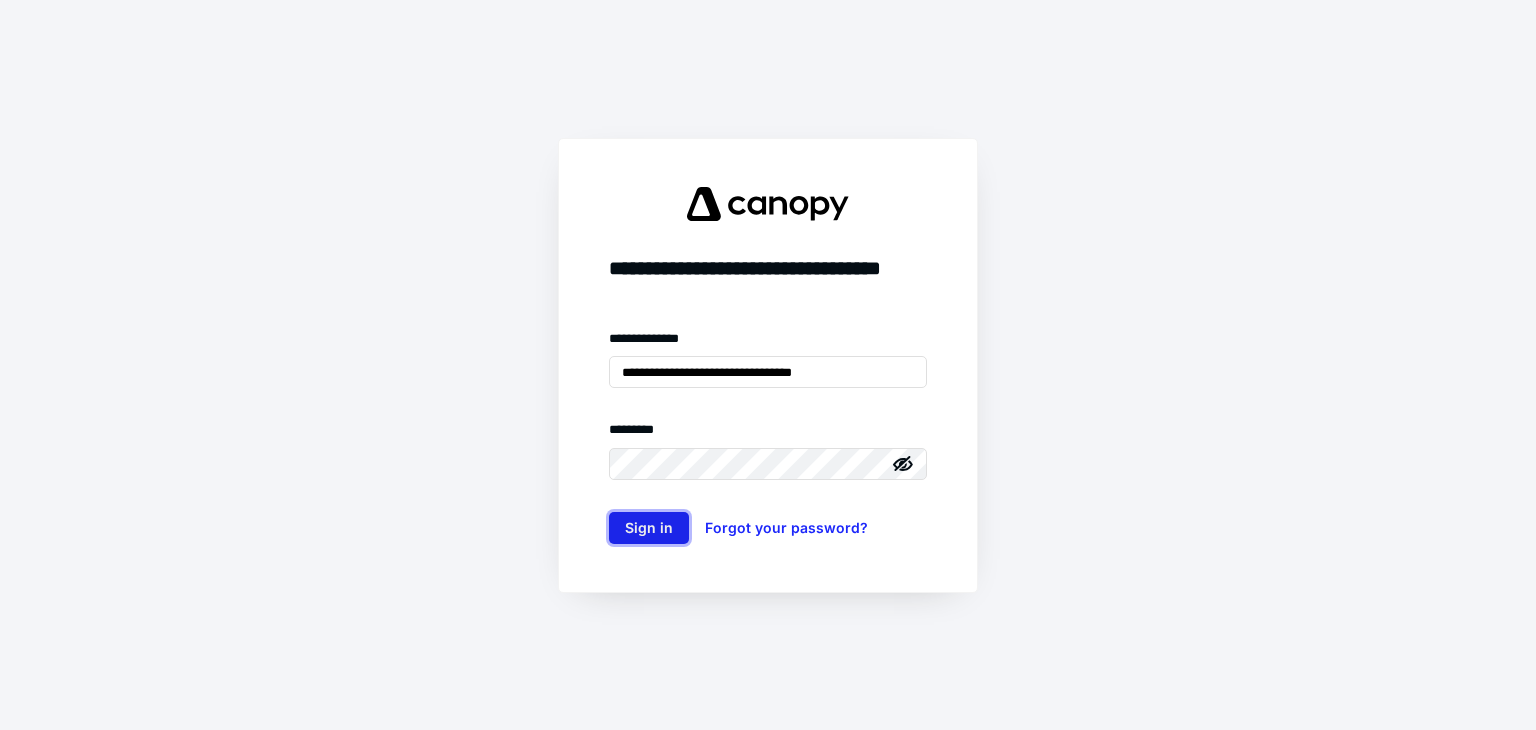 click on "Sign in" at bounding box center (649, 528) 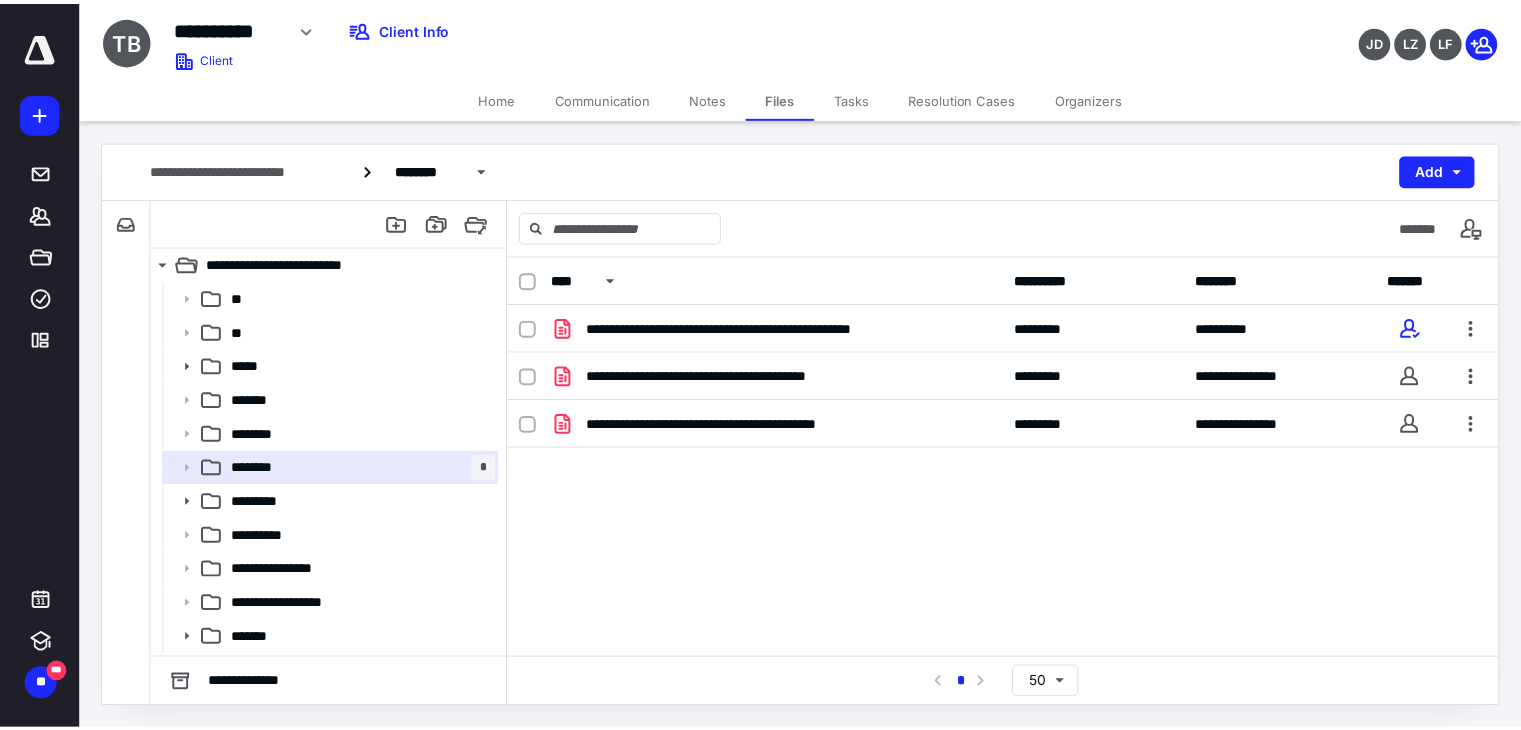 scroll, scrollTop: 0, scrollLeft: 0, axis: both 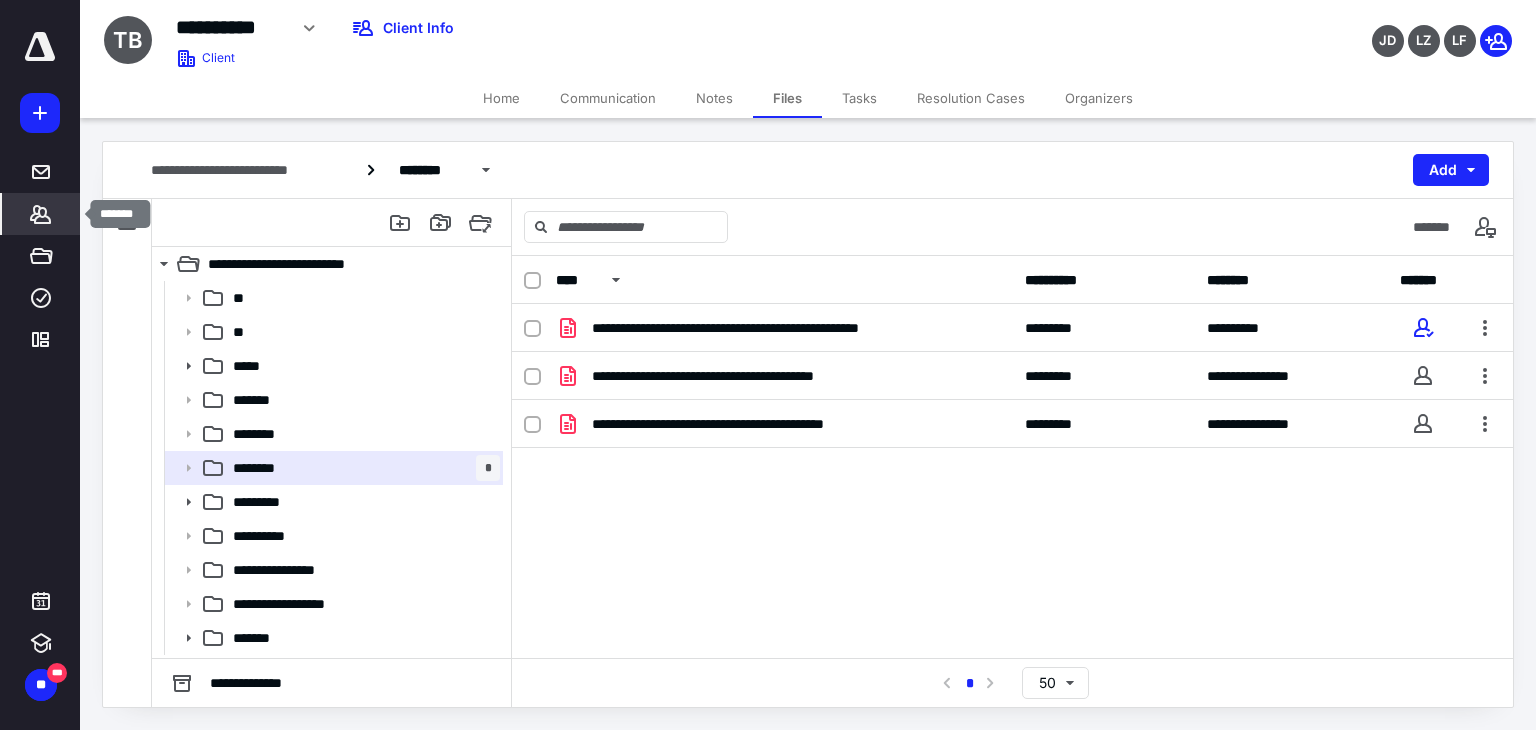click 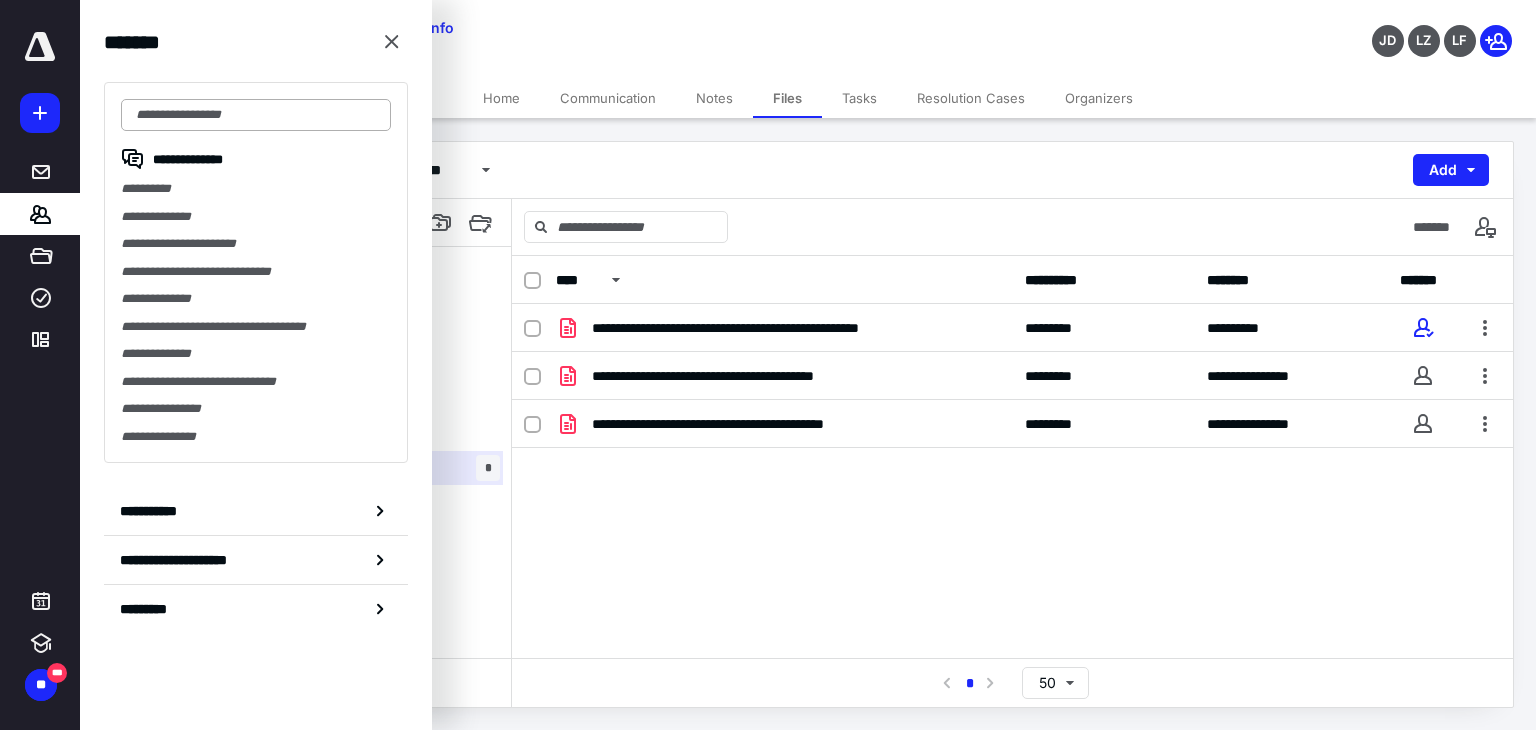 click at bounding box center (256, 115) 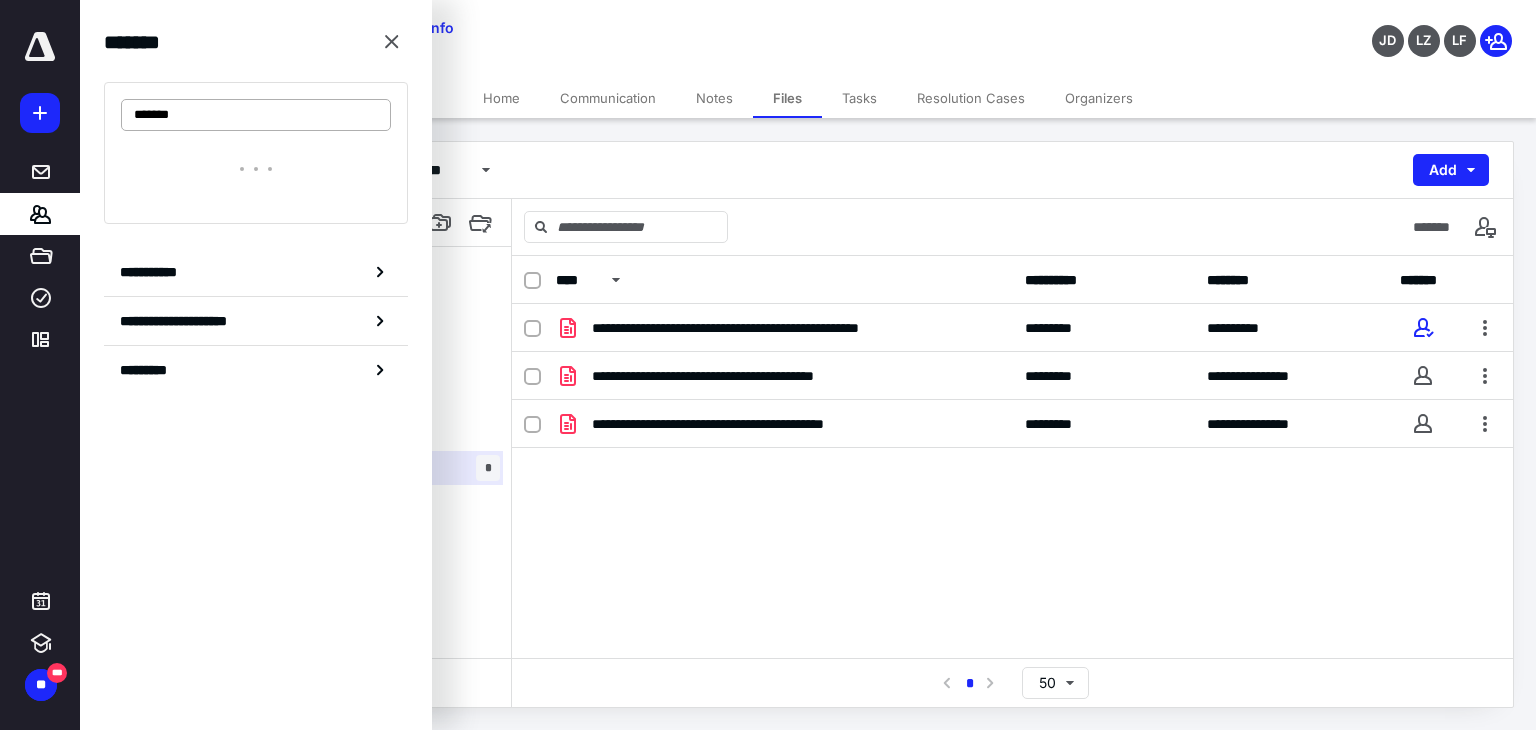 type on "*******" 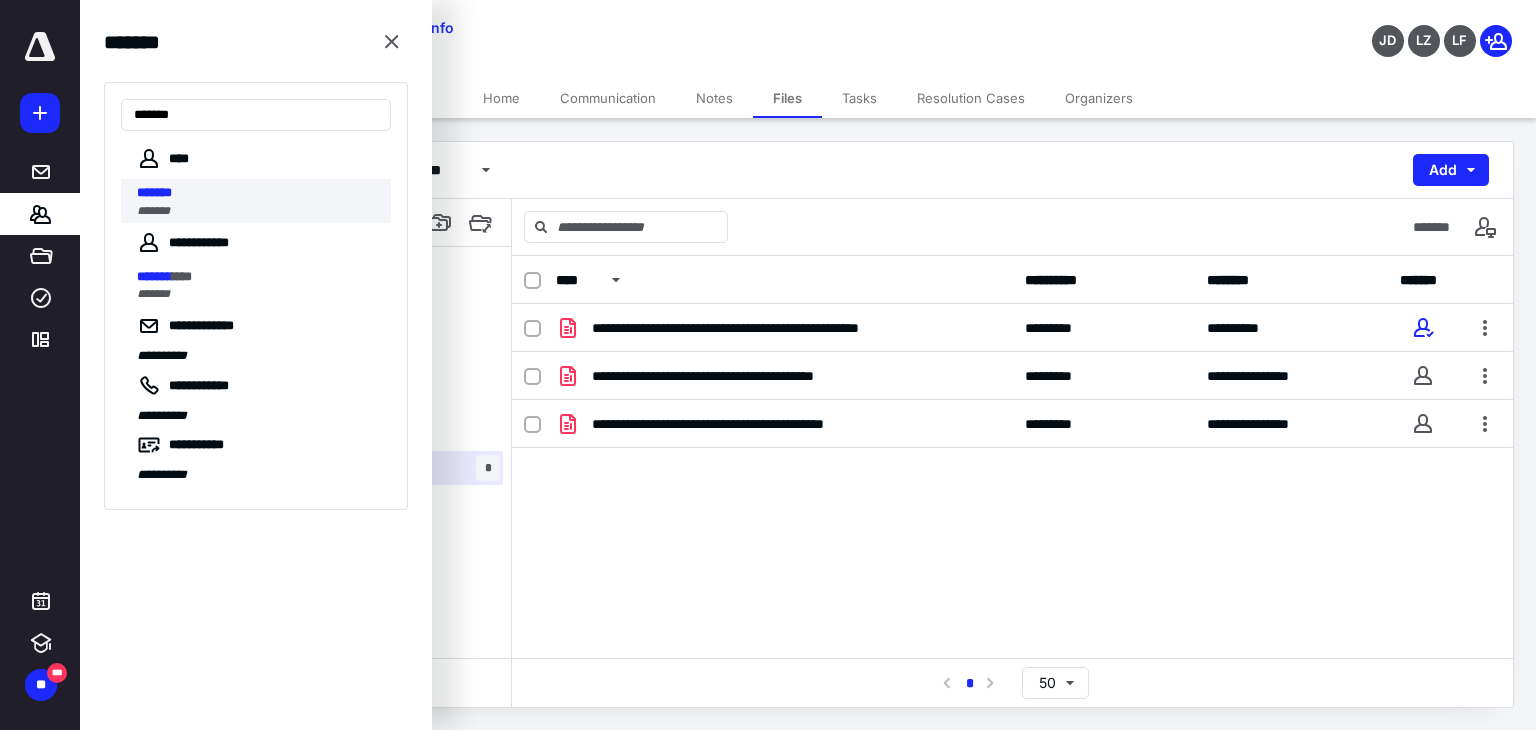 click on "*******" at bounding box center (154, 192) 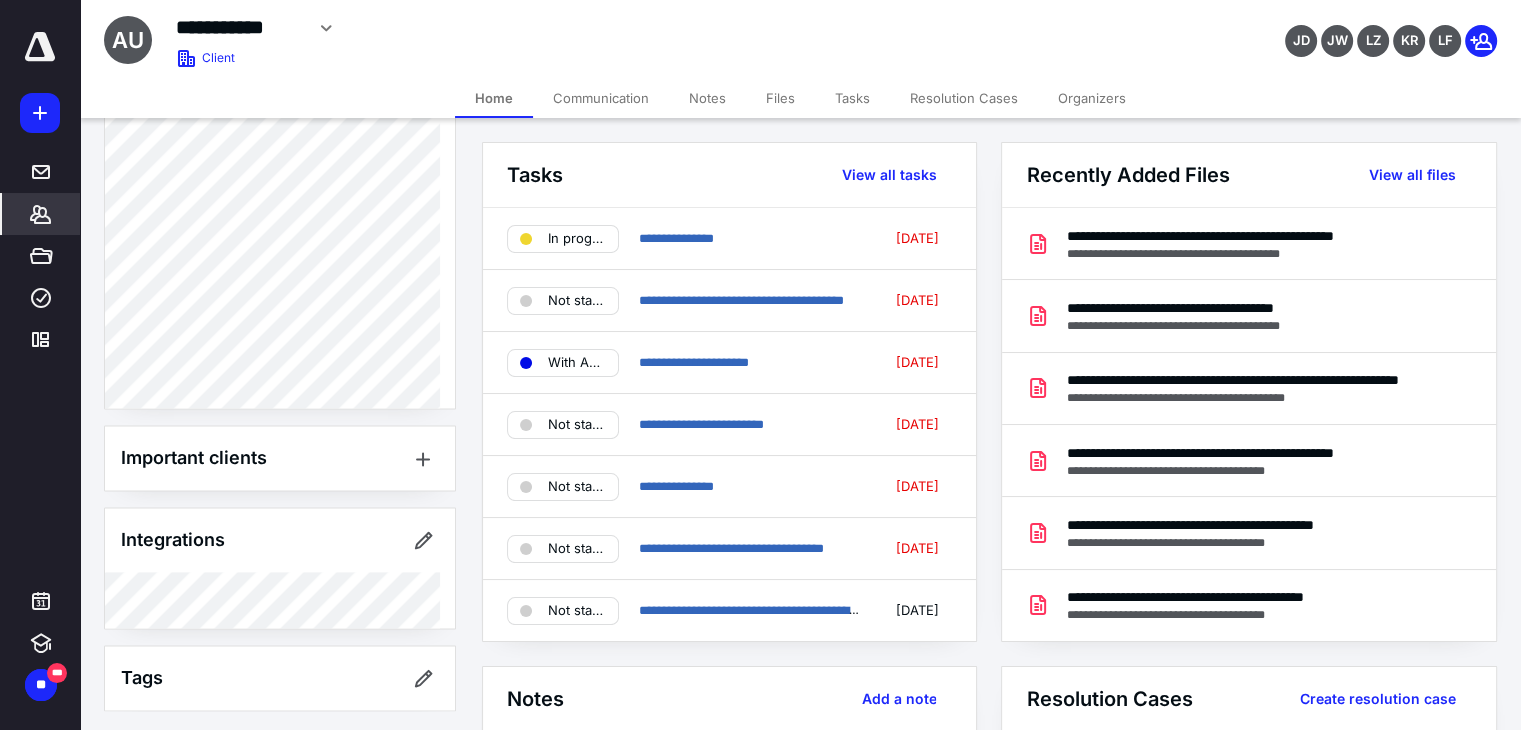 scroll, scrollTop: 2624, scrollLeft: 0, axis: vertical 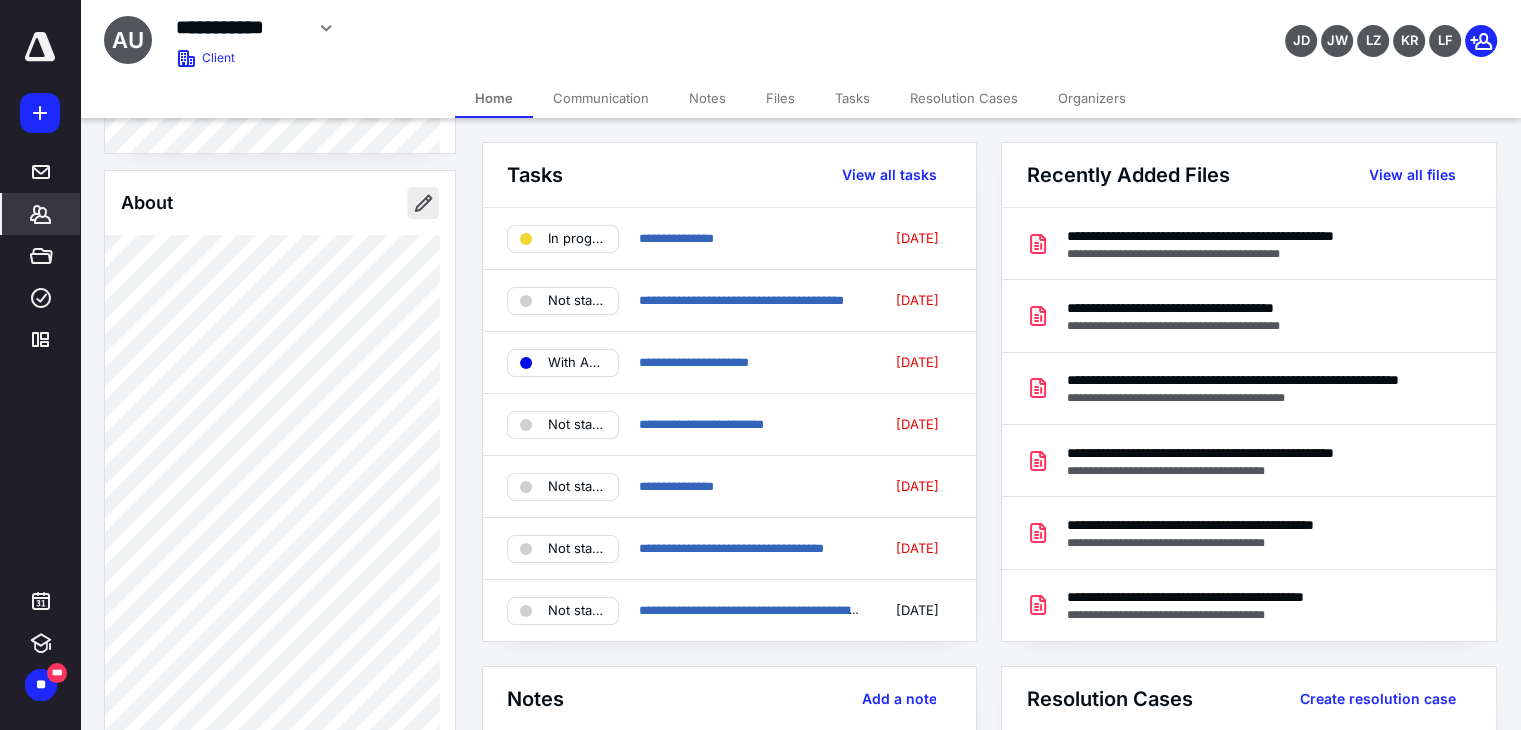 click at bounding box center [423, 203] 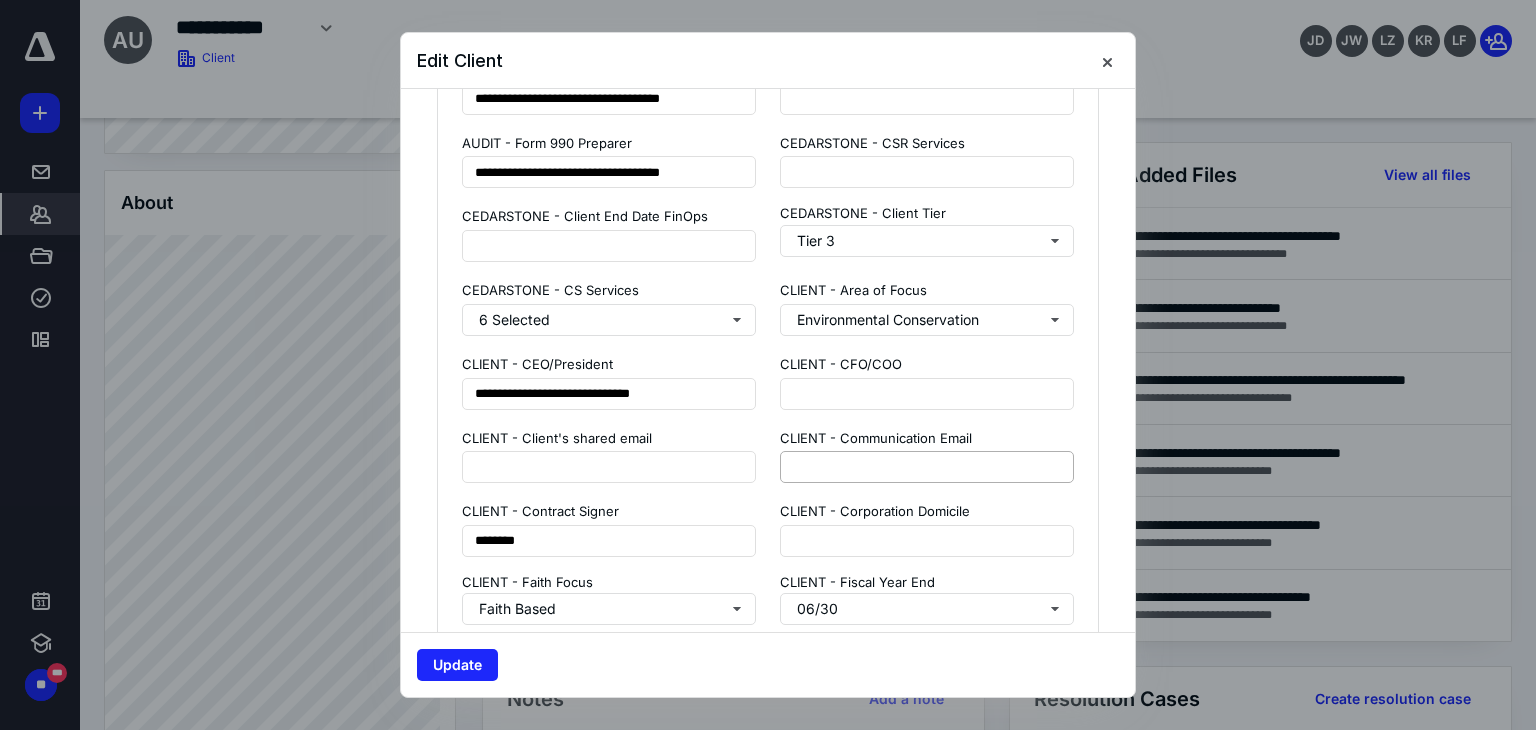 scroll, scrollTop: 1900, scrollLeft: 0, axis: vertical 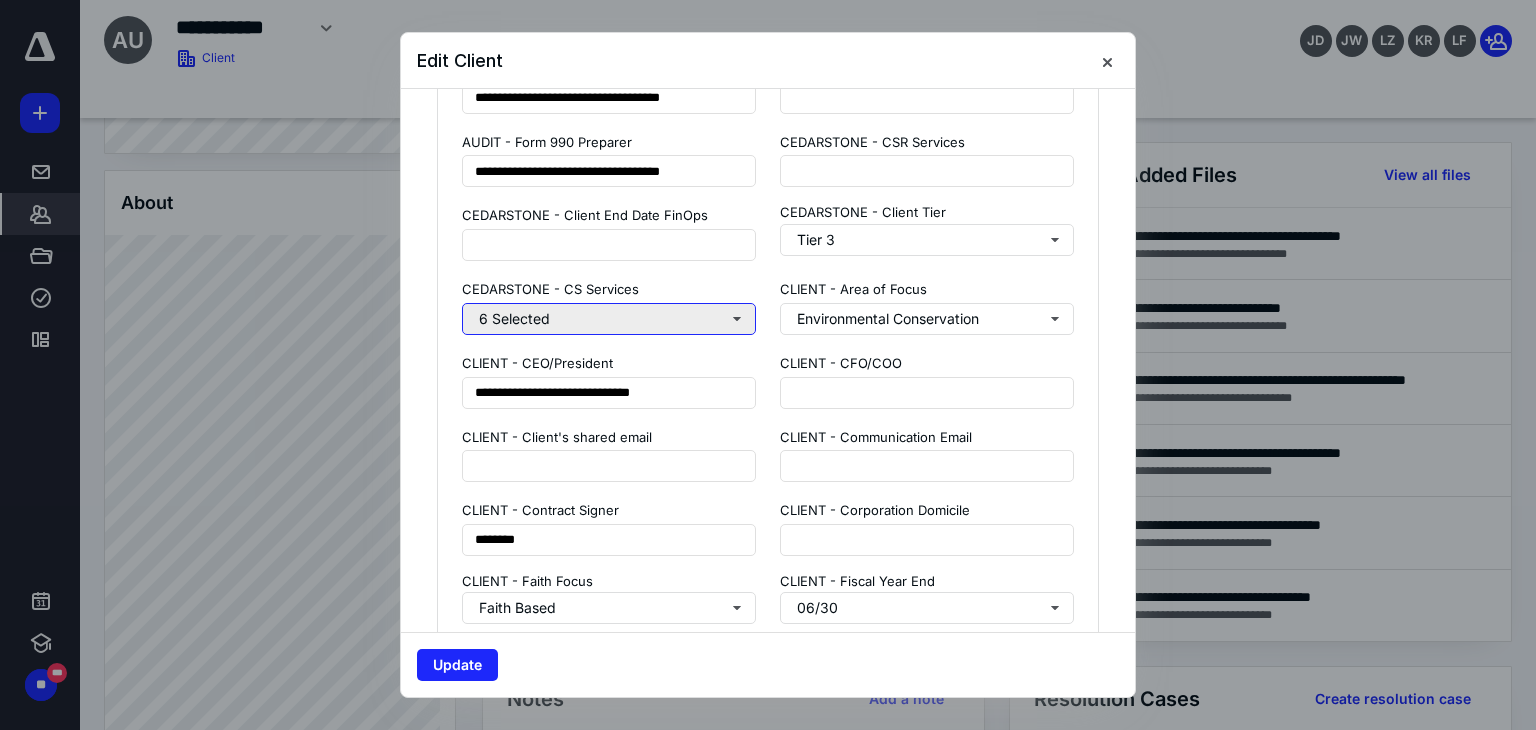 click on "6 Selected" at bounding box center [609, 319] 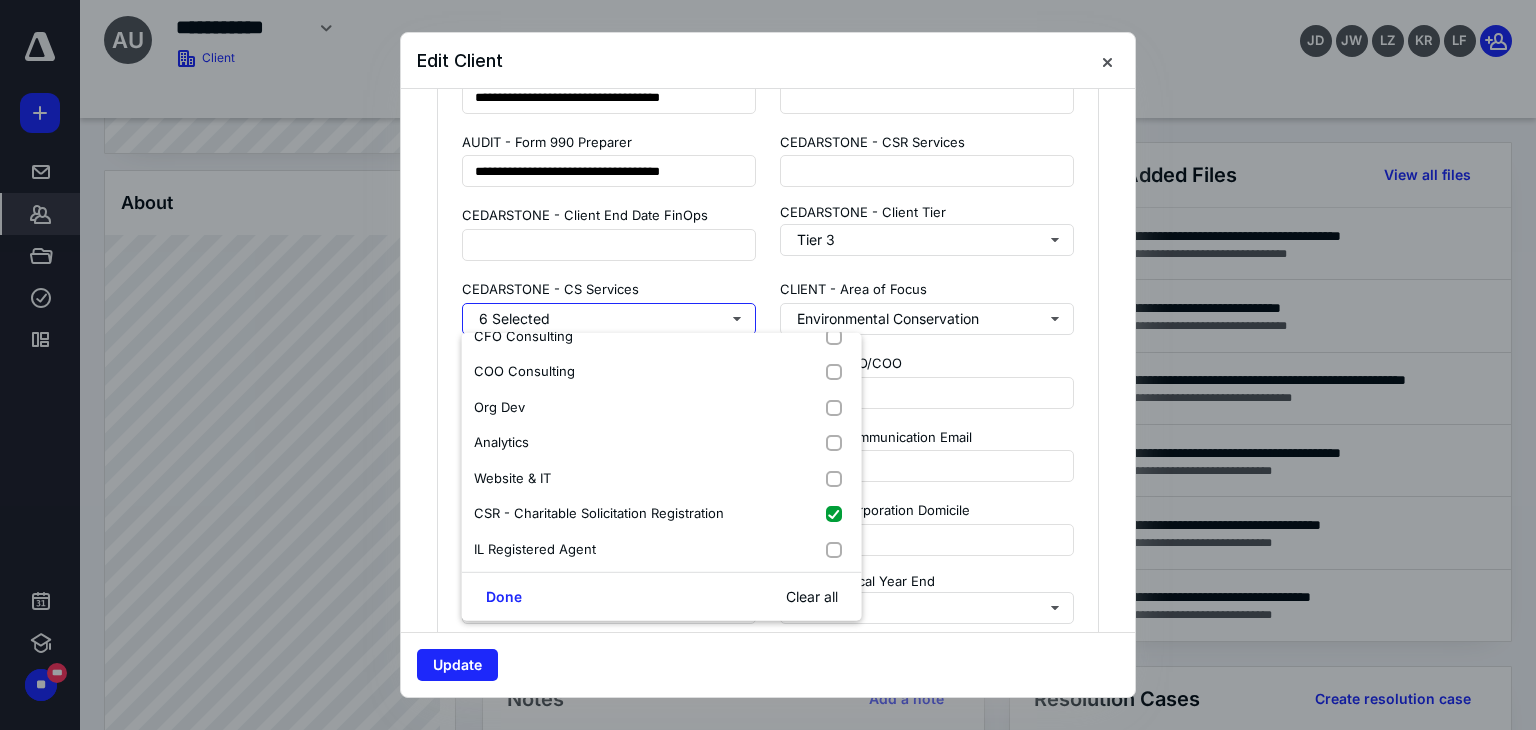 scroll, scrollTop: 240, scrollLeft: 0, axis: vertical 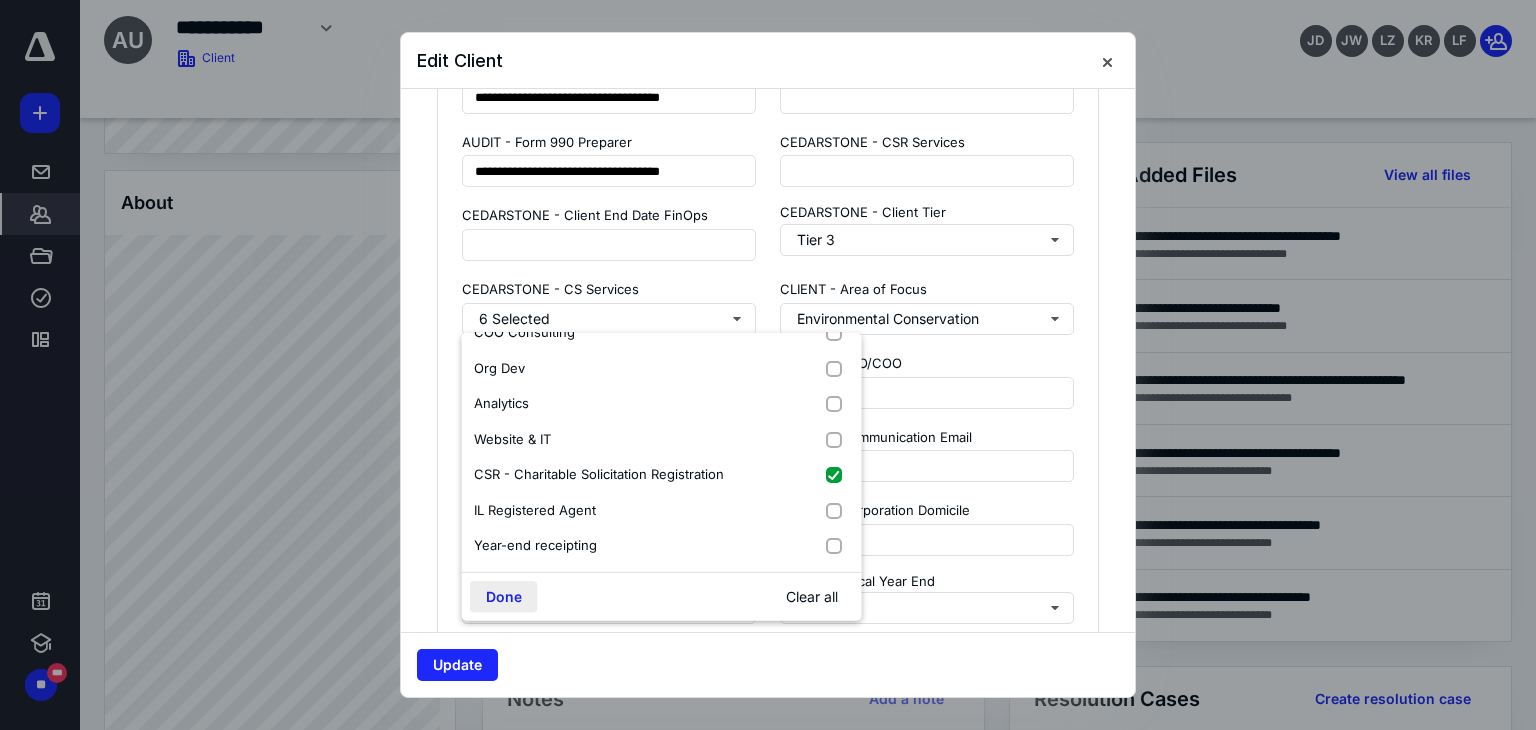 click on "Done" at bounding box center (504, 597) 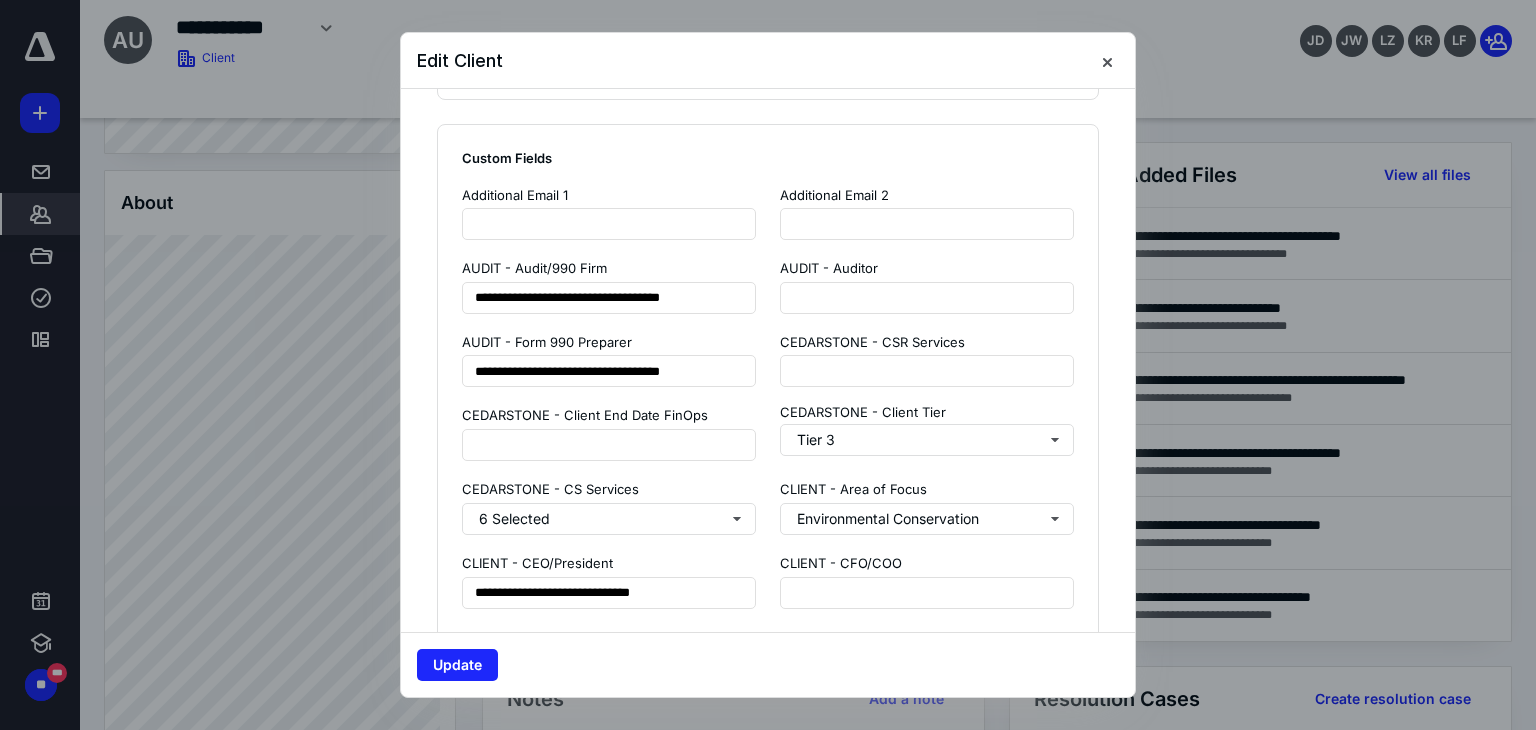 scroll, scrollTop: 1800, scrollLeft: 0, axis: vertical 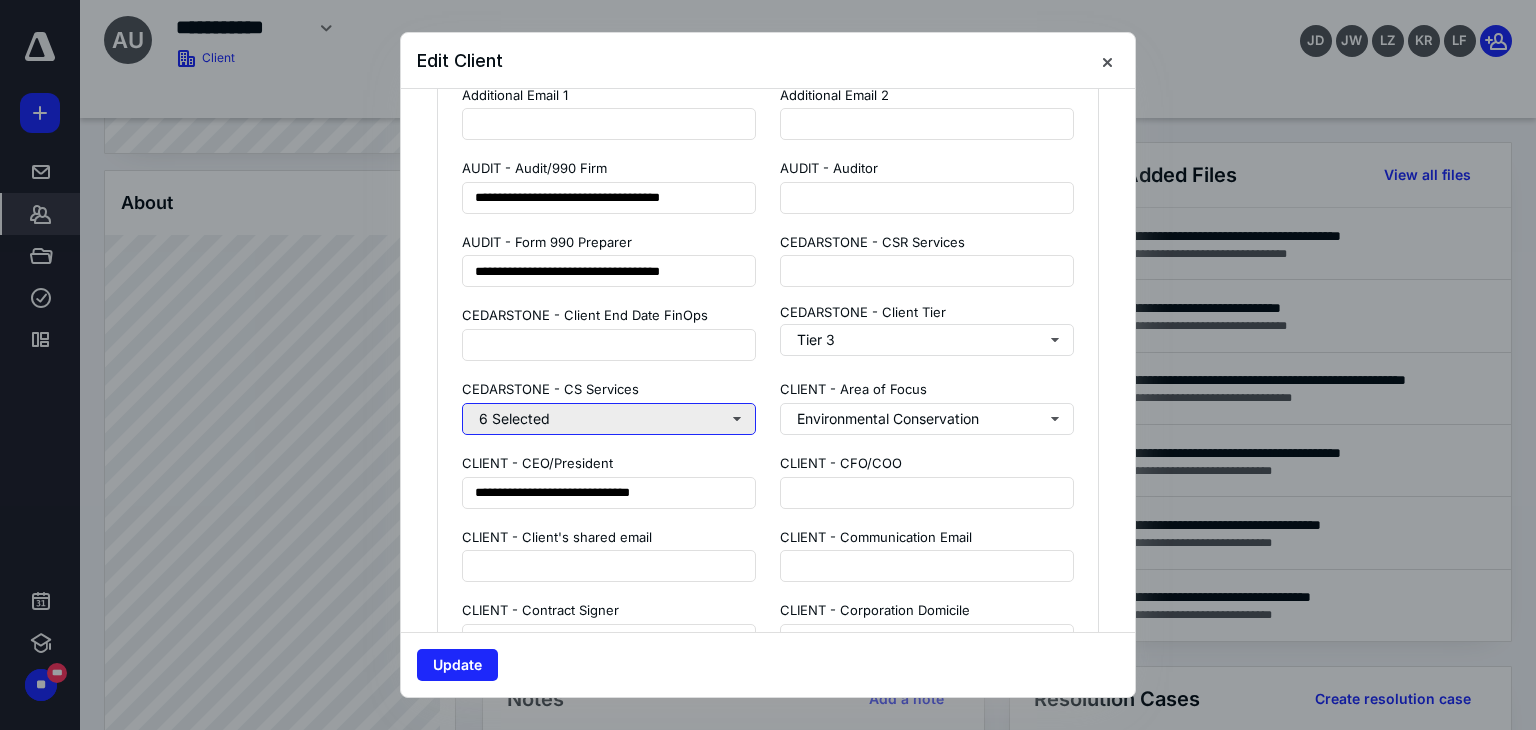 click on "6 Selected" at bounding box center [609, 419] 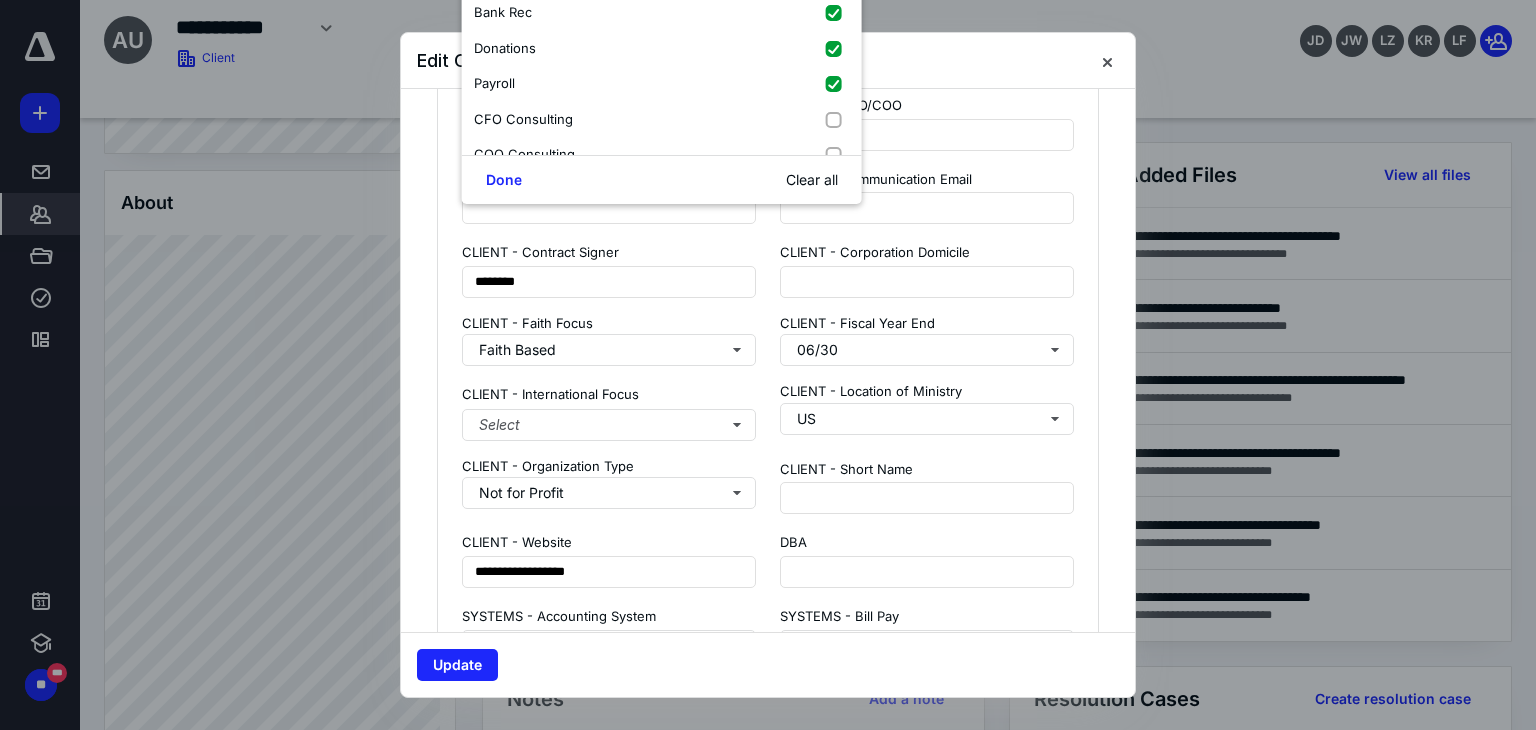 scroll, scrollTop: 2400, scrollLeft: 0, axis: vertical 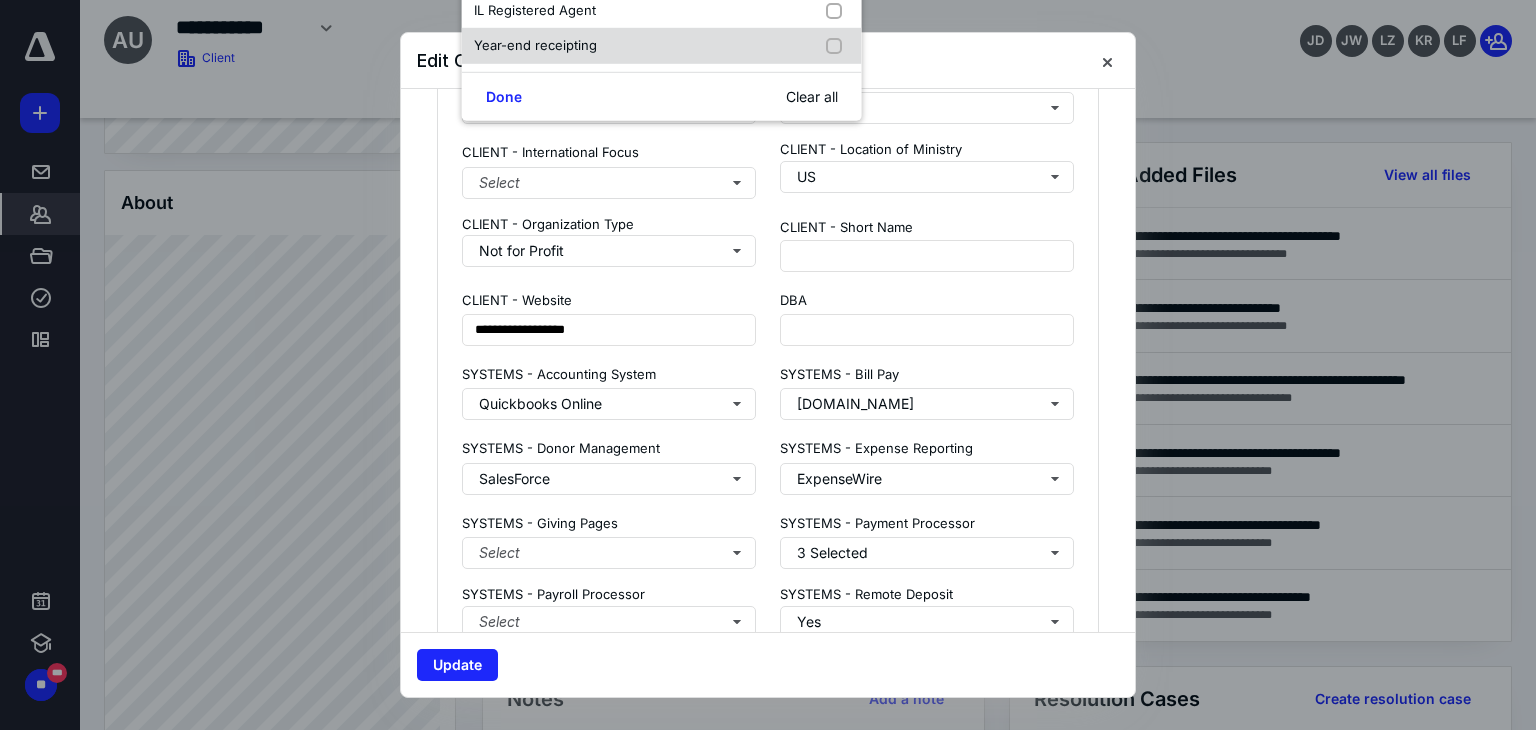 click on "Year-end receipting" at bounding box center (535, 45) 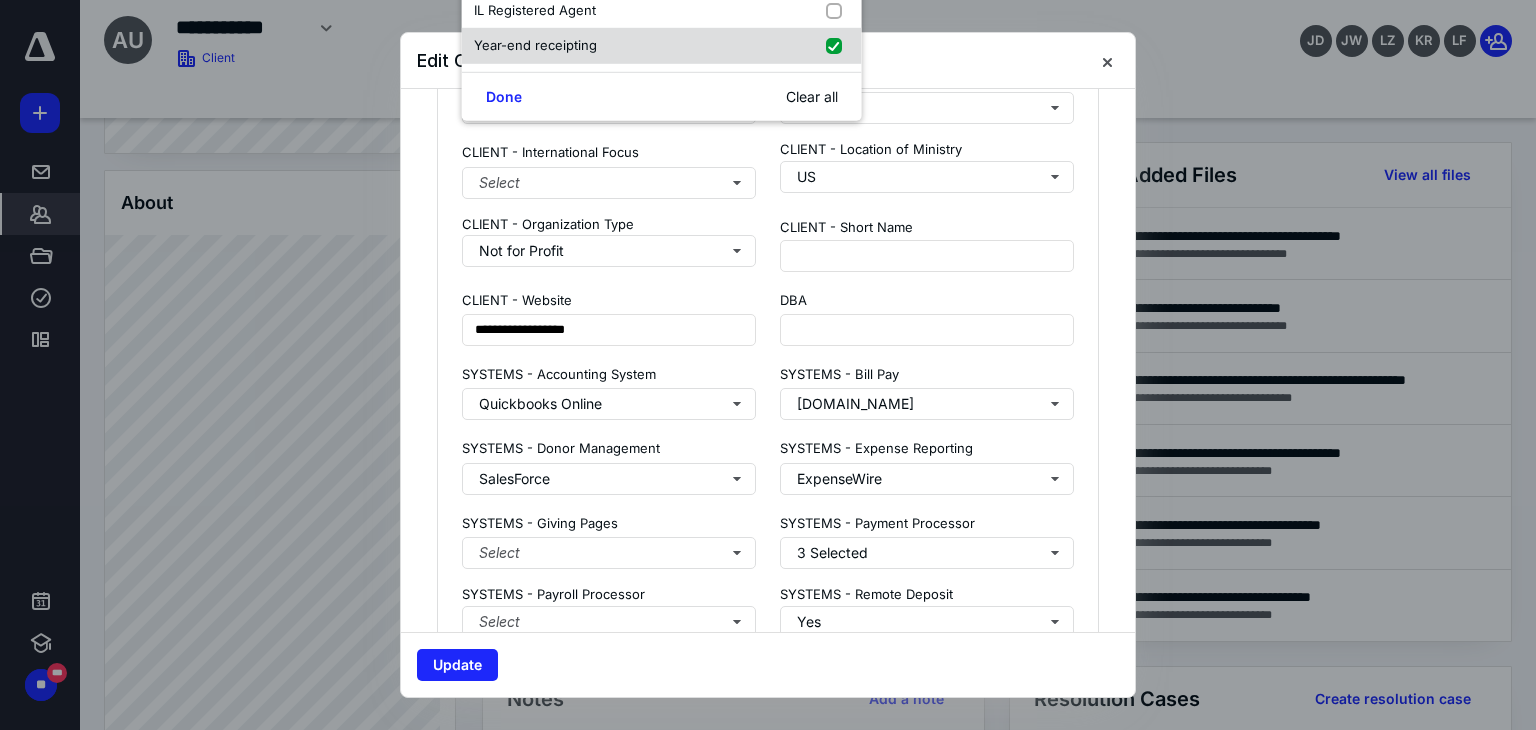 checkbox on "true" 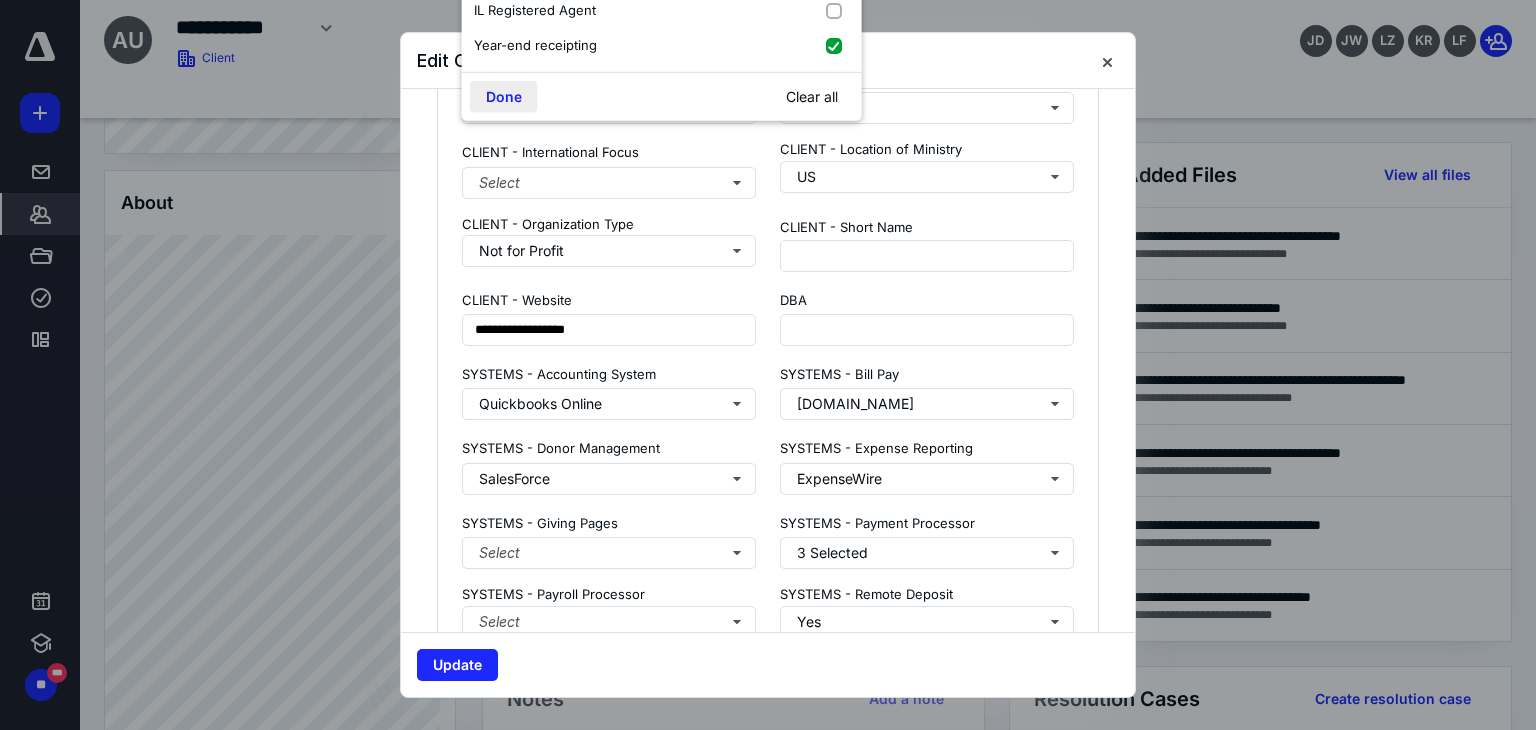 click on "Done" at bounding box center [504, 97] 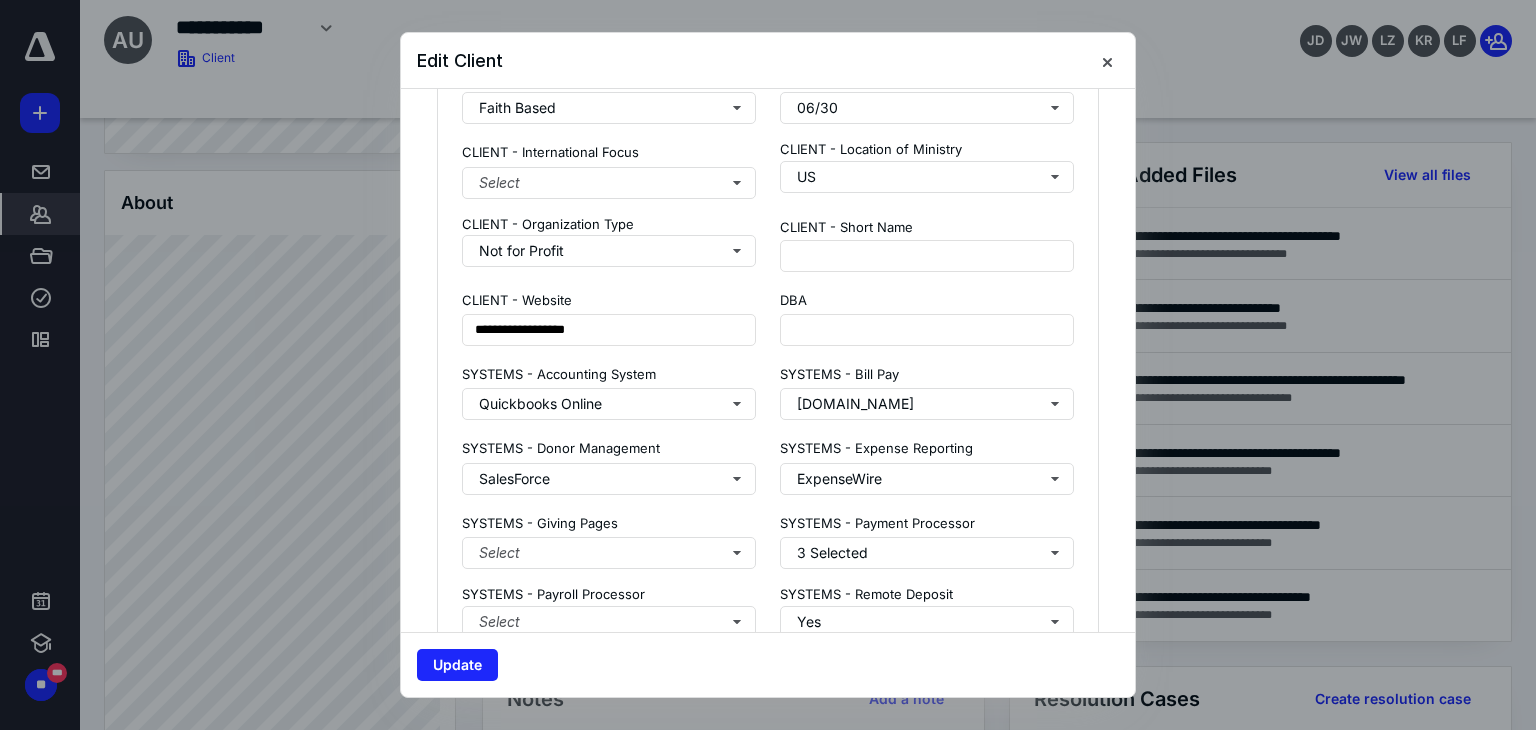 drag, startPoint x: 1104, startPoint y: 54, endPoint x: 1088, endPoint y: 52, distance: 16.124516 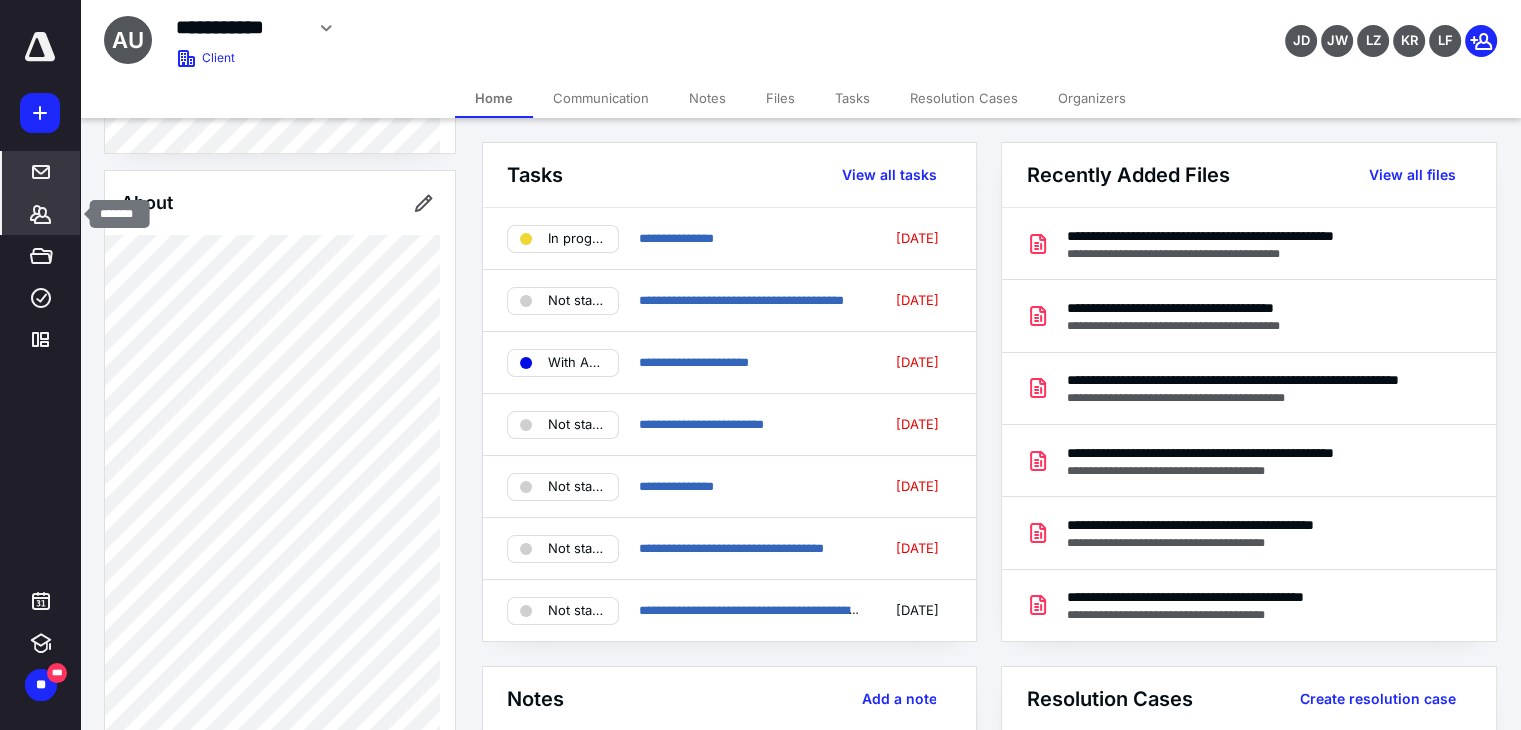 drag, startPoint x: 40, startPoint y: 209, endPoint x: 60, endPoint y: 181, distance: 34.4093 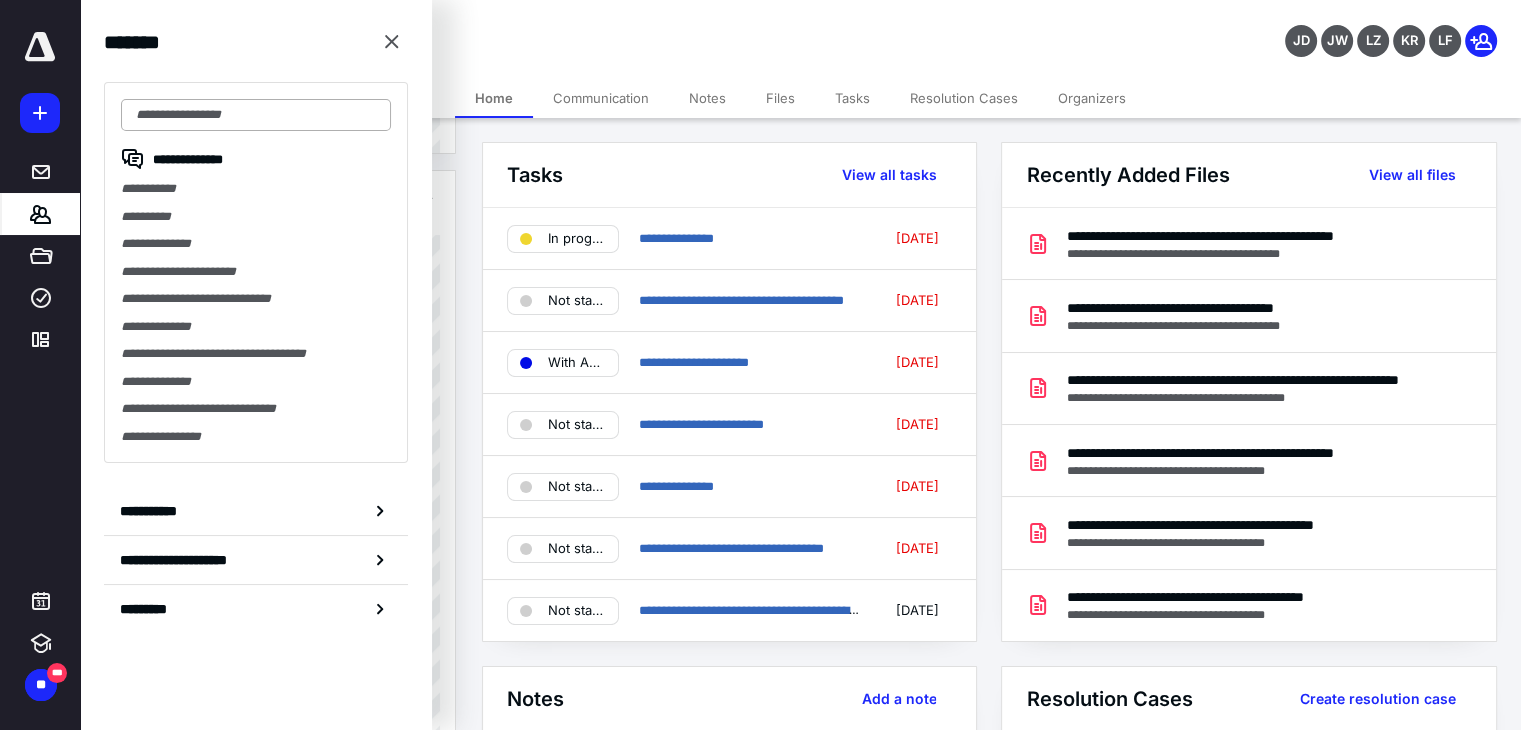 click at bounding box center [256, 115] 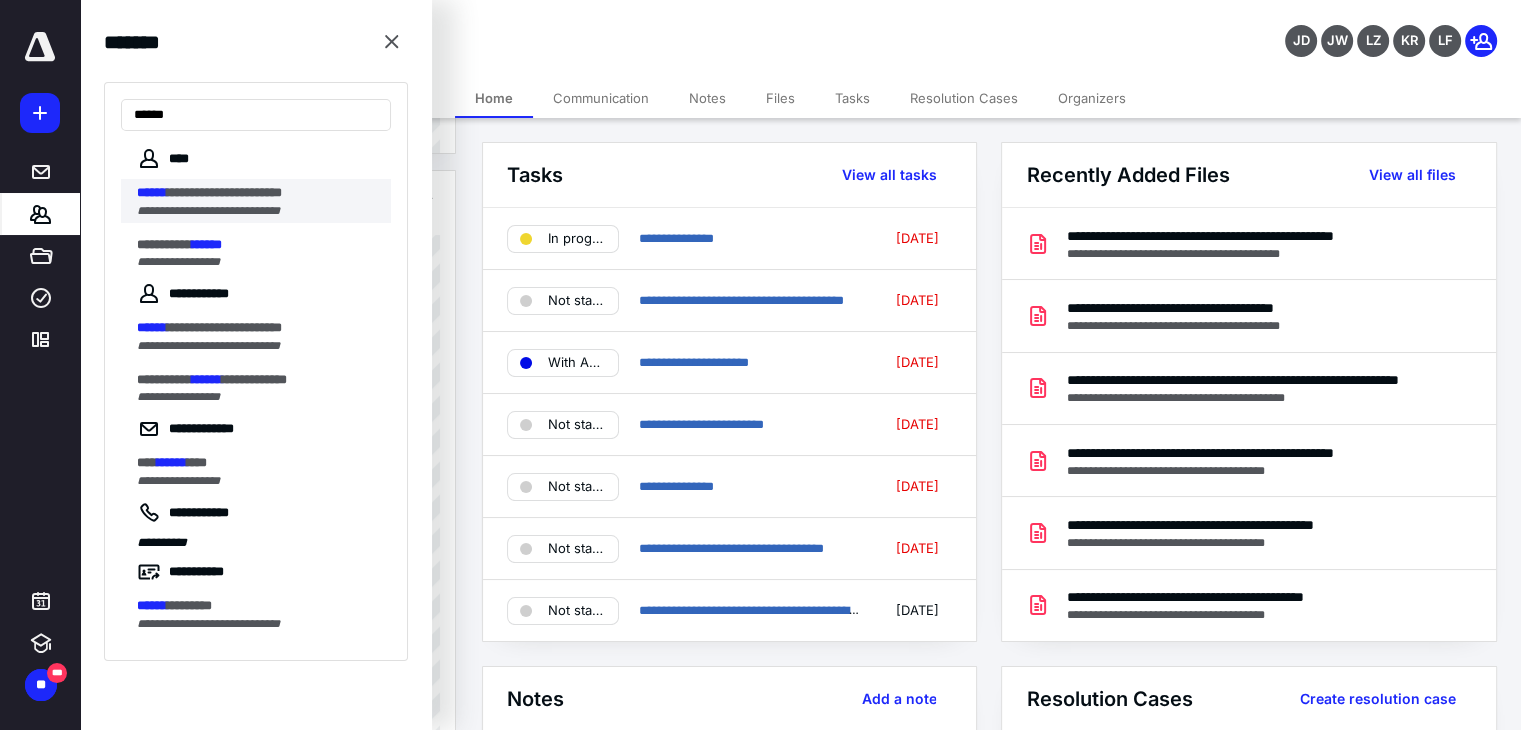 type on "******" 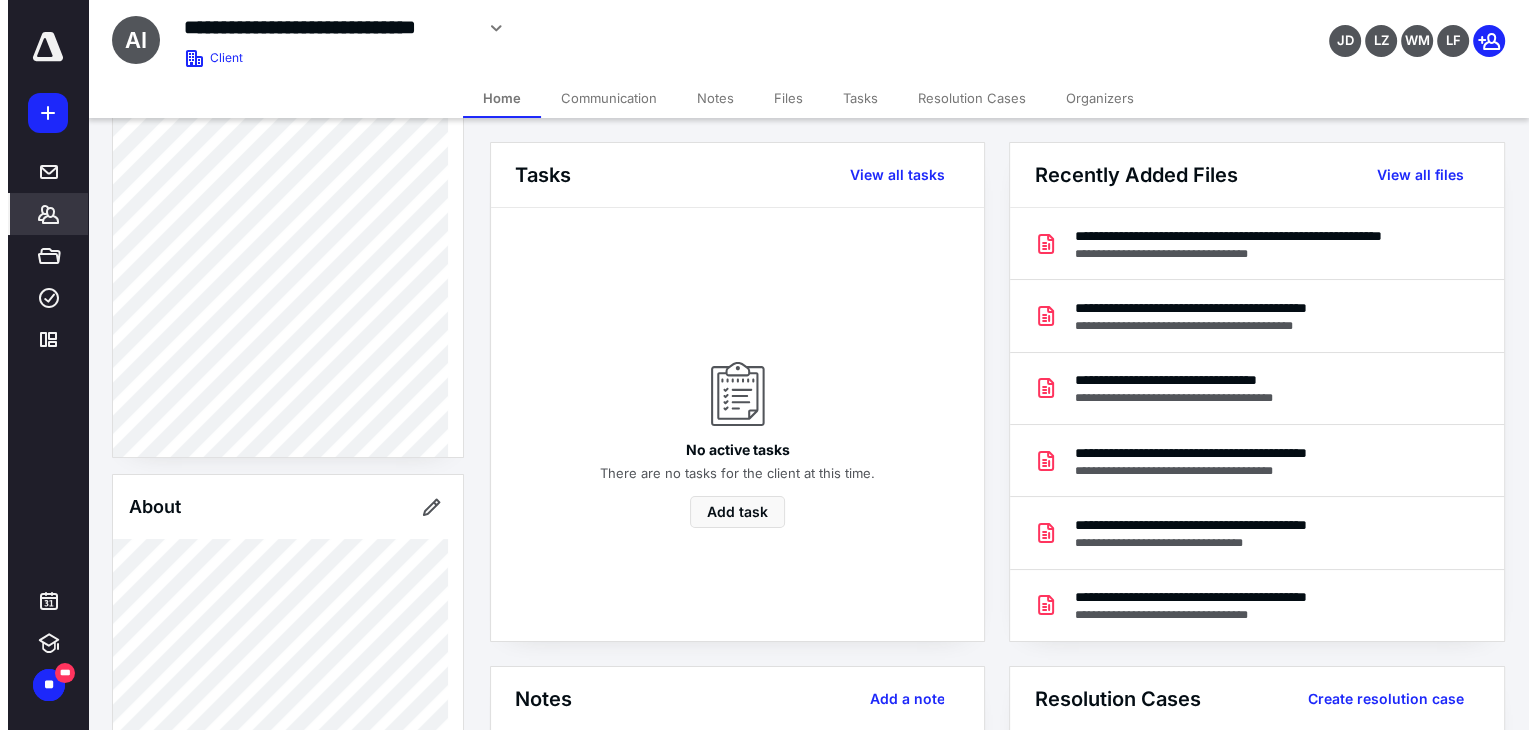 scroll, scrollTop: 0, scrollLeft: 0, axis: both 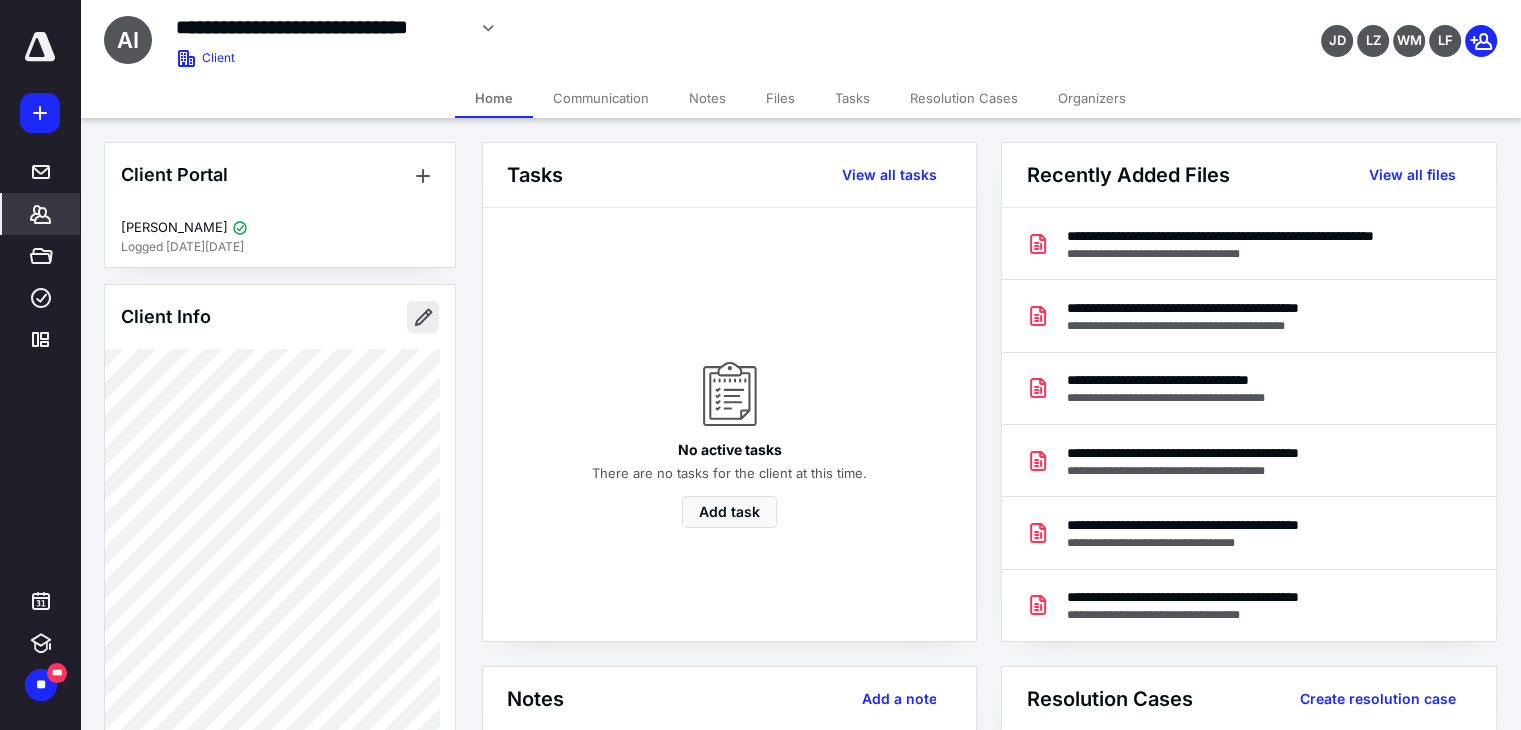 click at bounding box center [423, 317] 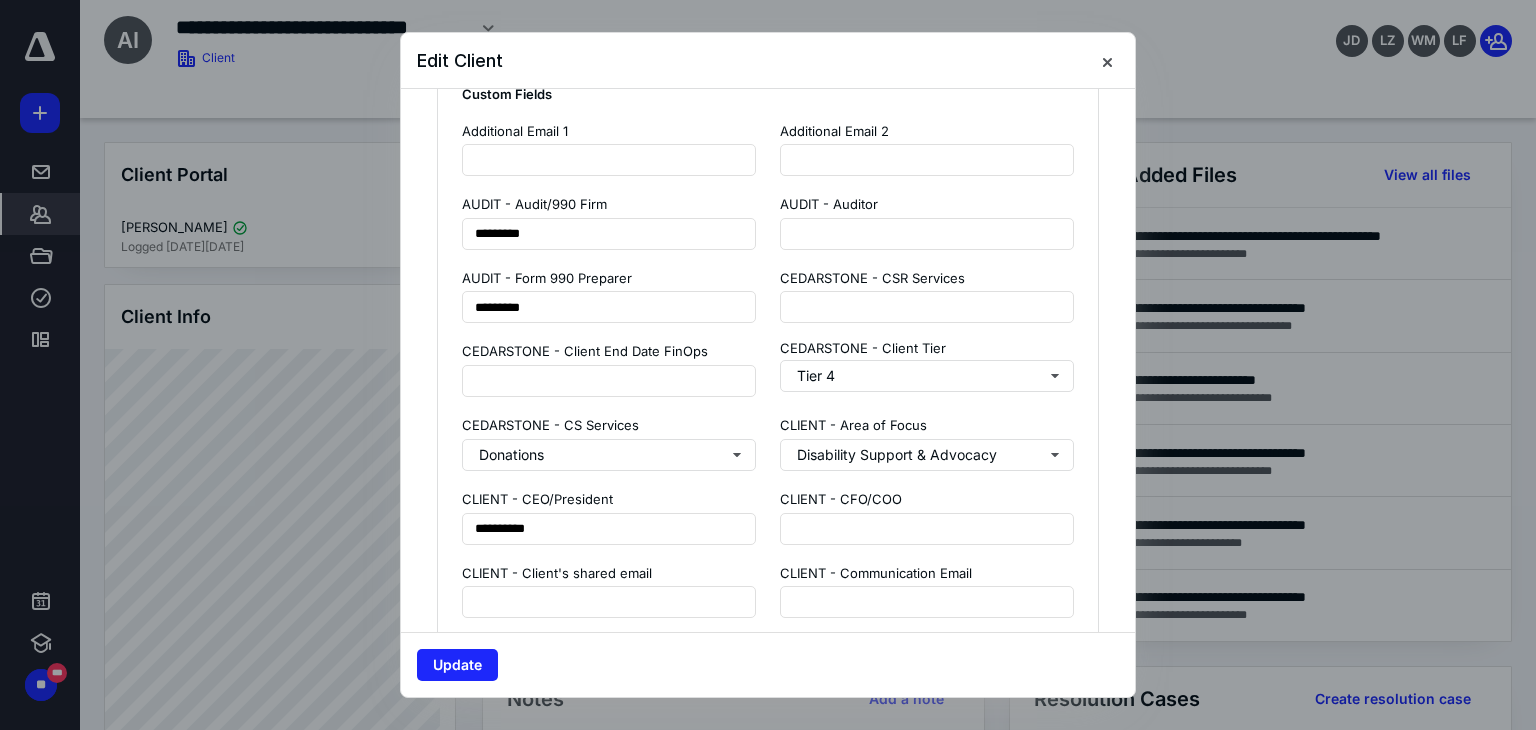 scroll, scrollTop: 1800, scrollLeft: 0, axis: vertical 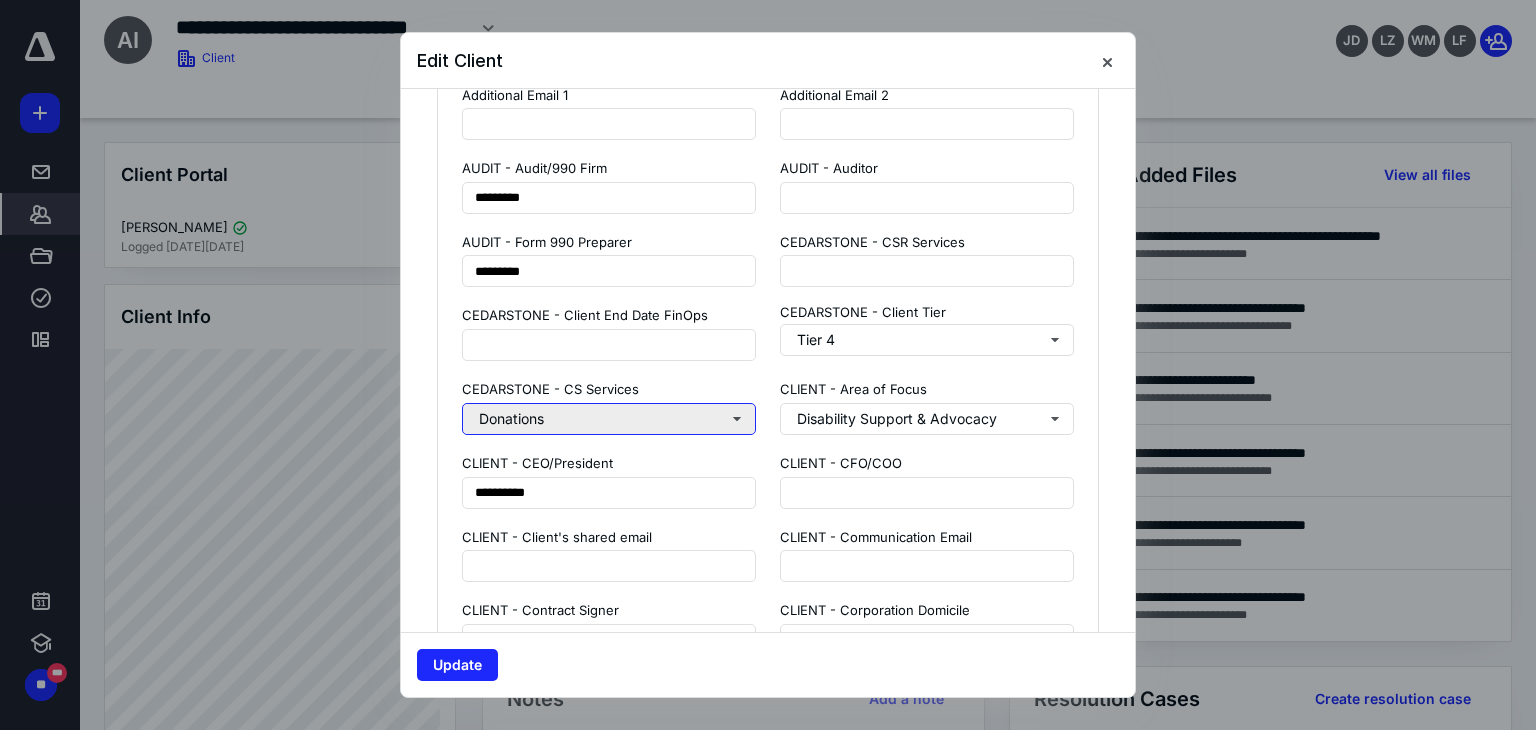 click on "Donations" at bounding box center (609, 419) 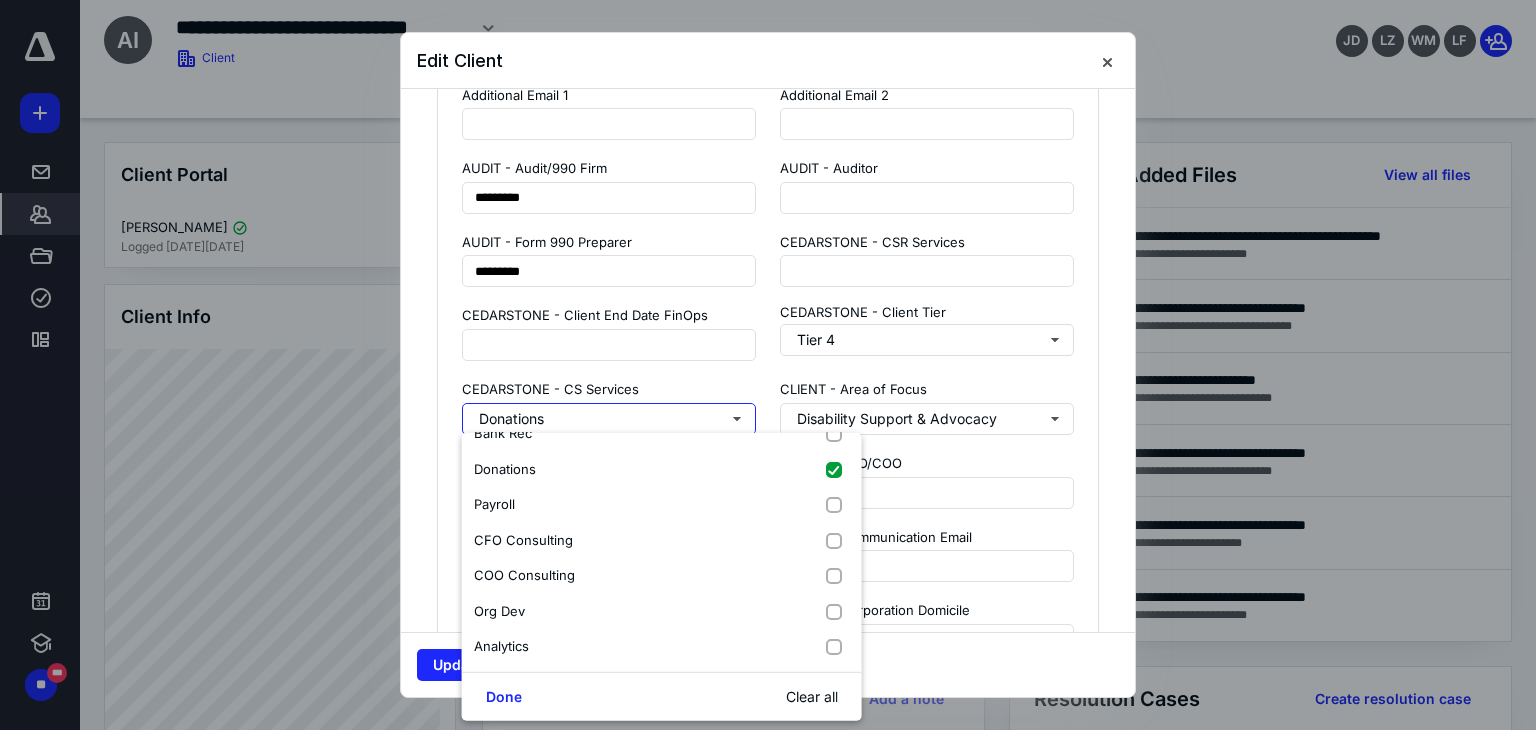 scroll, scrollTop: 240, scrollLeft: 0, axis: vertical 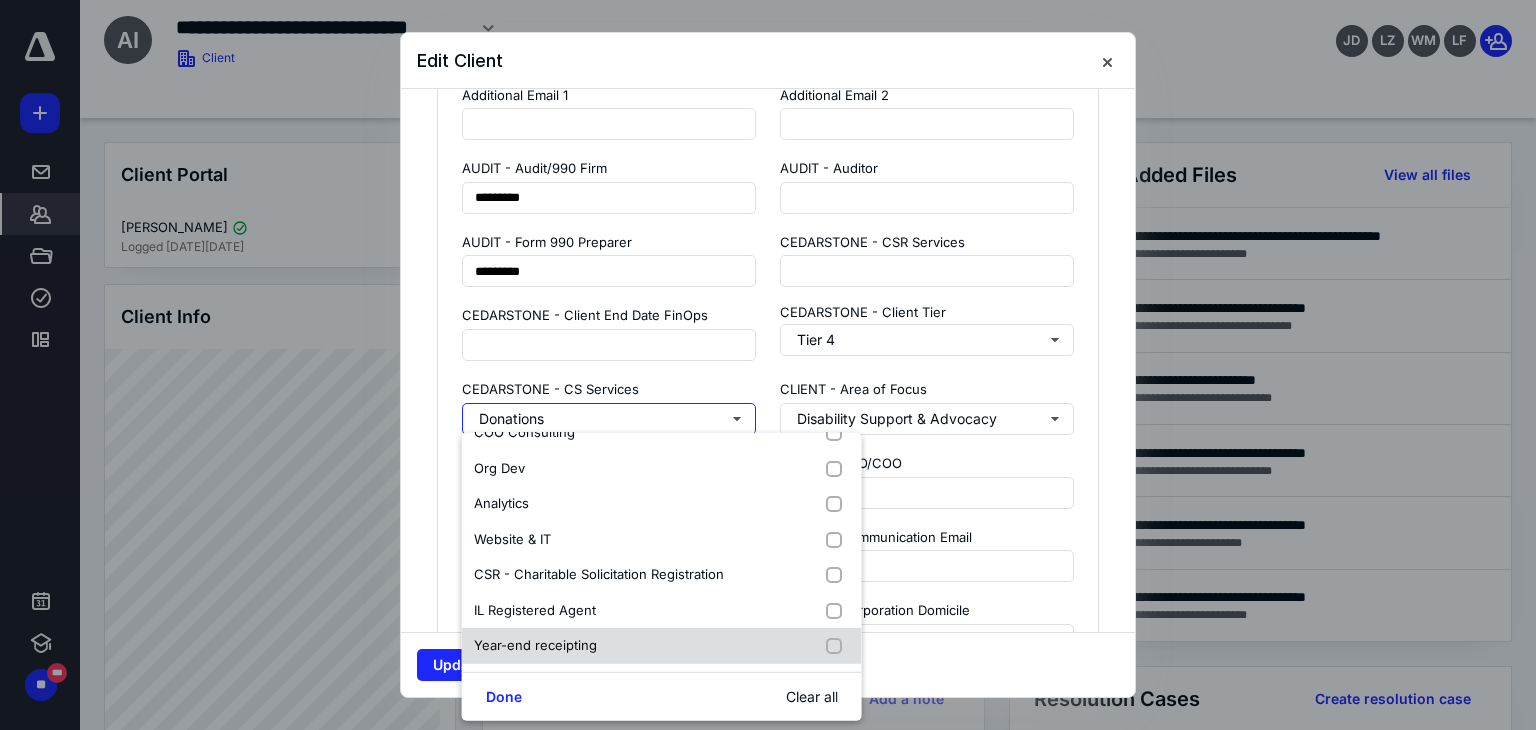 click on "Year-end receipting" at bounding box center (535, 645) 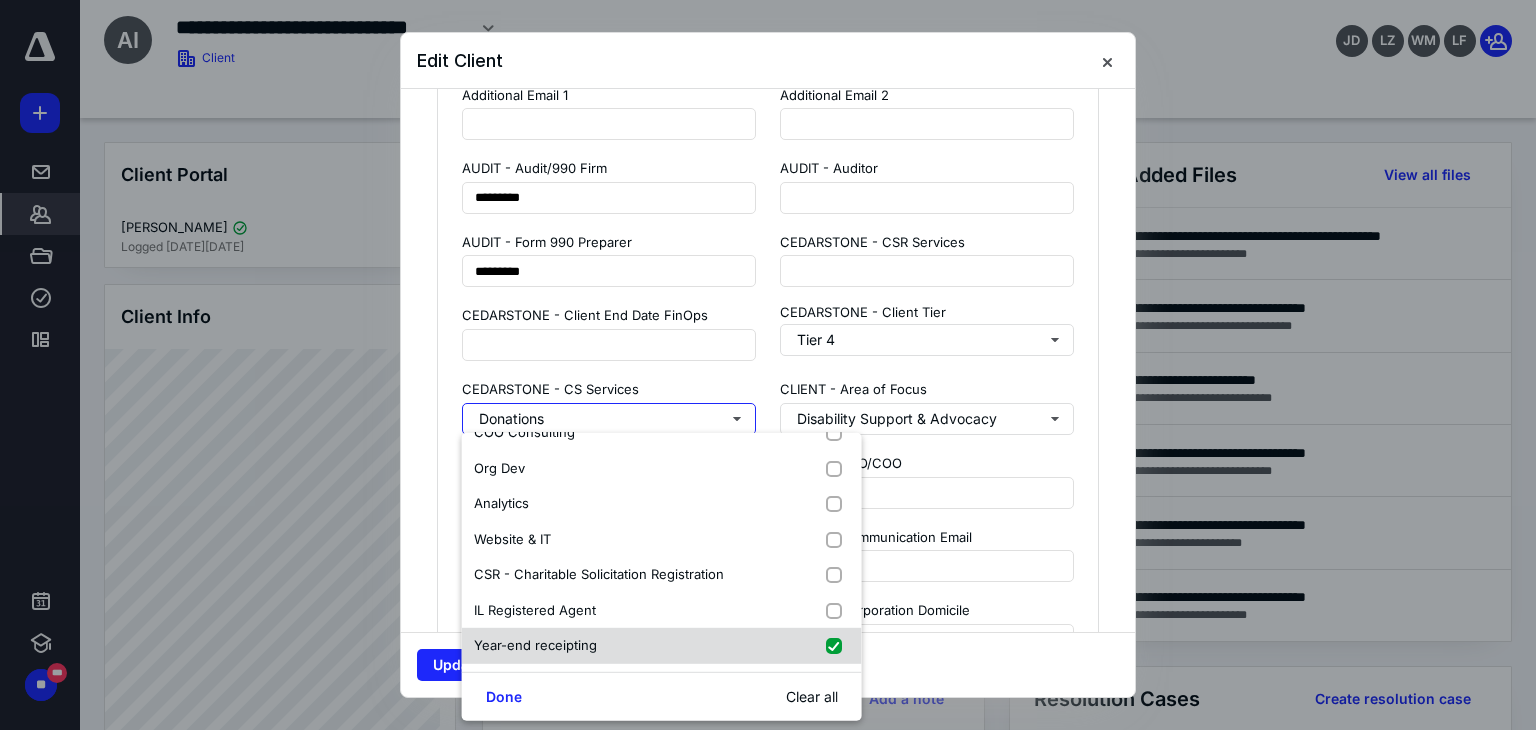 checkbox on "true" 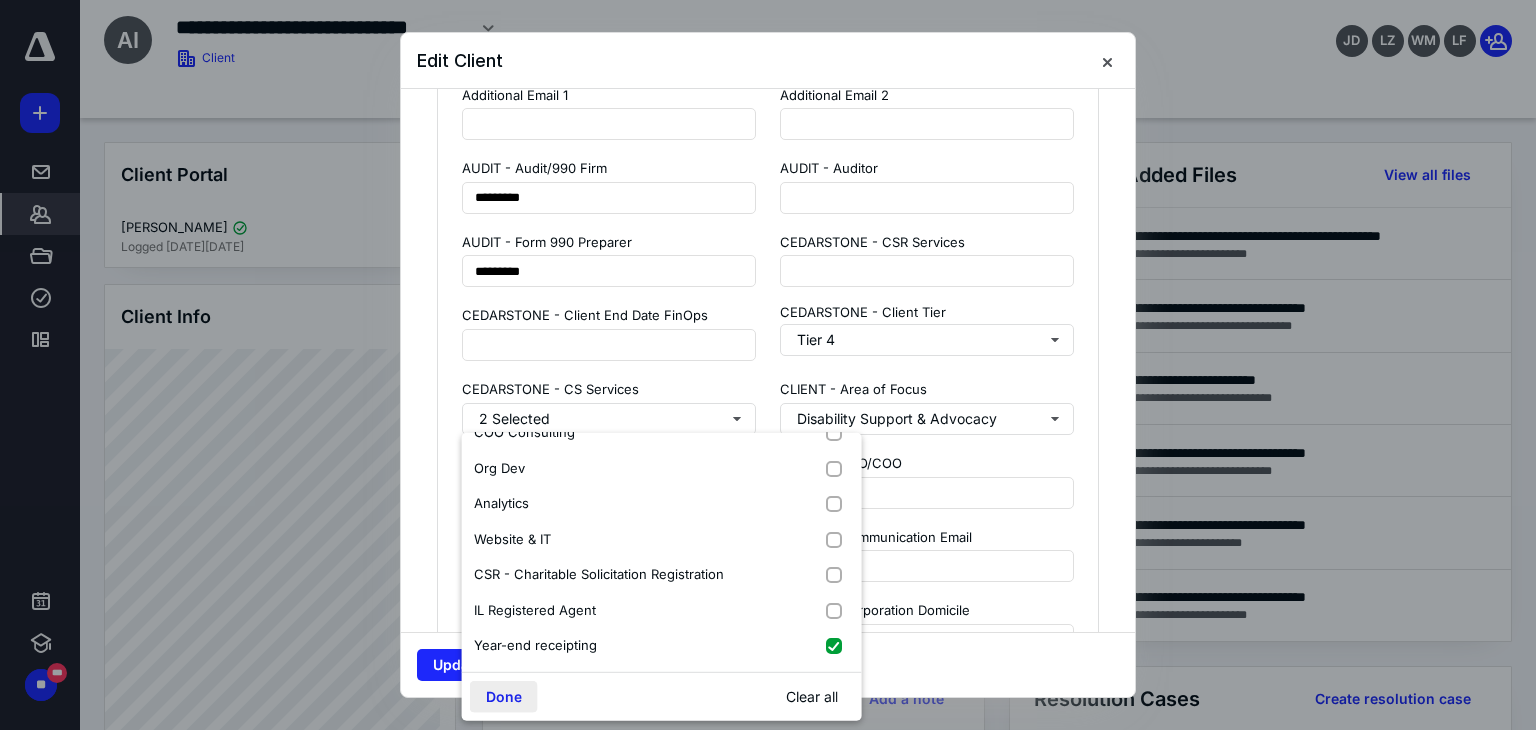 click on "Done" at bounding box center [504, 697] 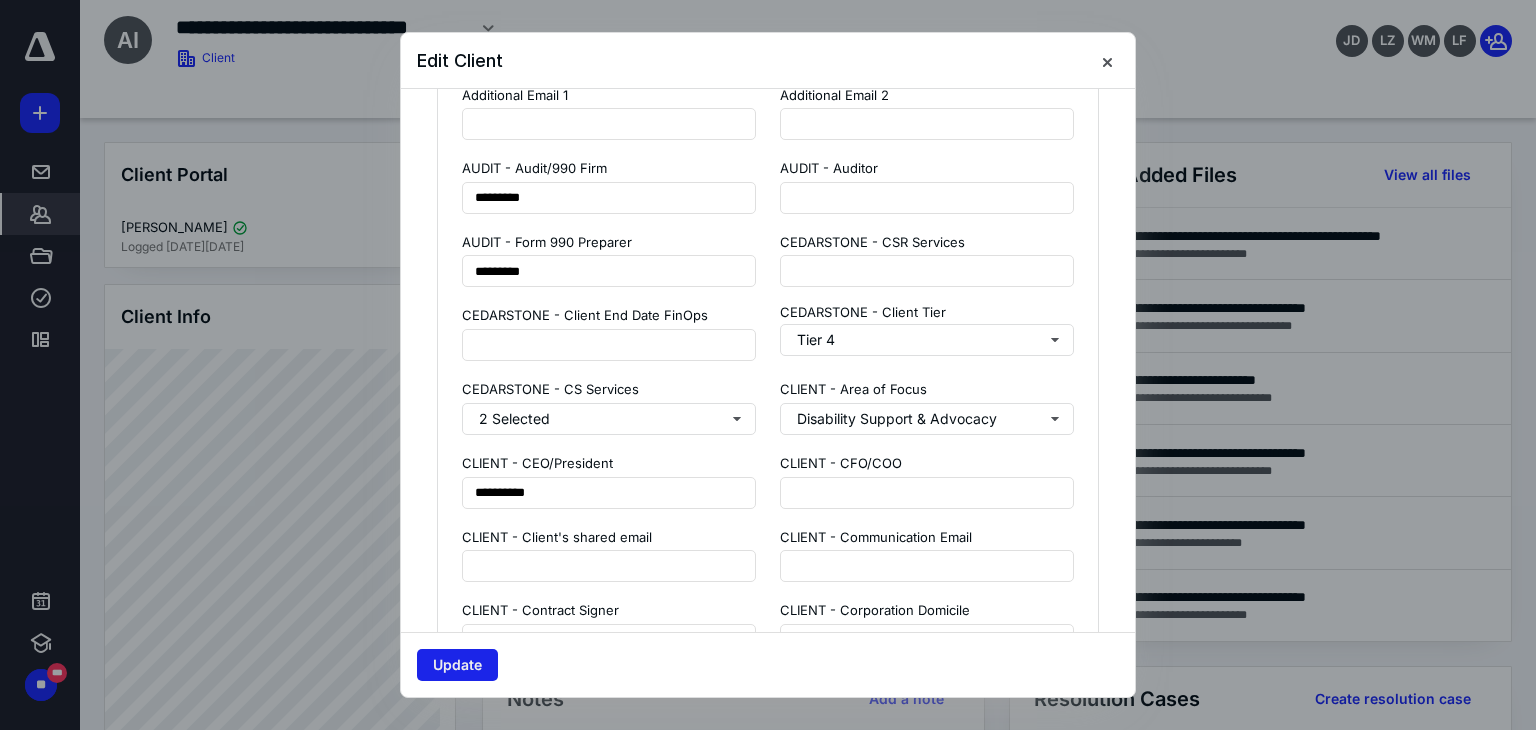 click on "Update" at bounding box center (457, 665) 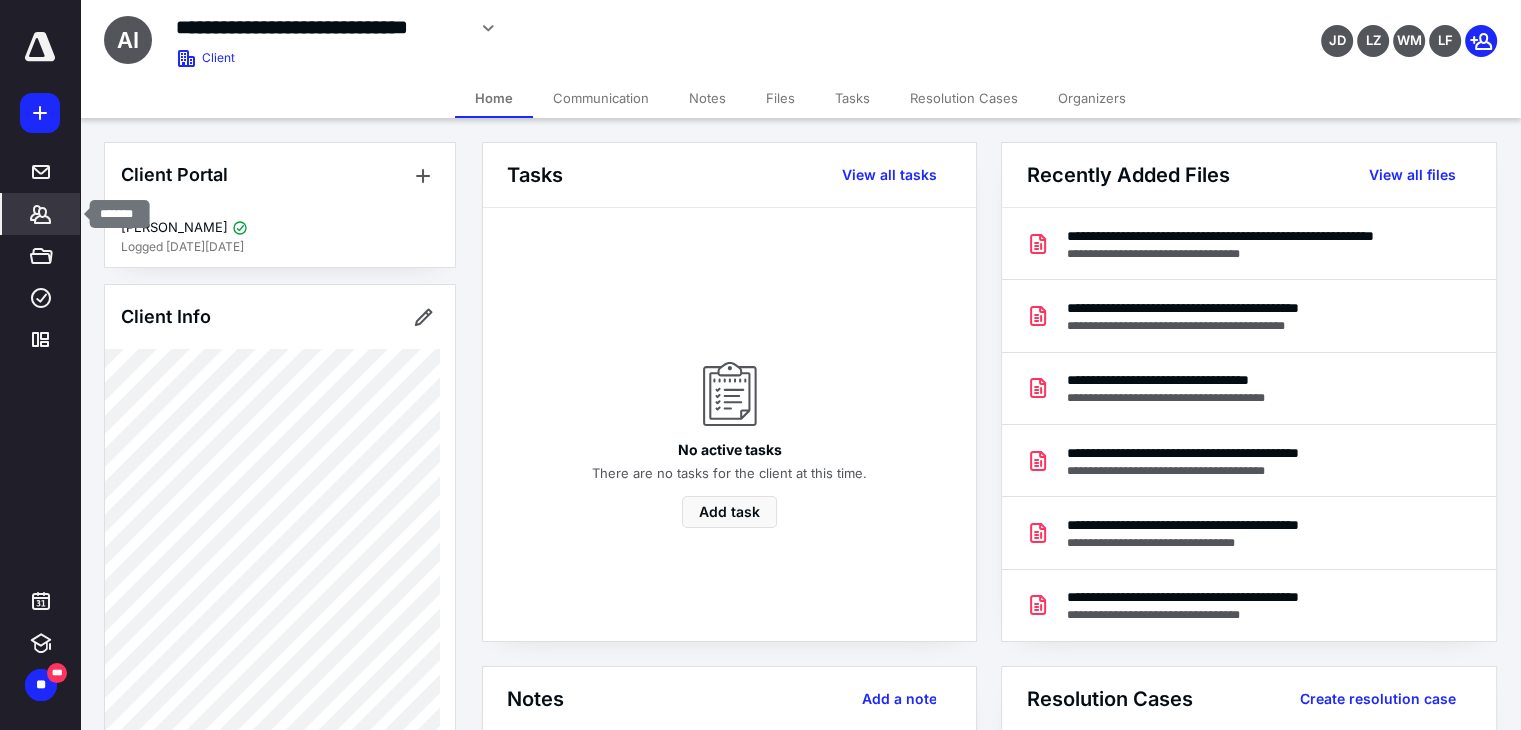 click 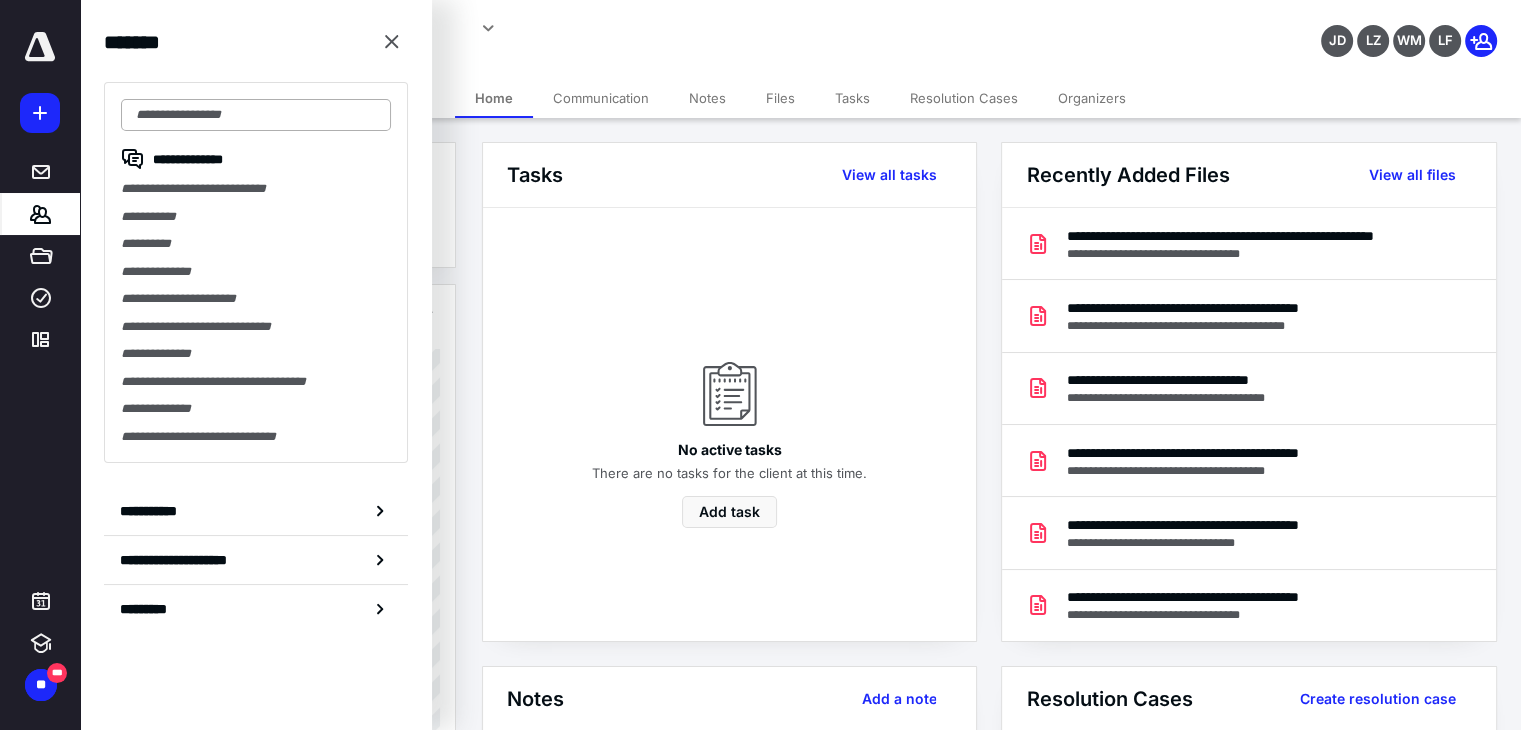 click at bounding box center (256, 115) 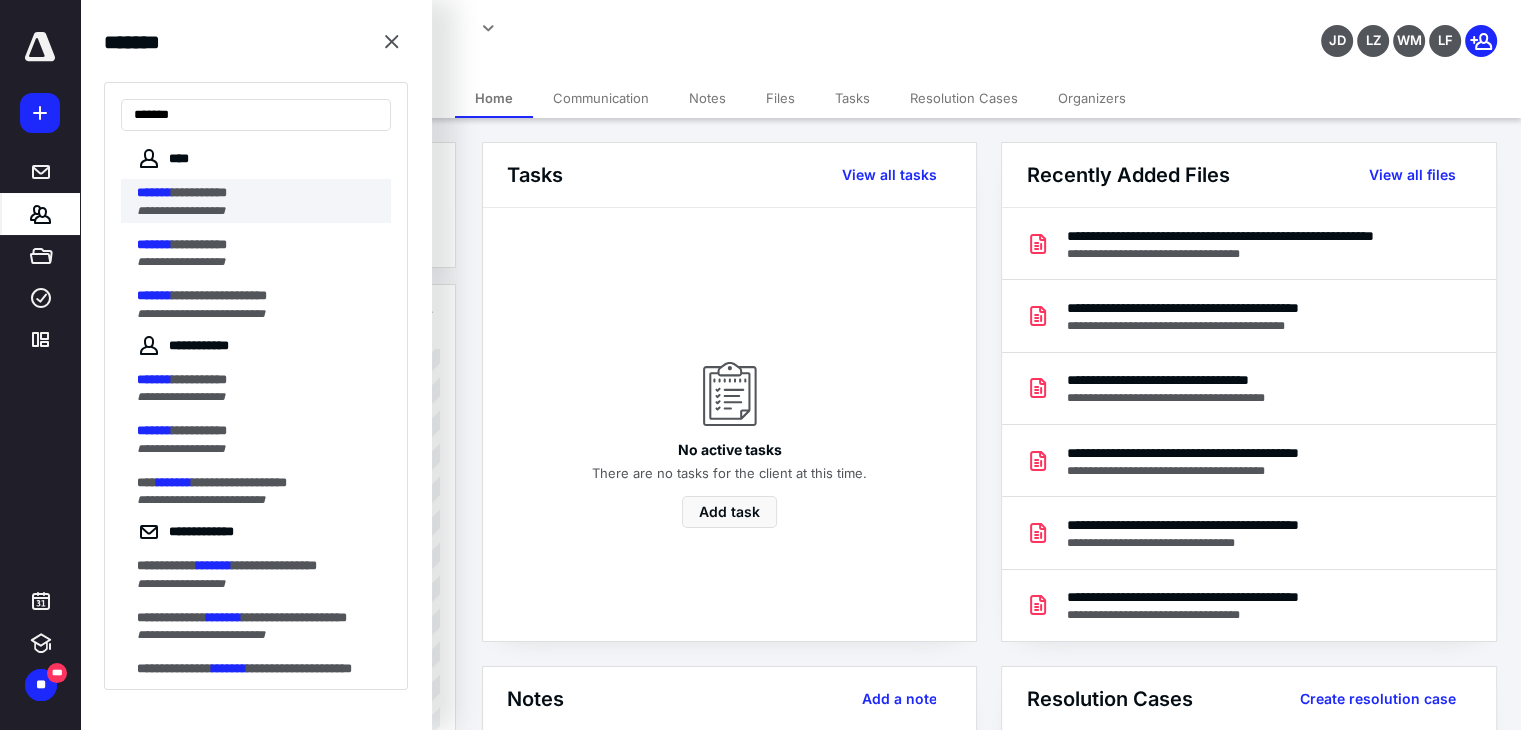 type on "*******" 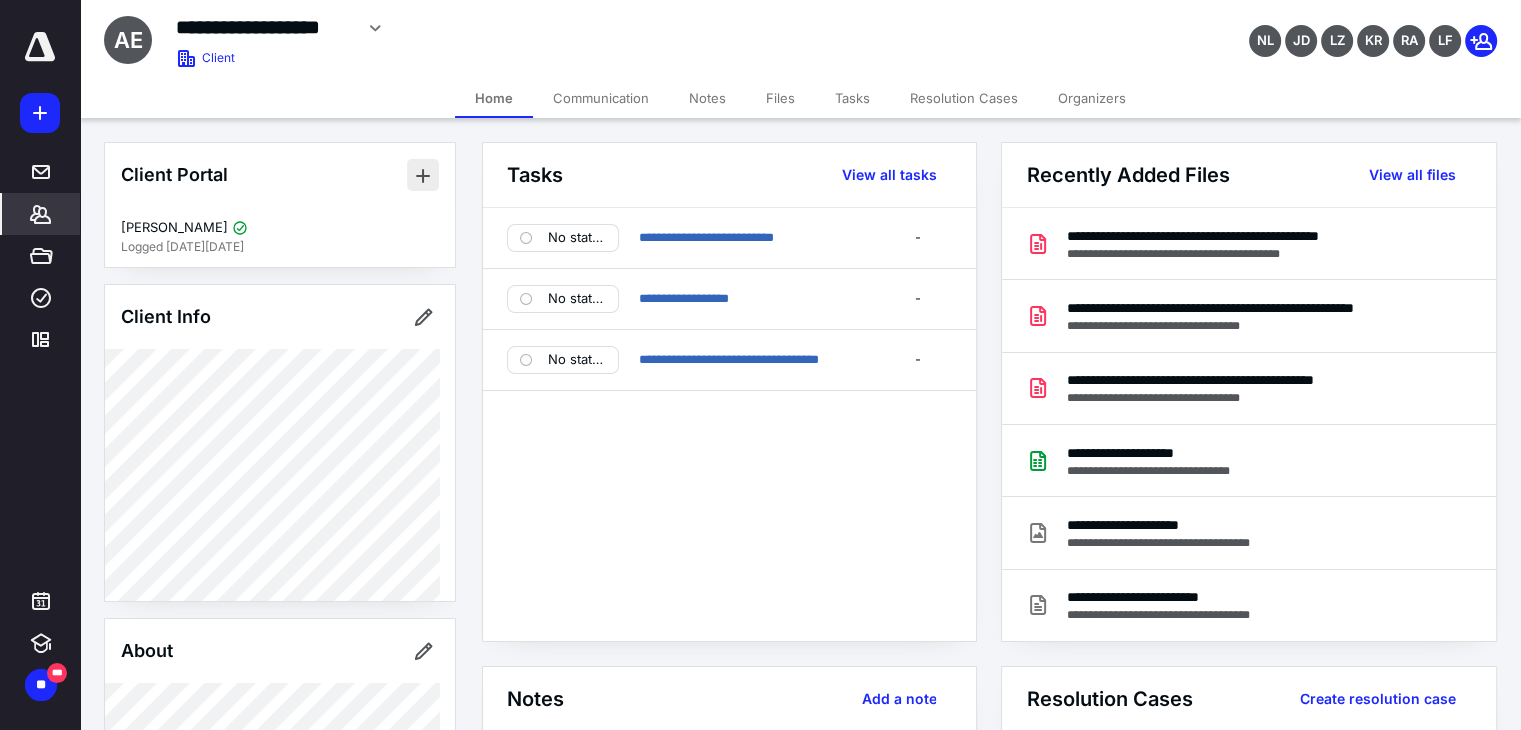 click at bounding box center [423, 175] 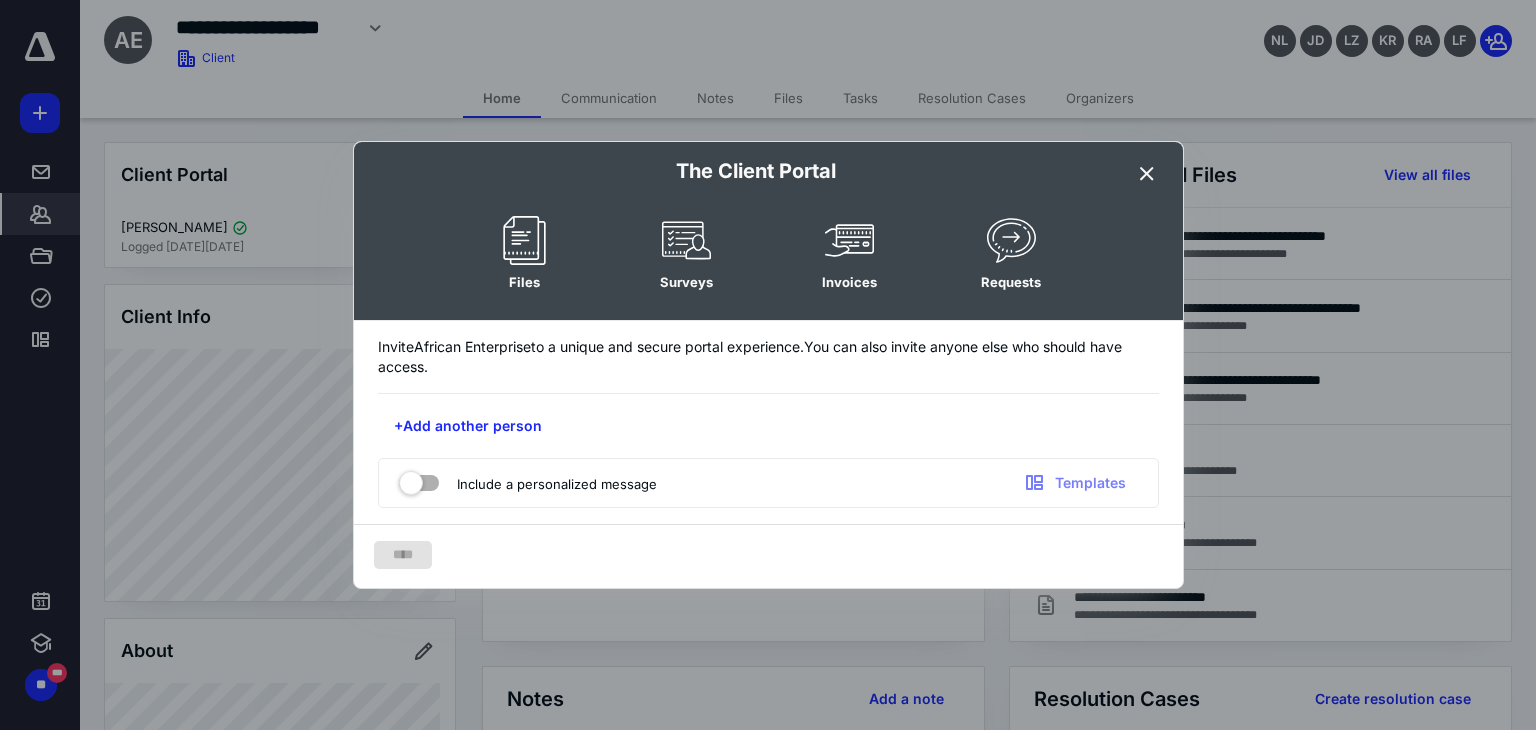 click at bounding box center [1147, 174] 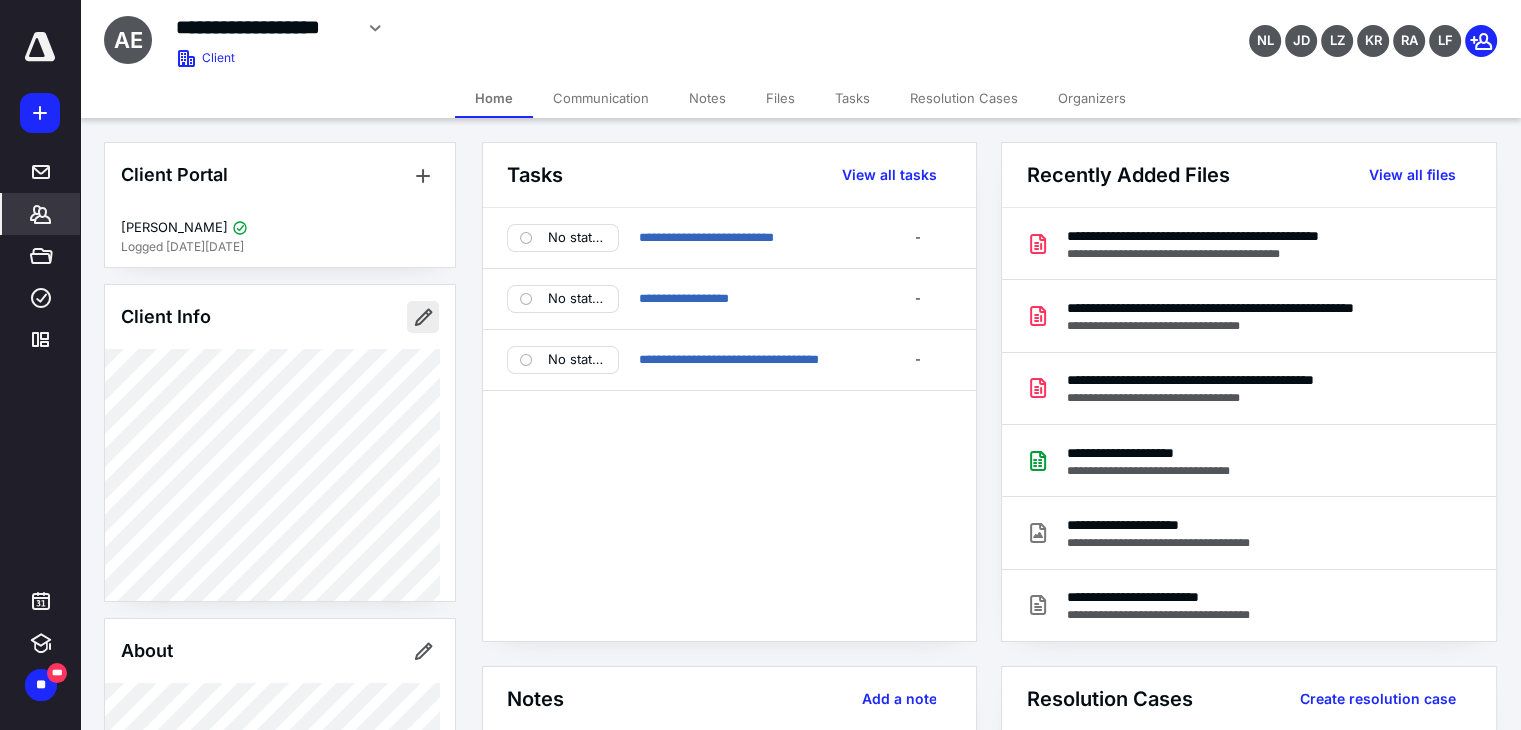 click at bounding box center [423, 317] 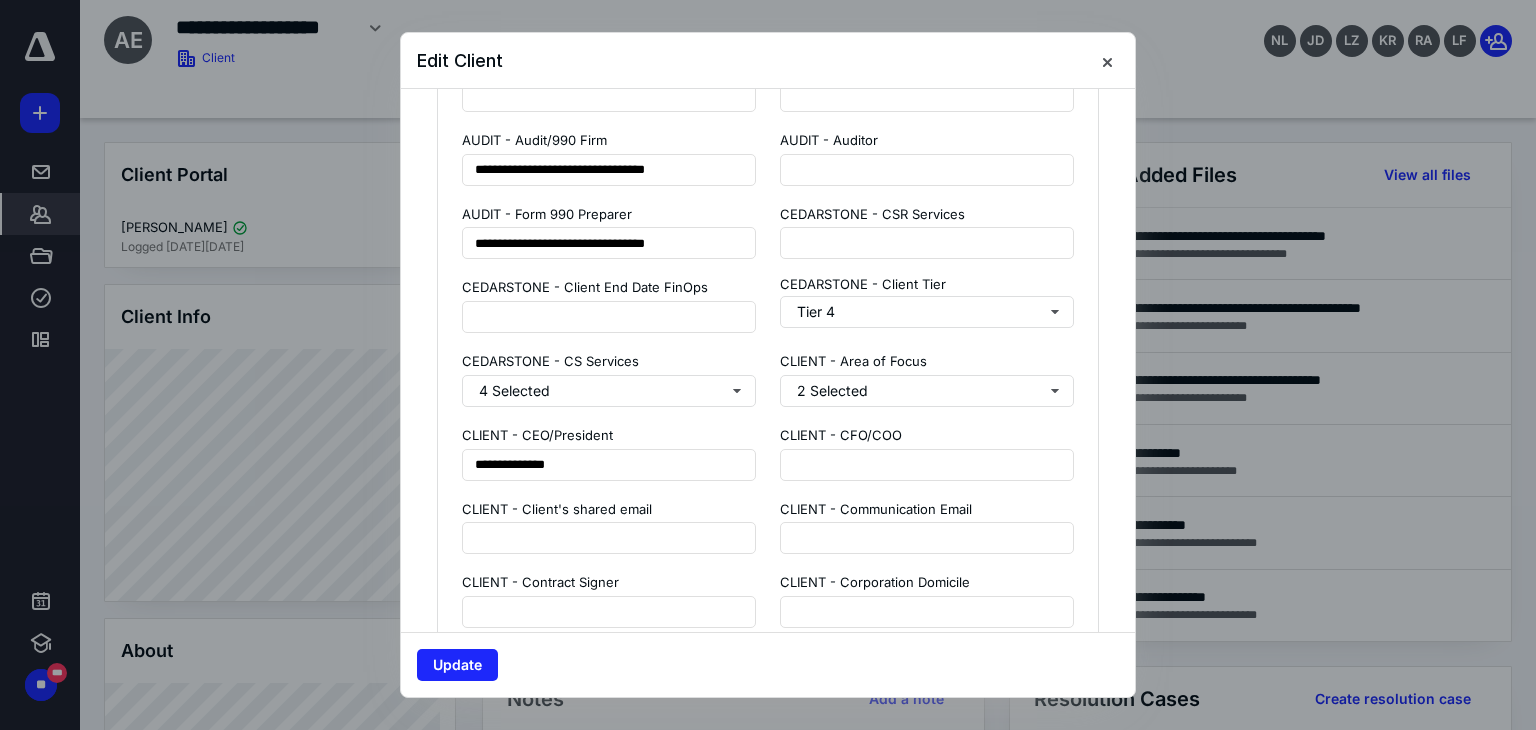 scroll, scrollTop: 1400, scrollLeft: 0, axis: vertical 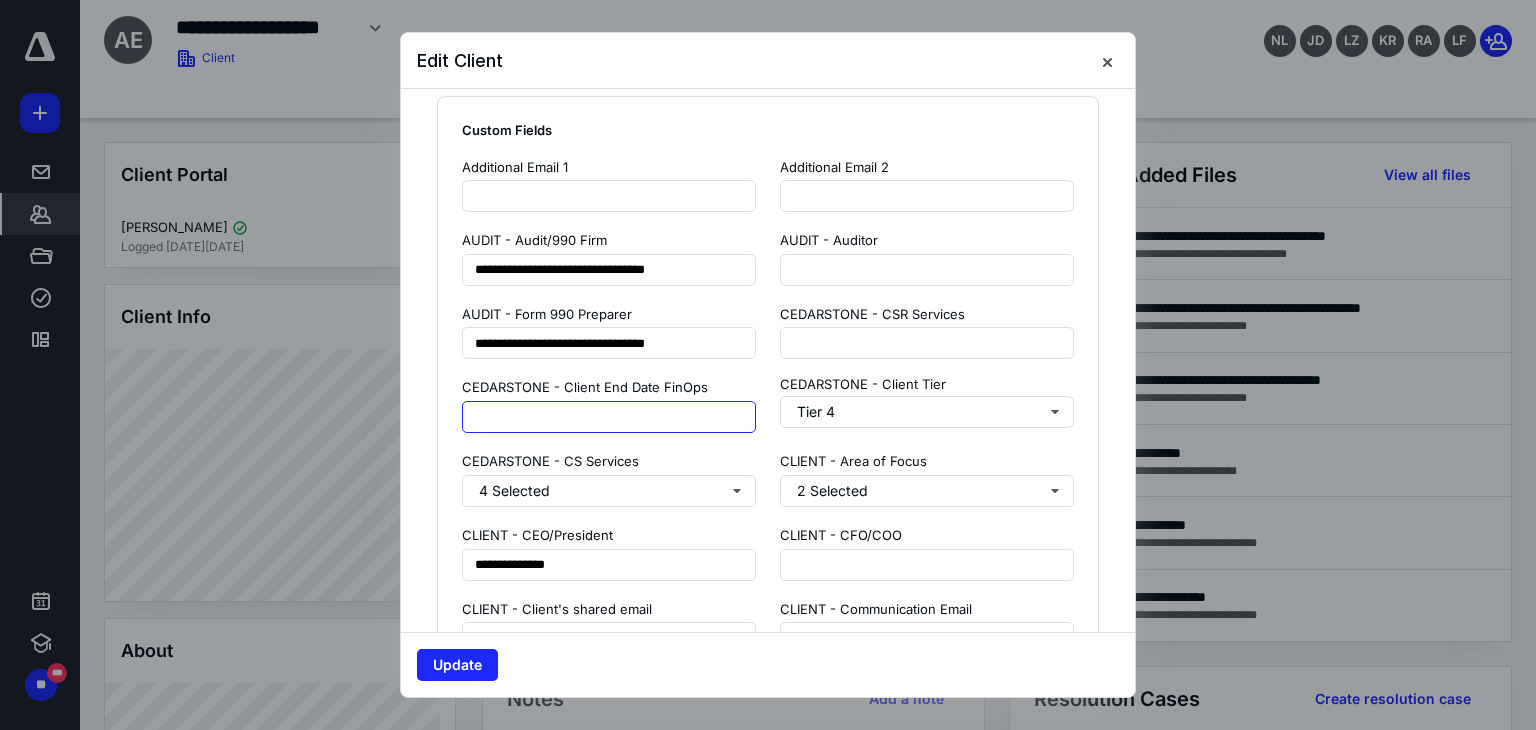 click at bounding box center (609, 417) 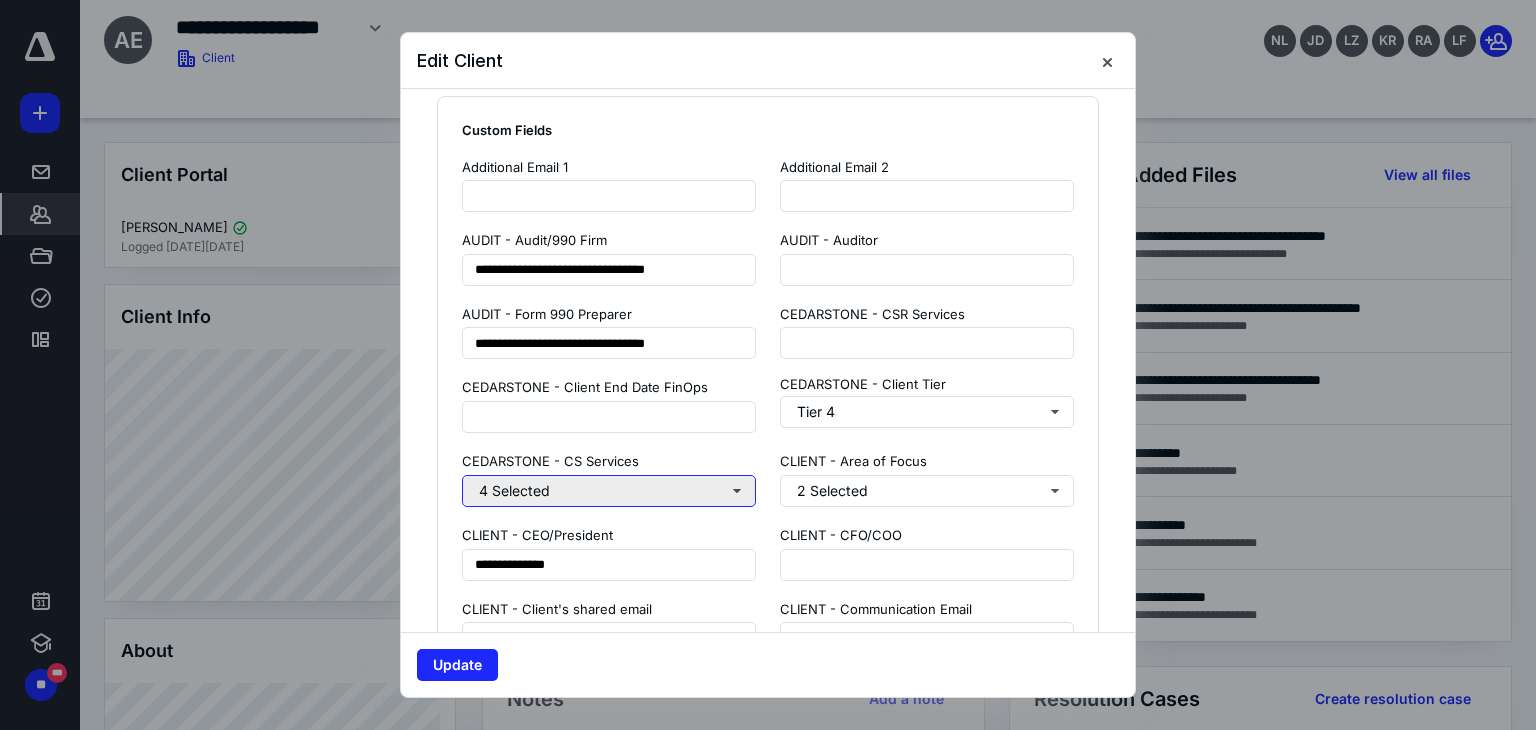click on "4 Selected" at bounding box center (609, 491) 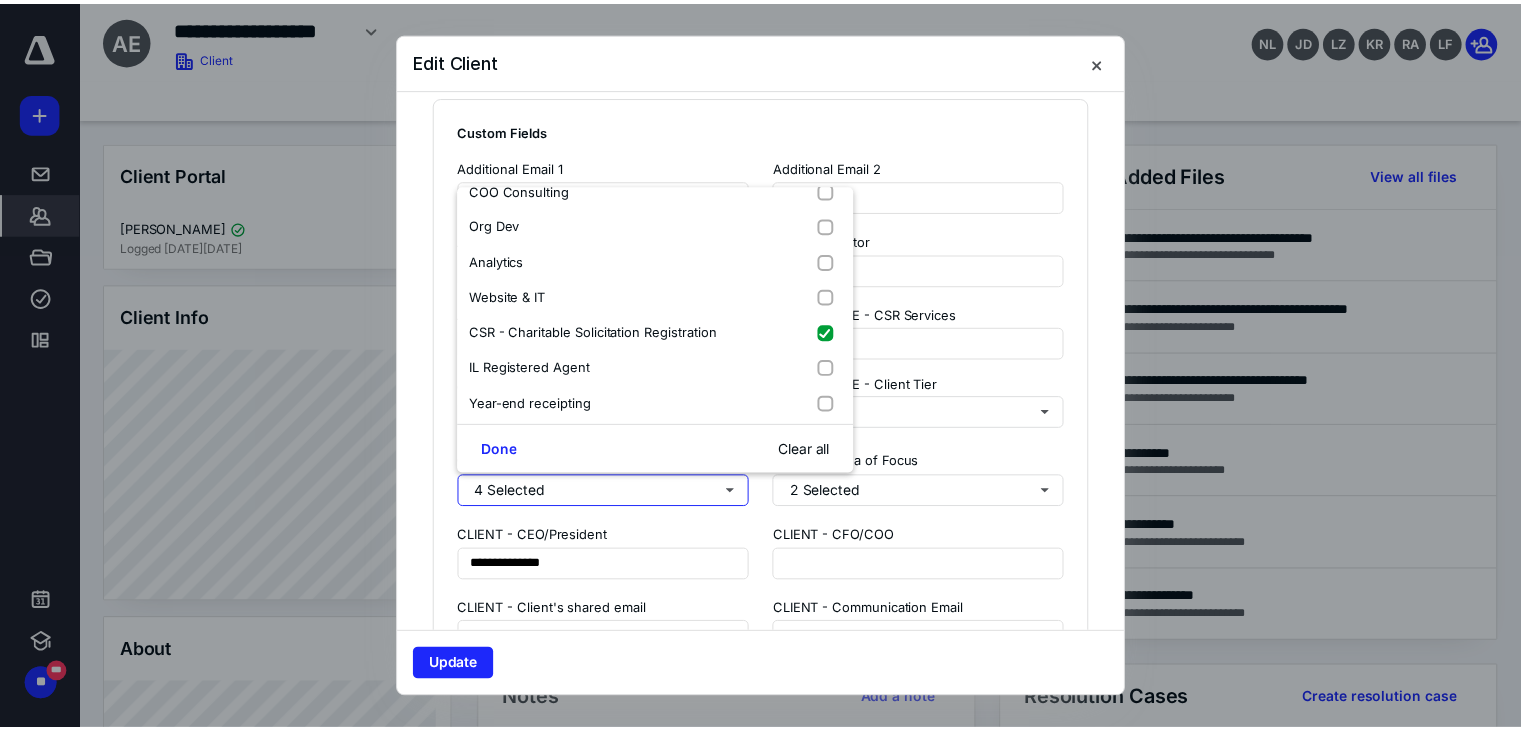 scroll, scrollTop: 240, scrollLeft: 0, axis: vertical 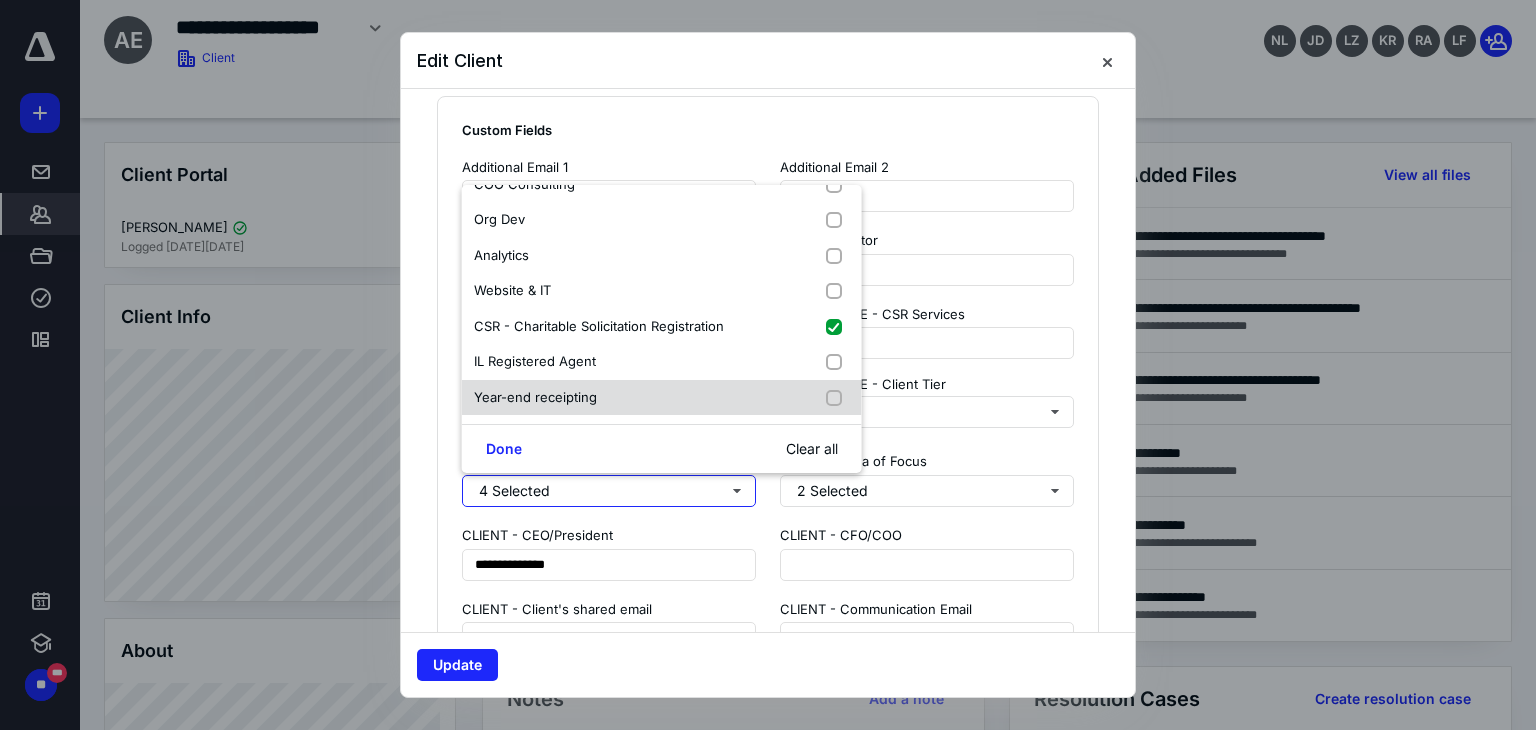 click at bounding box center [838, 398] 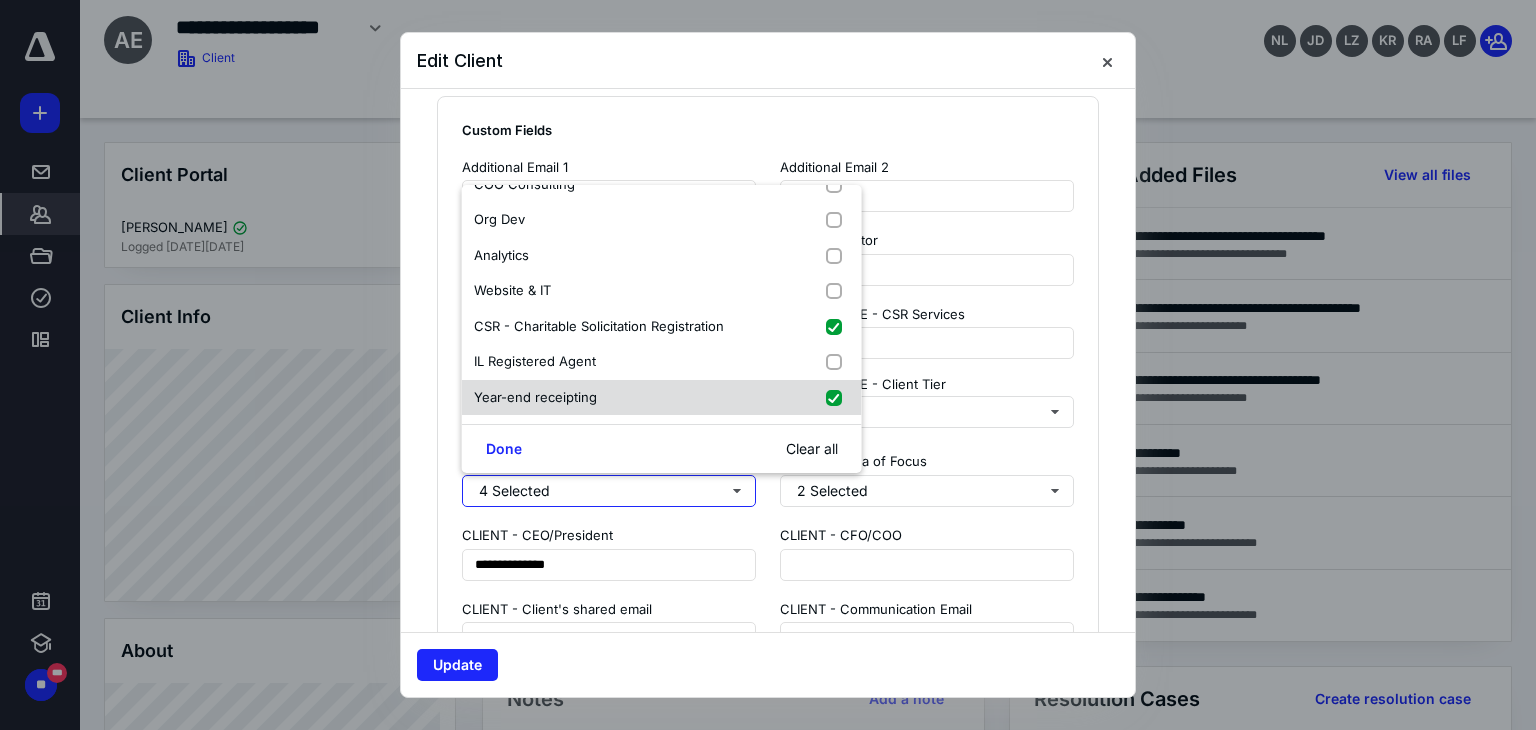 checkbox on "true" 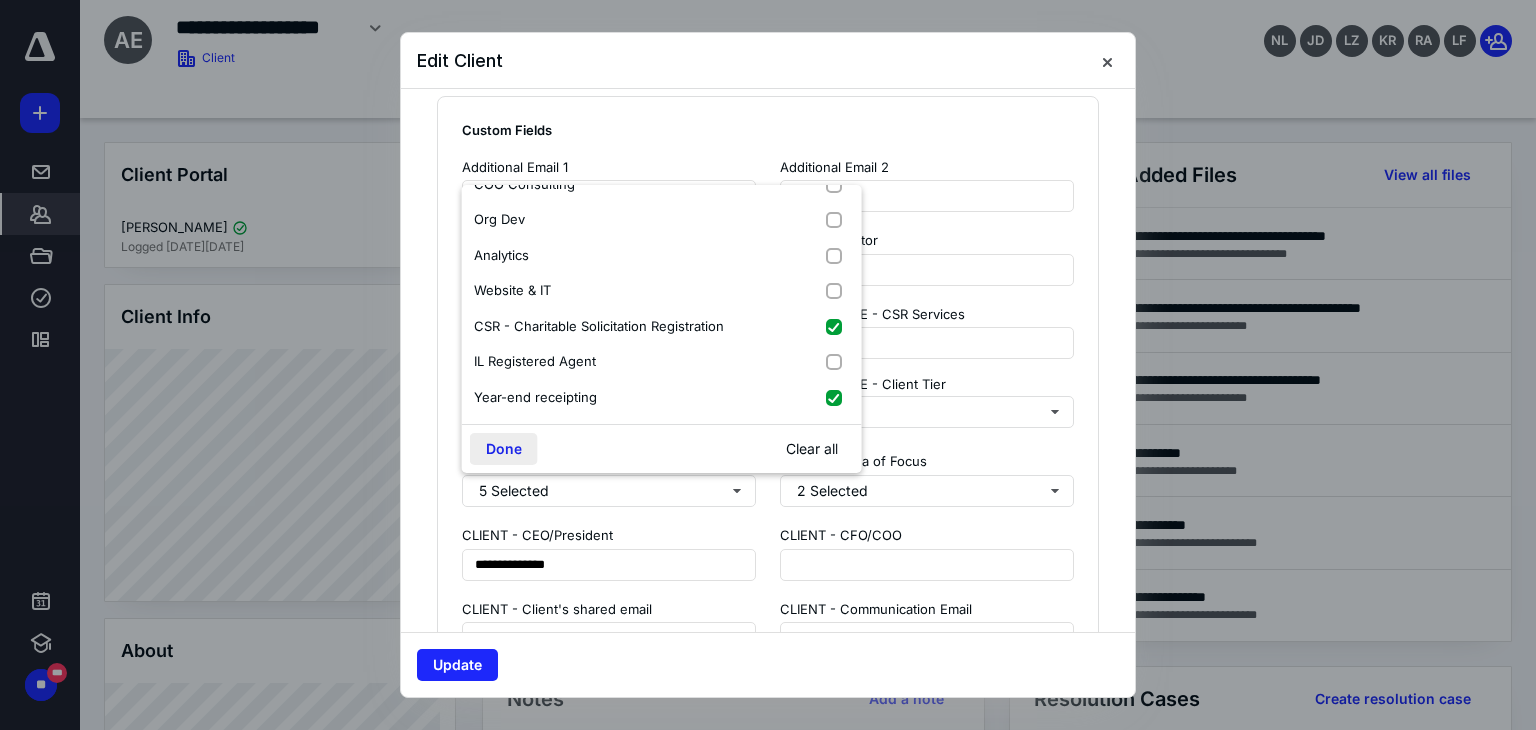 click on "Done" at bounding box center [504, 449] 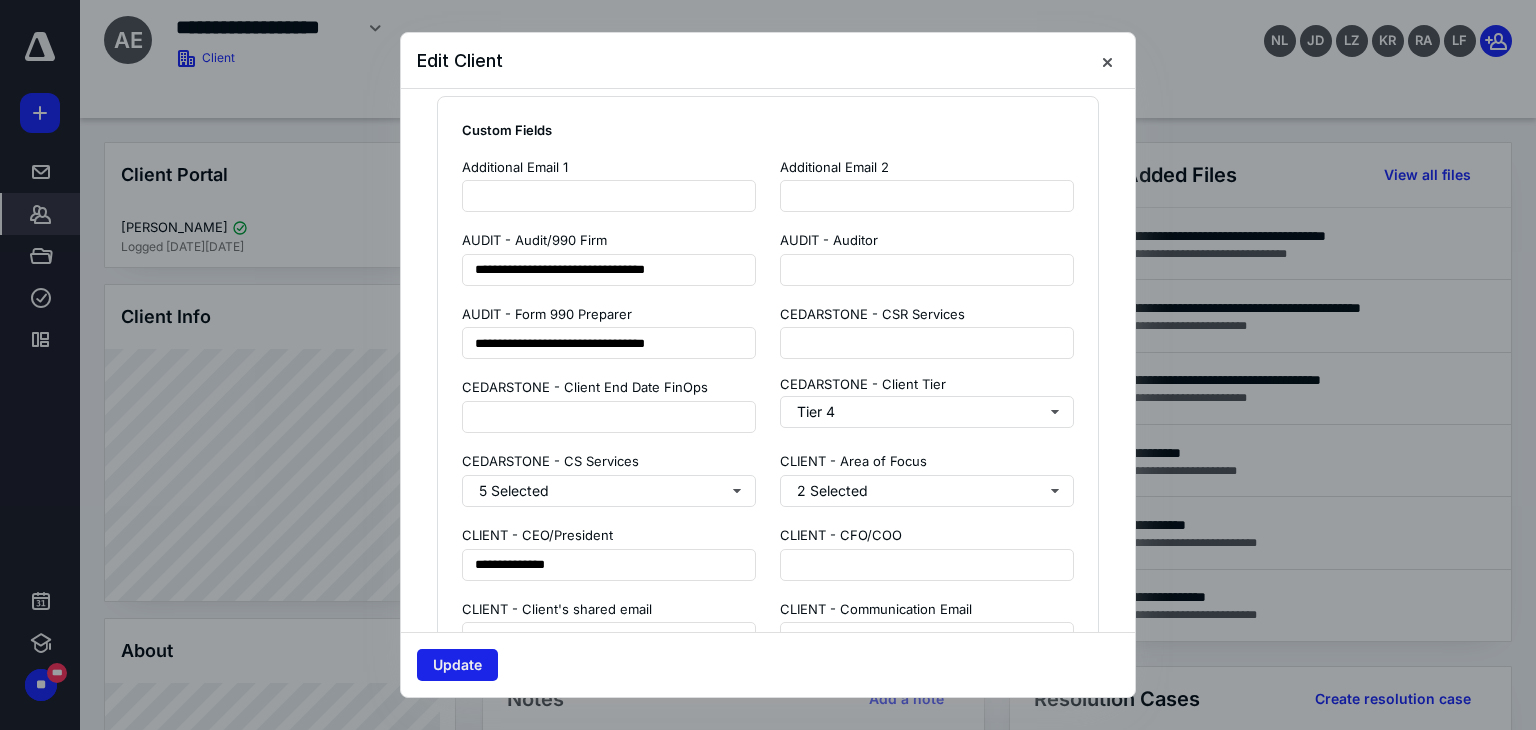 click on "Update" at bounding box center (457, 665) 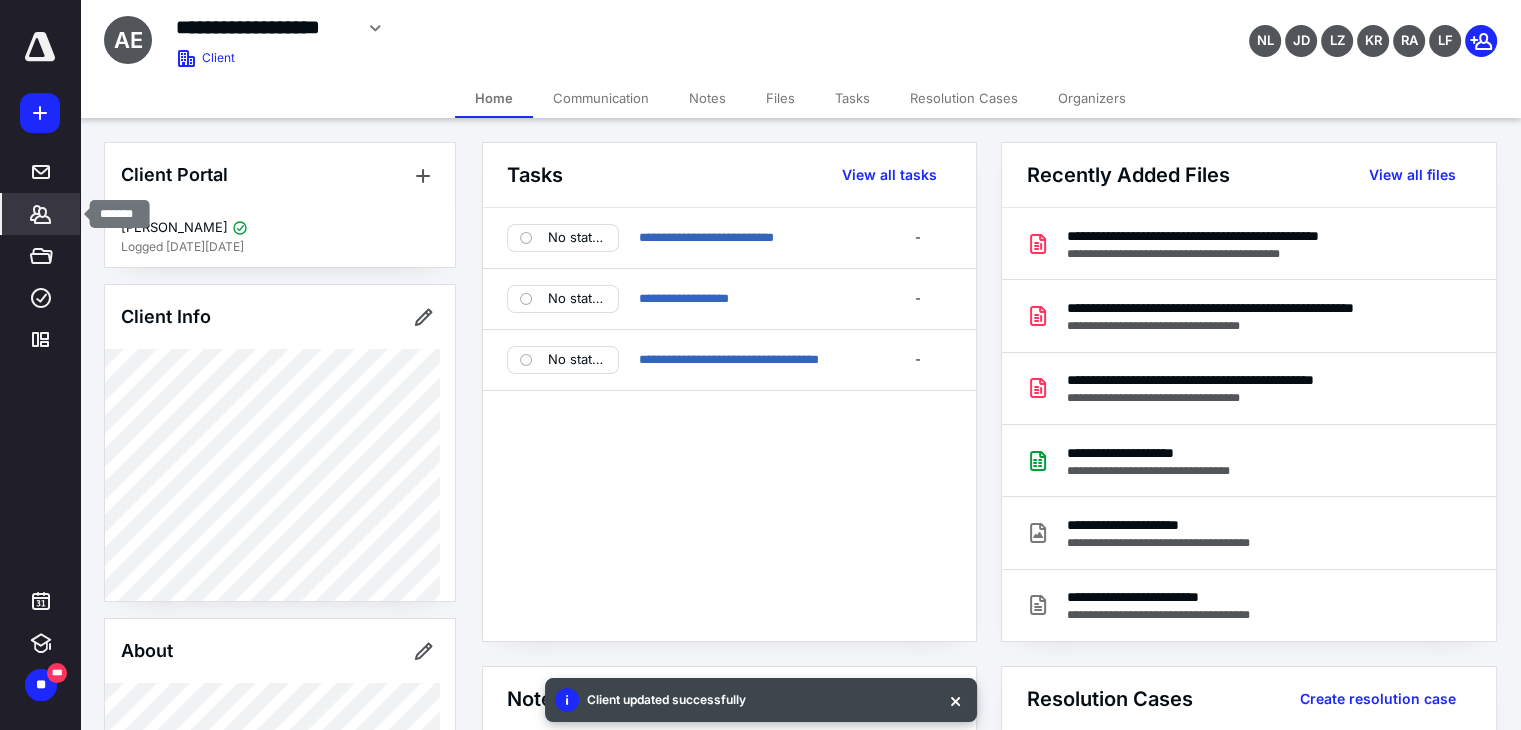 click 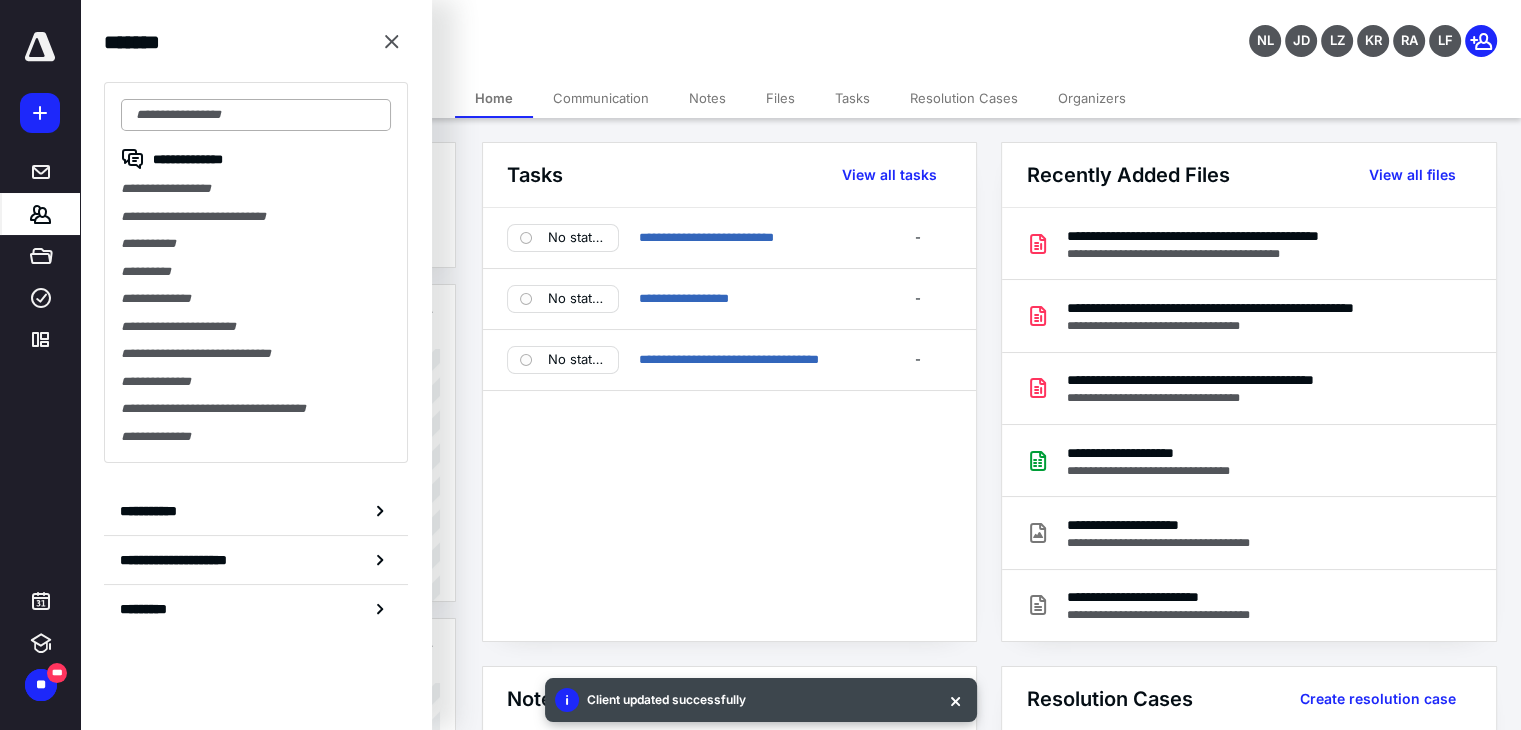 click at bounding box center [256, 115] 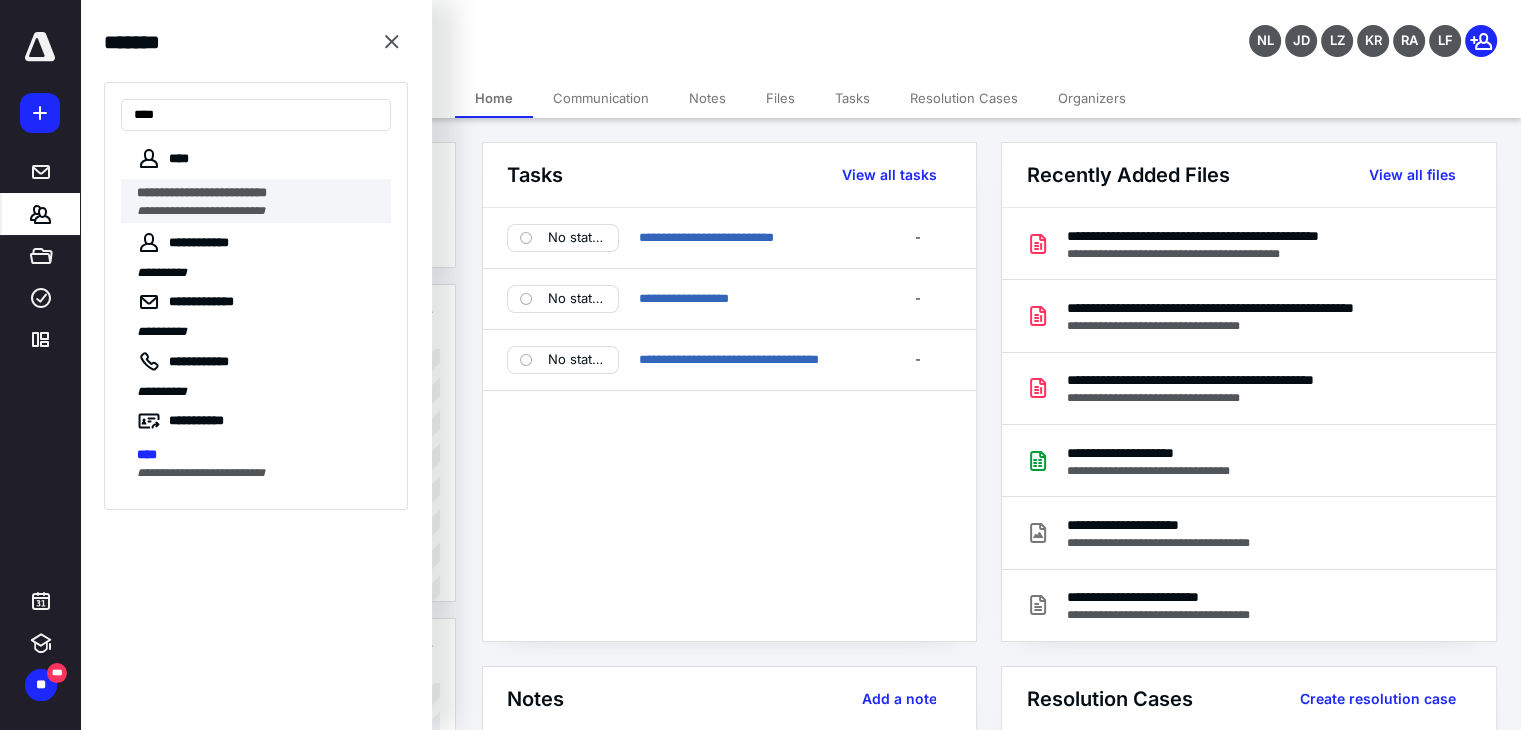 type on "****" 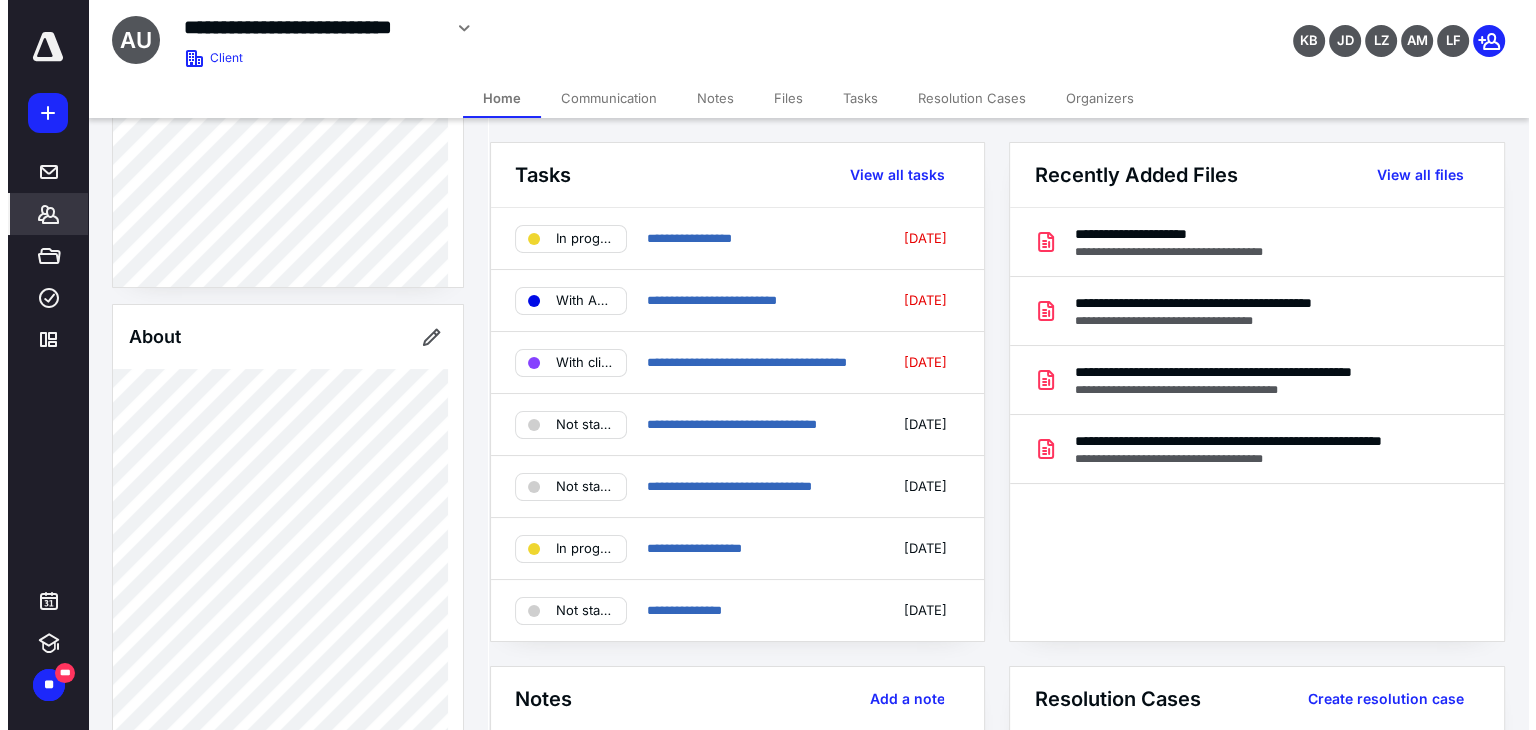 scroll, scrollTop: 500, scrollLeft: 0, axis: vertical 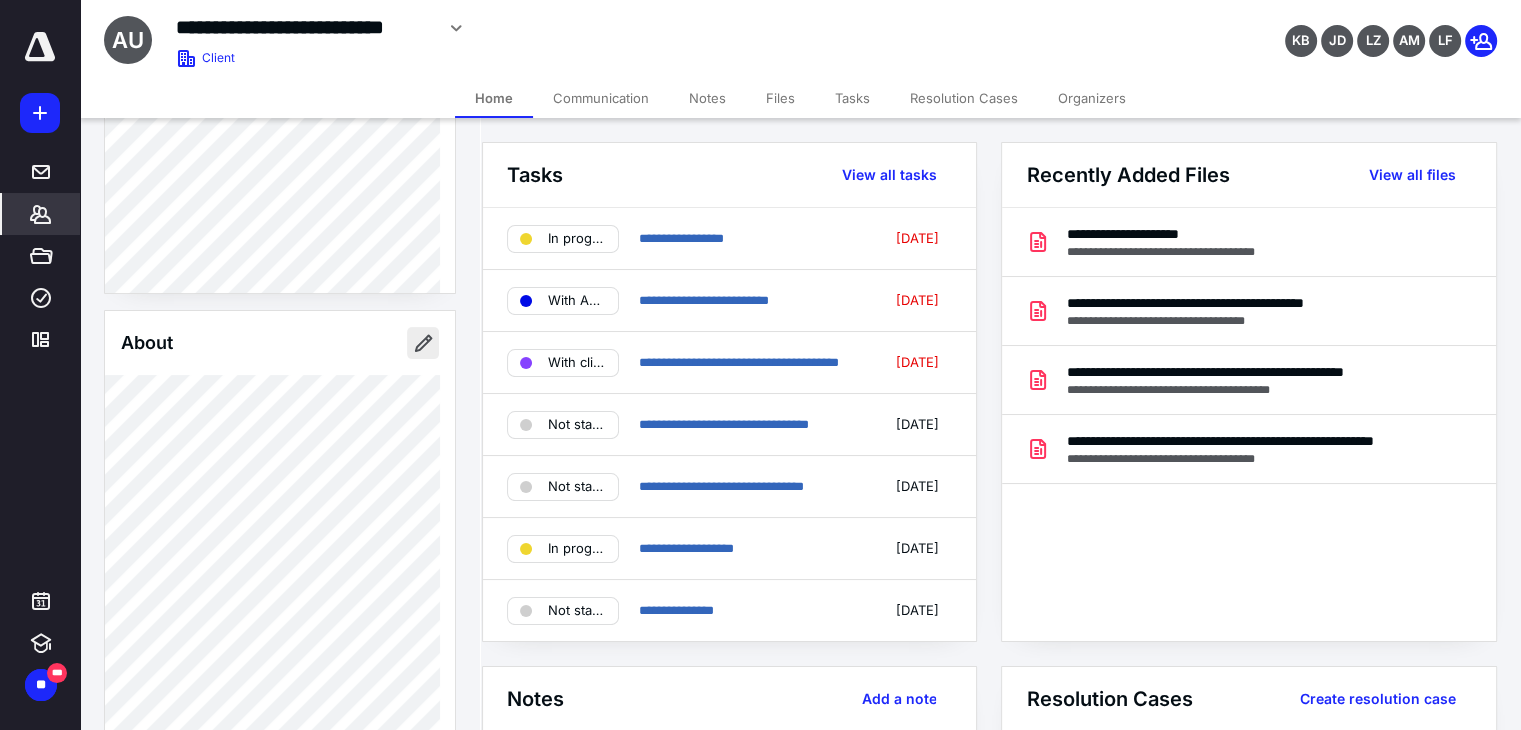 click at bounding box center [423, 343] 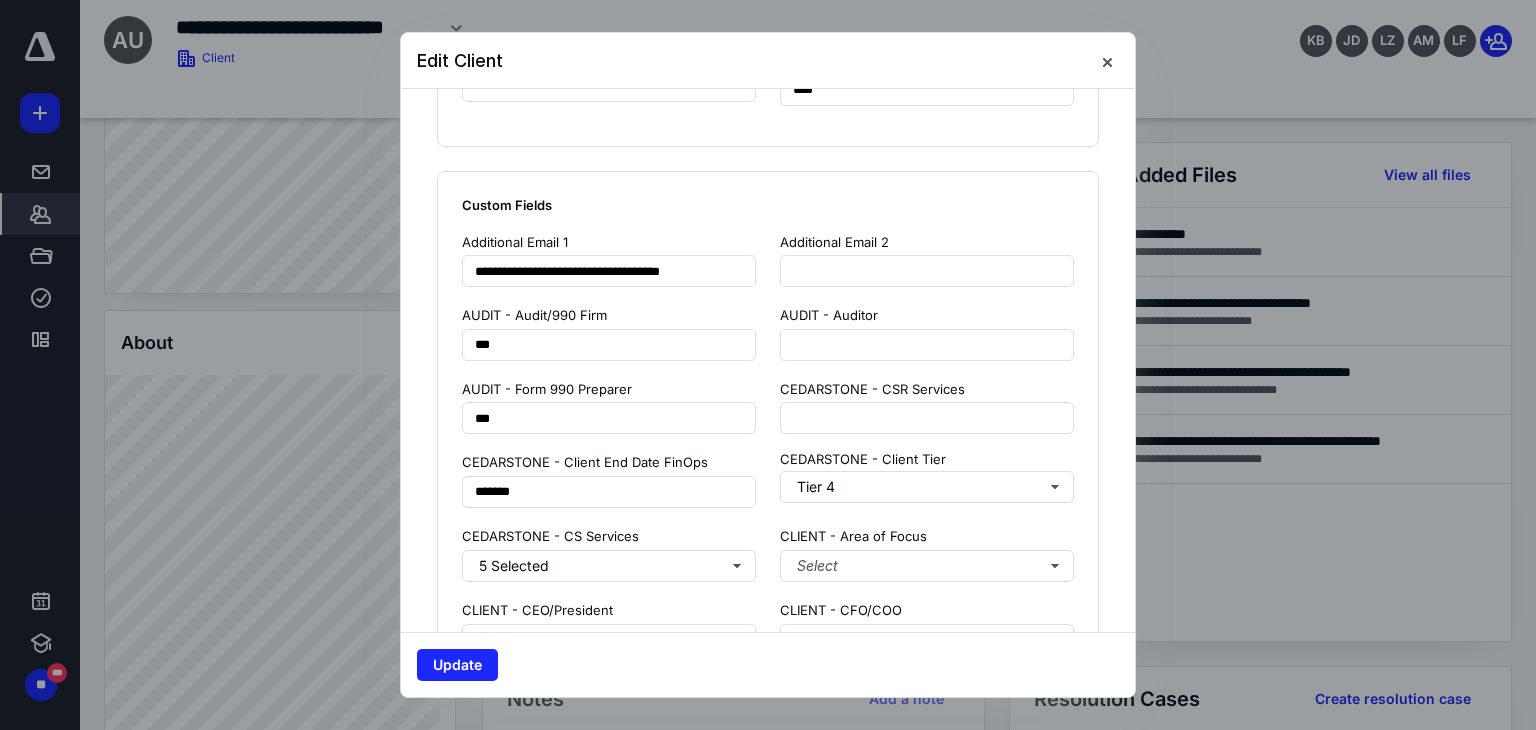 scroll, scrollTop: 1800, scrollLeft: 0, axis: vertical 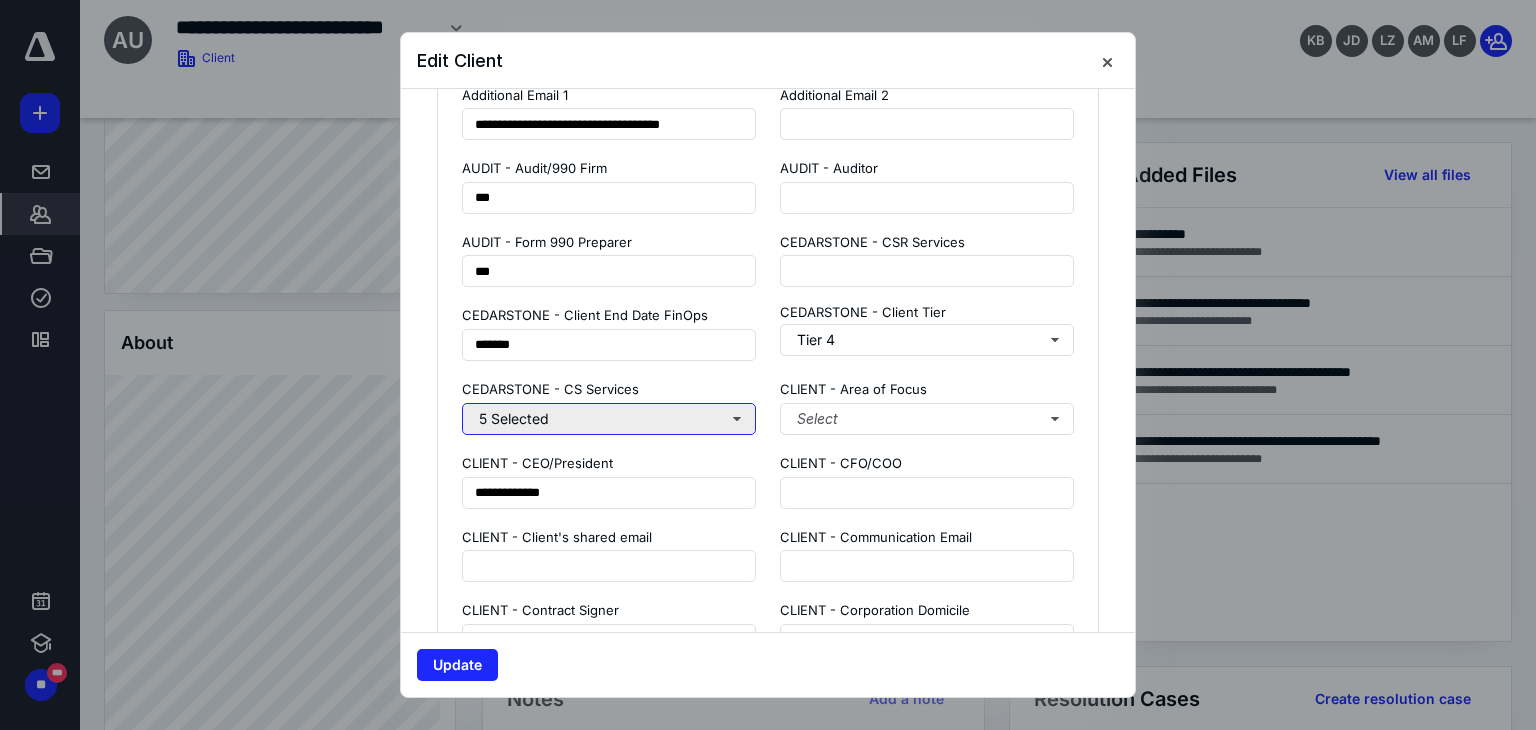 click on "5 Selected" at bounding box center [609, 419] 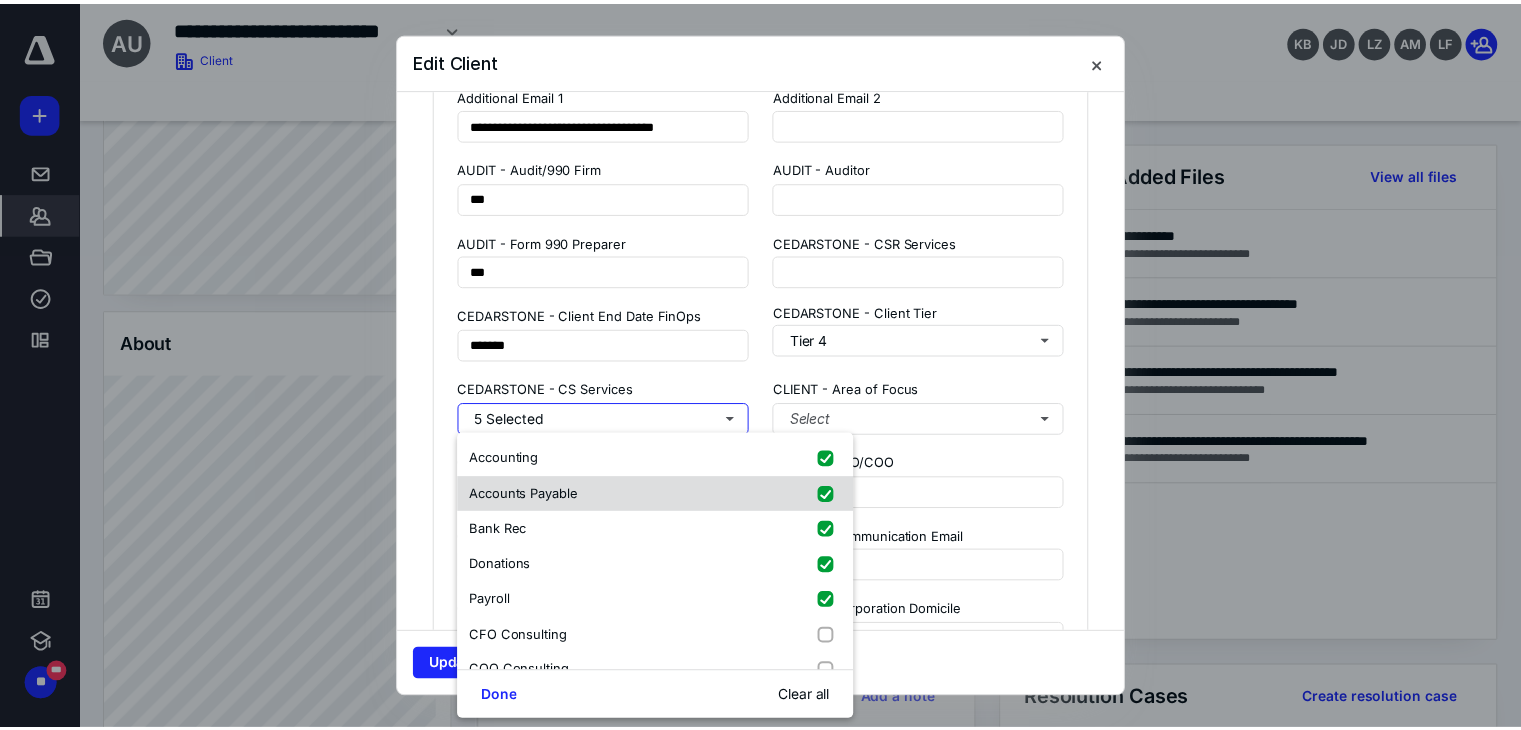 scroll, scrollTop: 240, scrollLeft: 0, axis: vertical 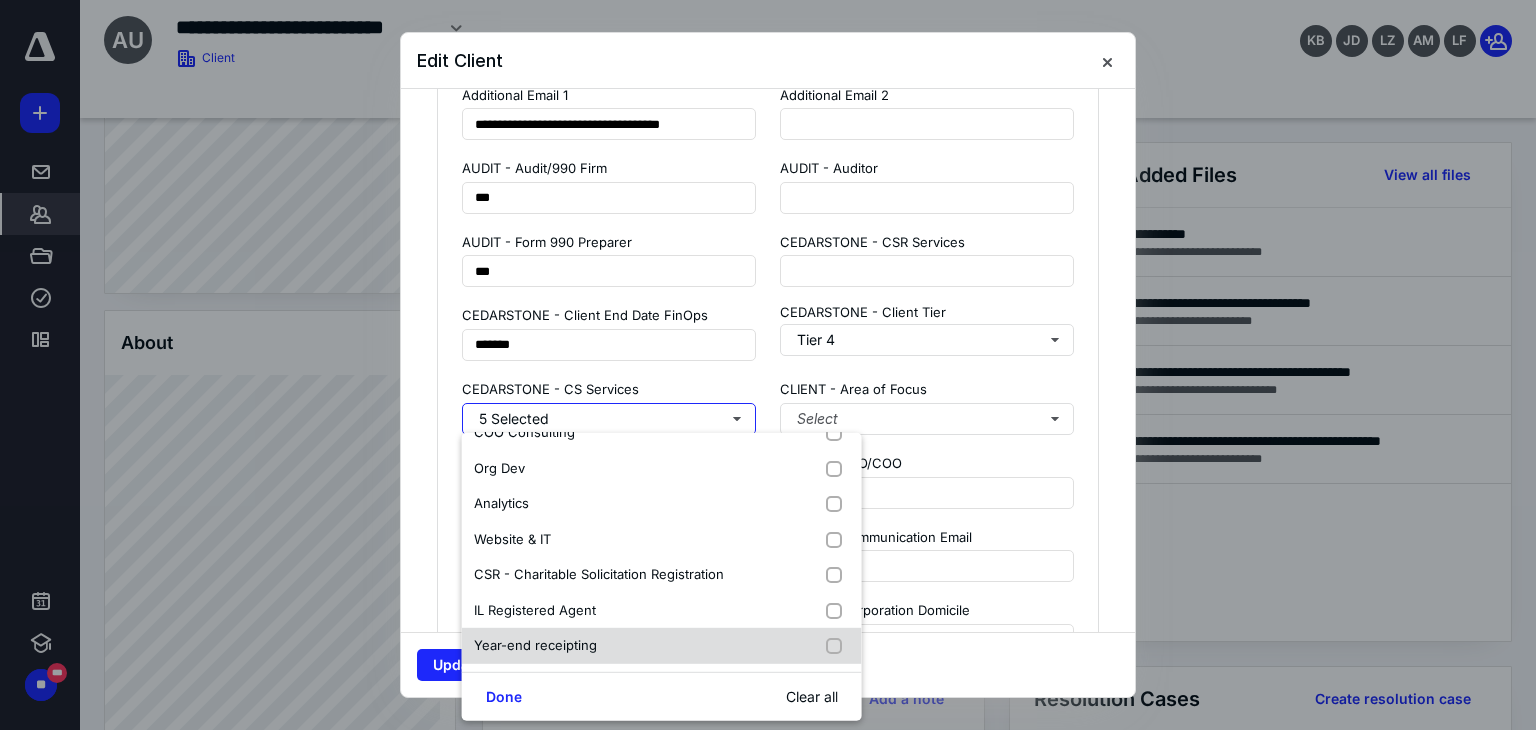click at bounding box center [838, 646] 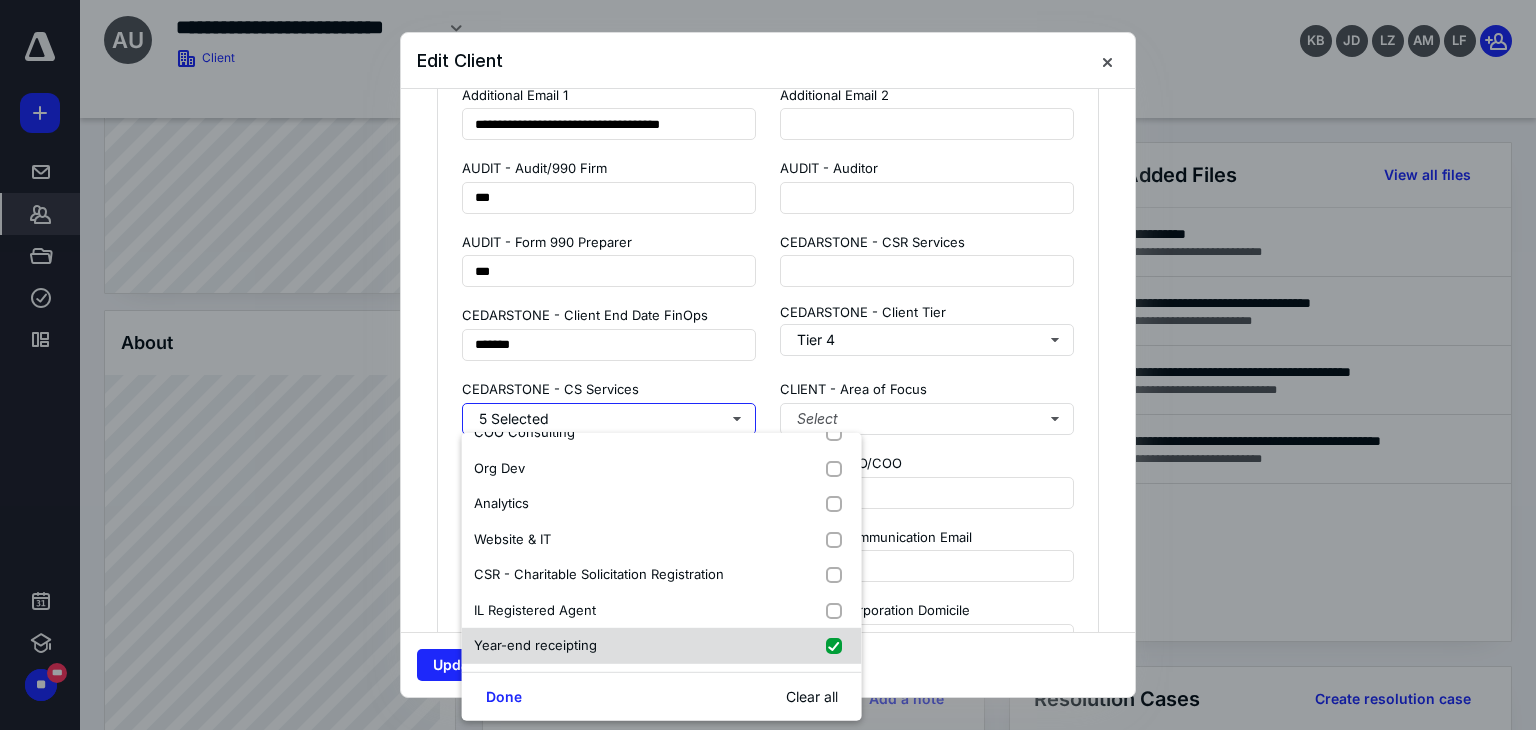 checkbox on "true" 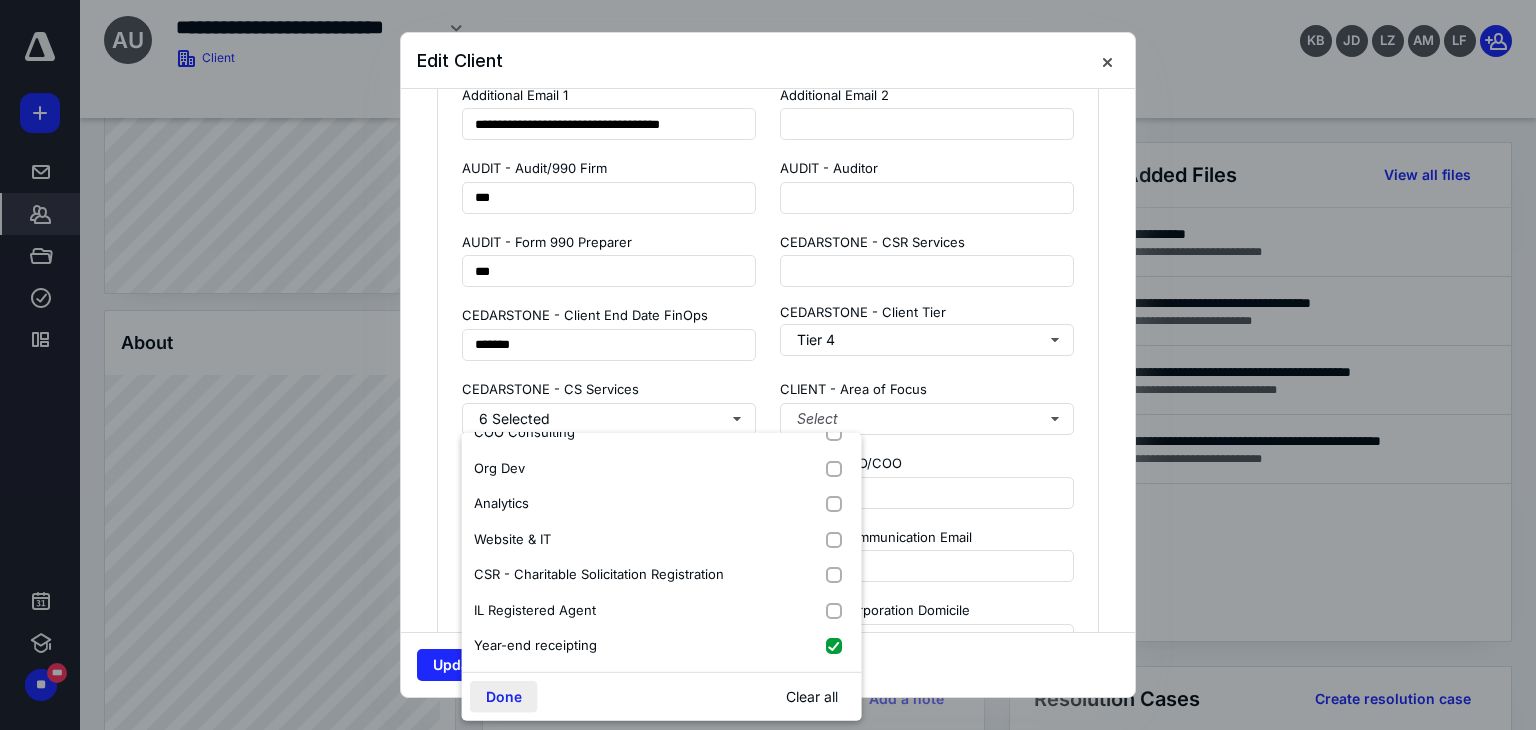 click on "Done" at bounding box center (504, 697) 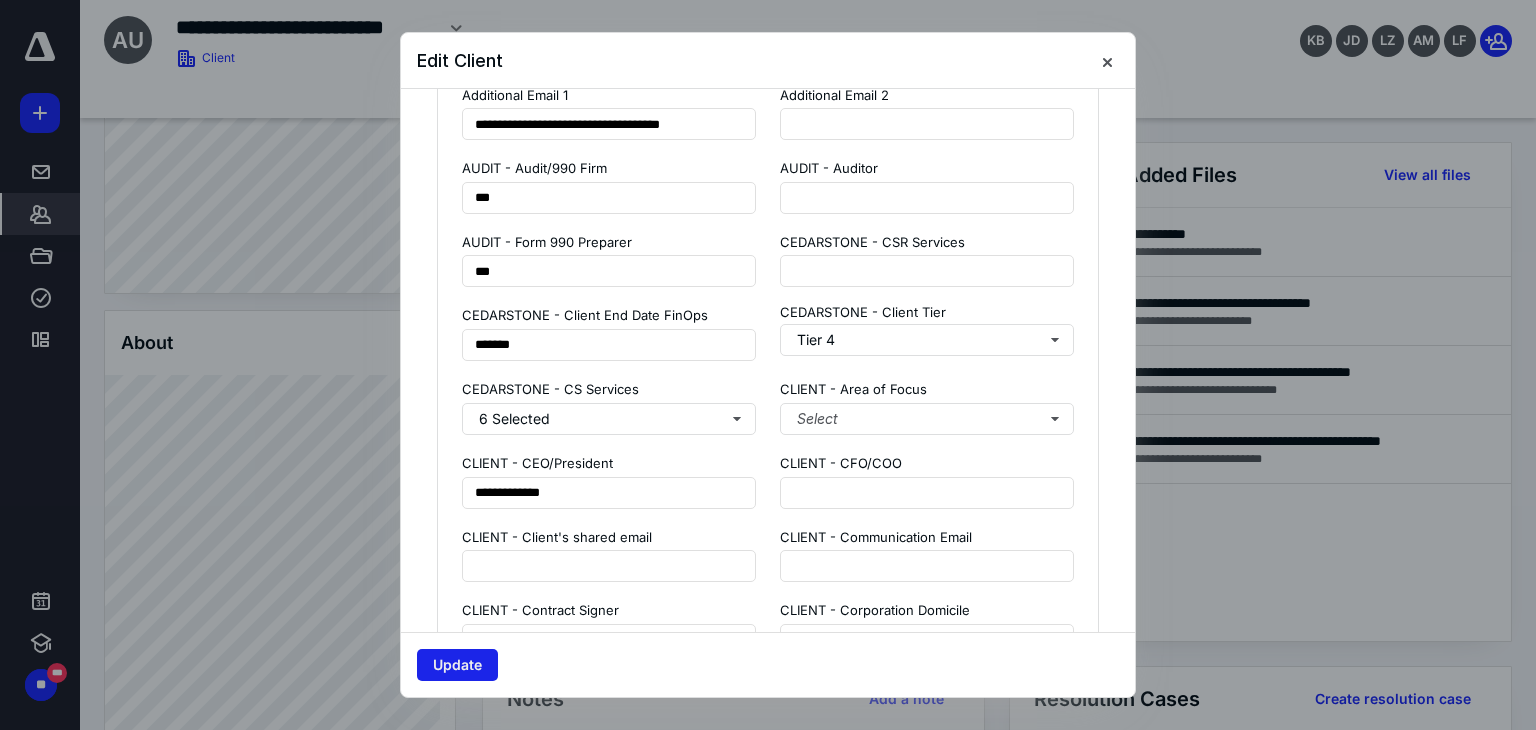 click on "Update" at bounding box center [457, 665] 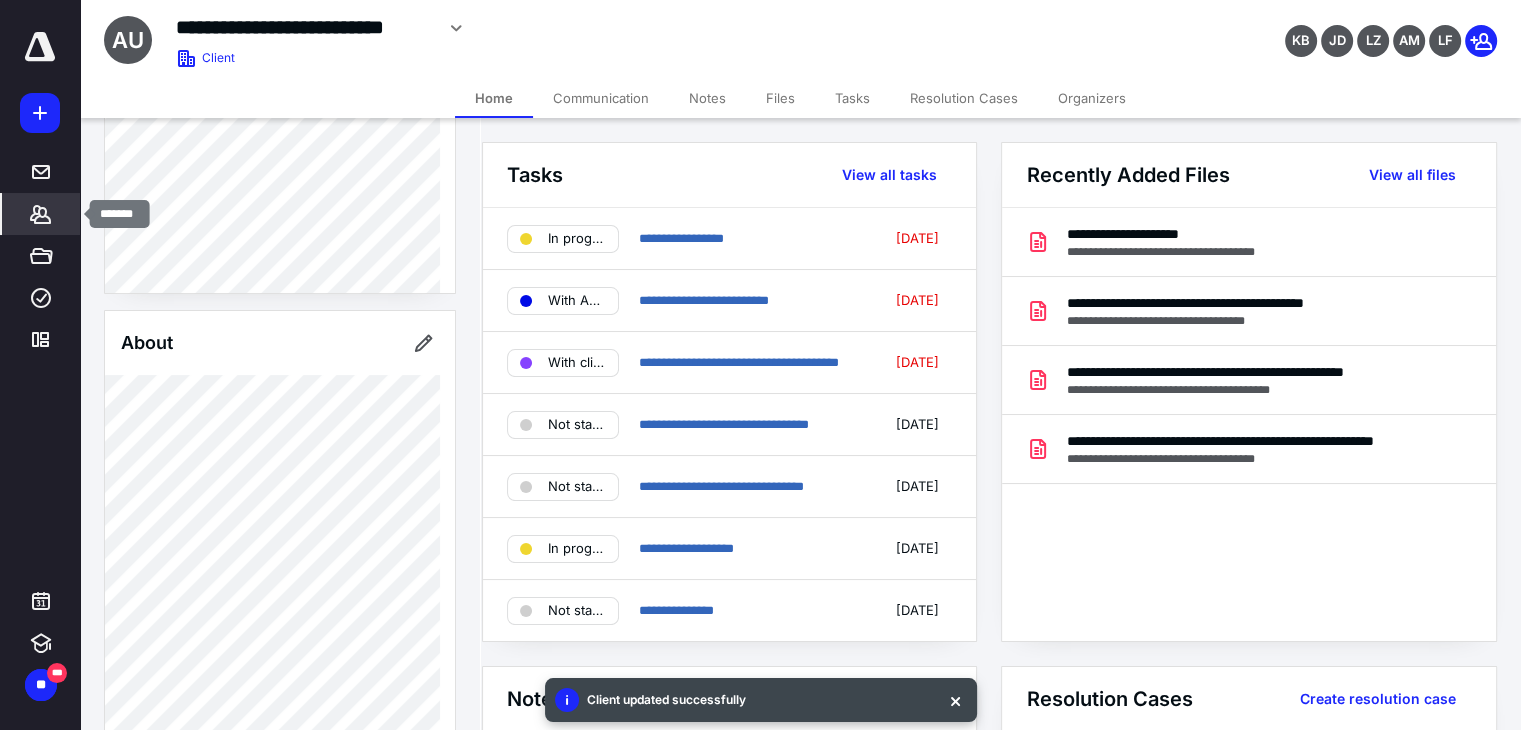 click 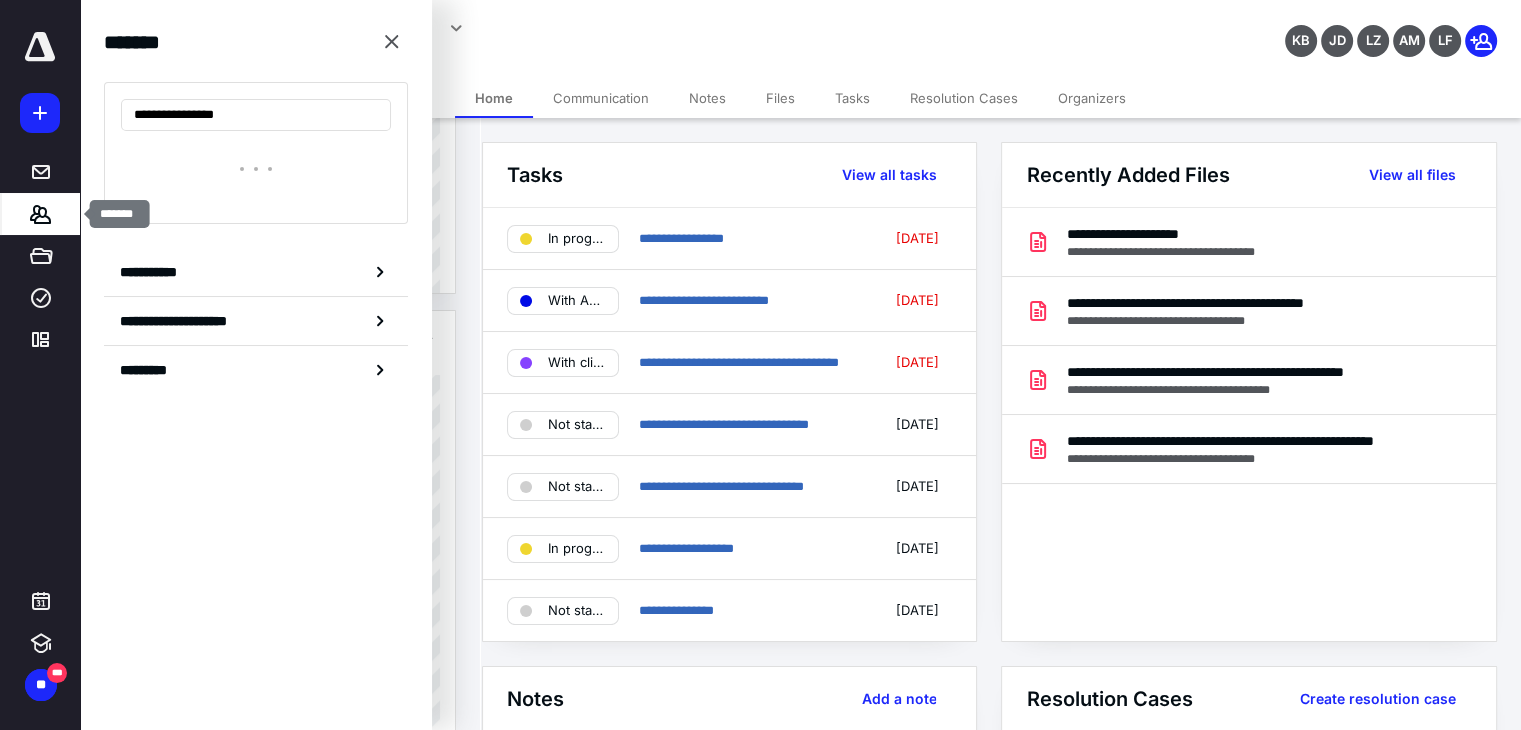 type on "**********" 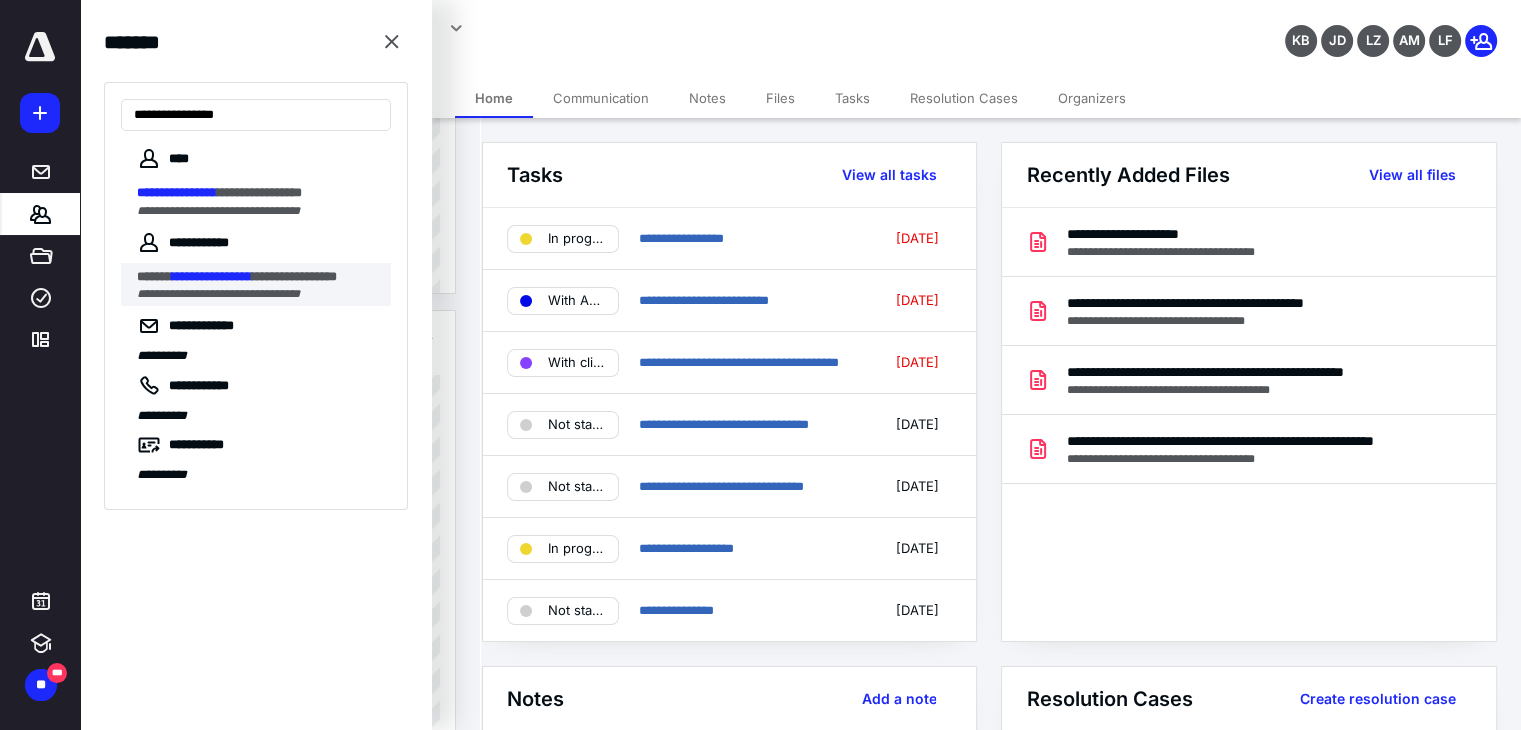 click on "**********" at bounding box center (212, 276) 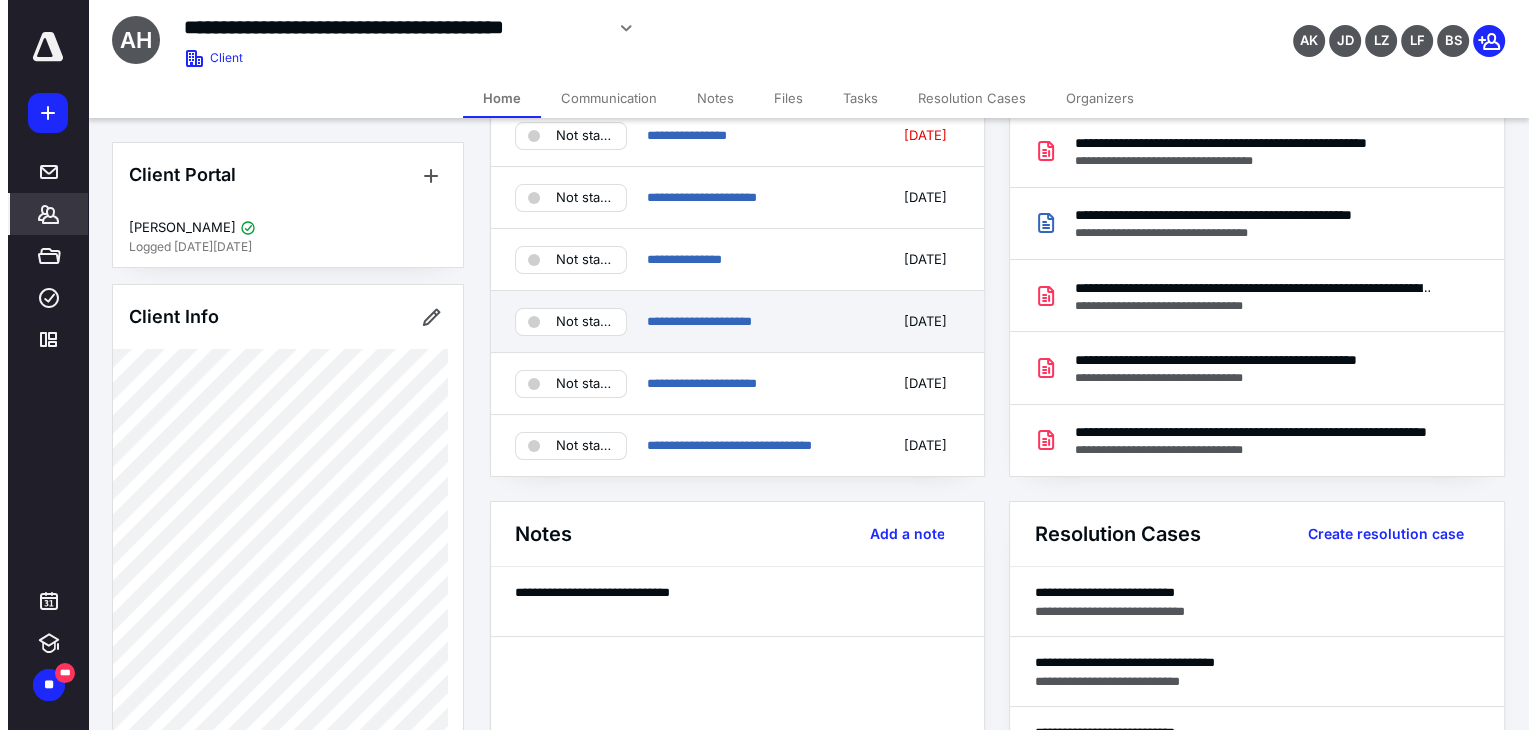 scroll, scrollTop: 0, scrollLeft: 0, axis: both 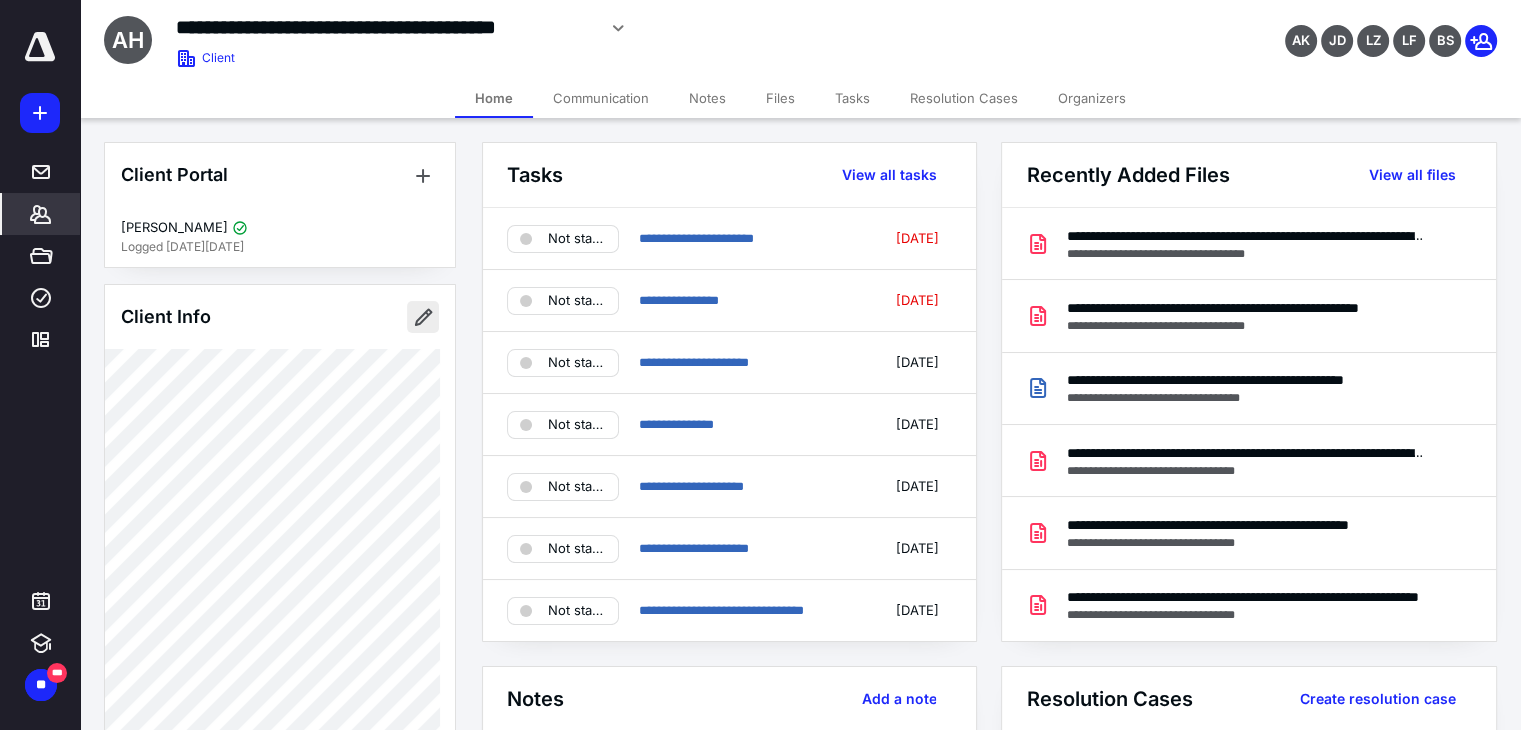 click at bounding box center [423, 317] 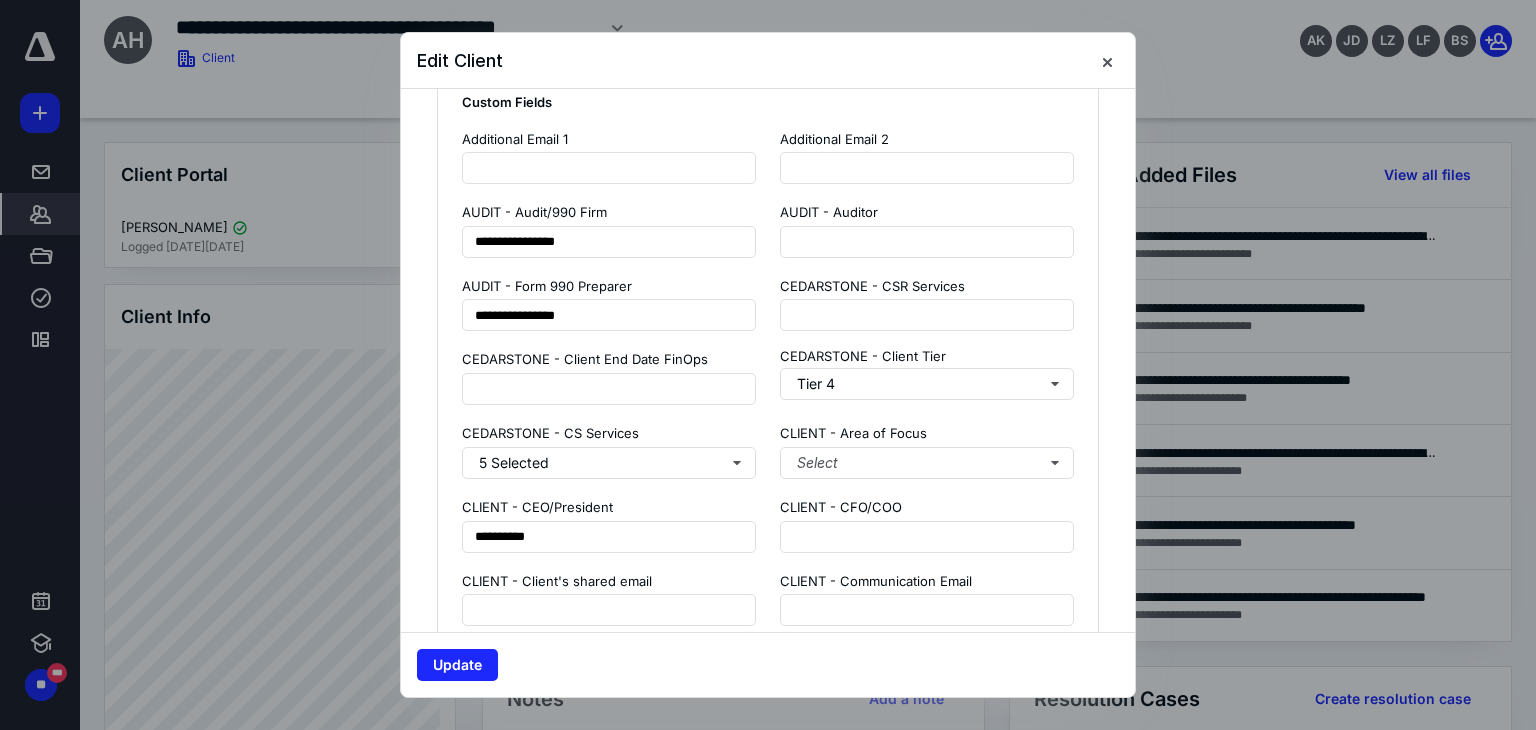 scroll, scrollTop: 1800, scrollLeft: 0, axis: vertical 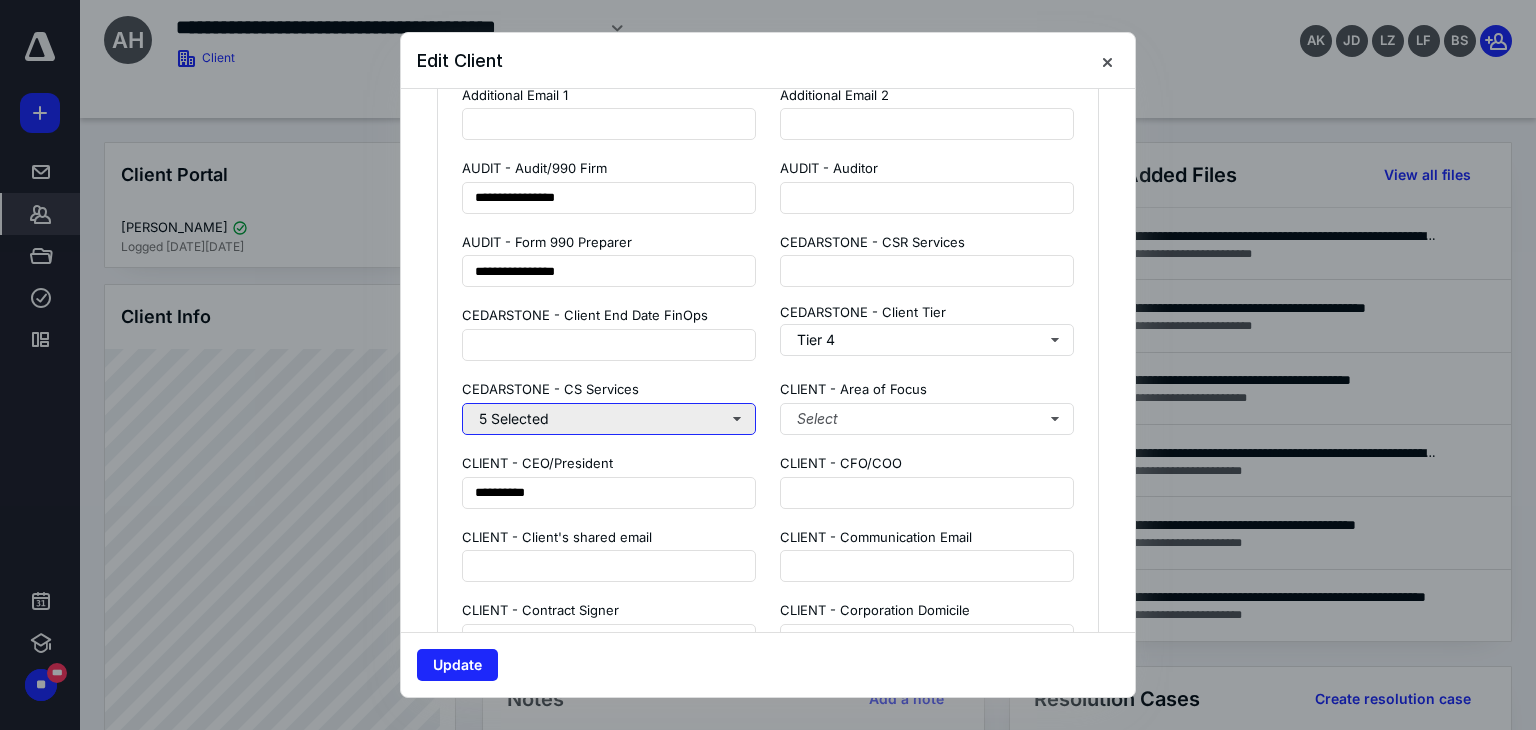 click on "5 Selected" at bounding box center [609, 419] 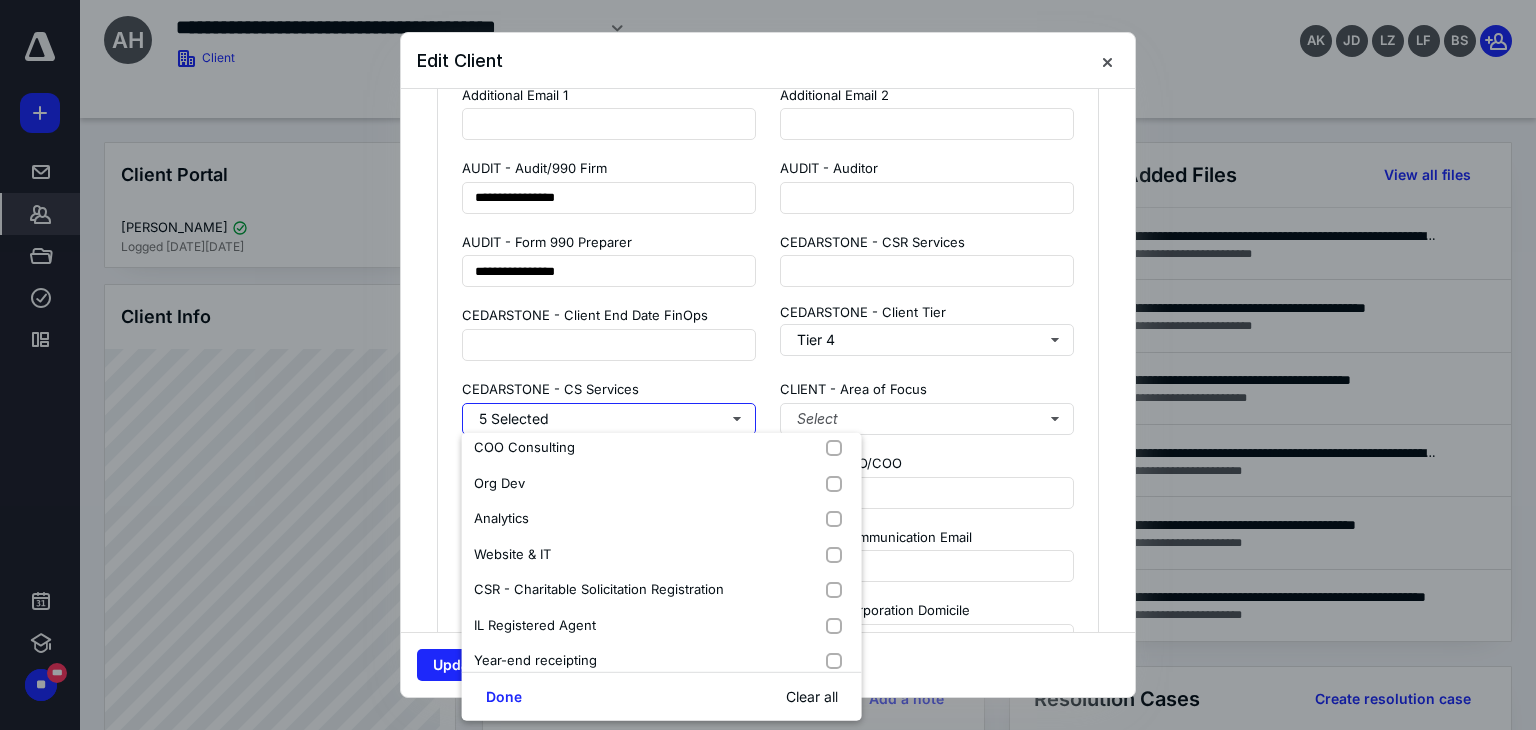 scroll, scrollTop: 240, scrollLeft: 0, axis: vertical 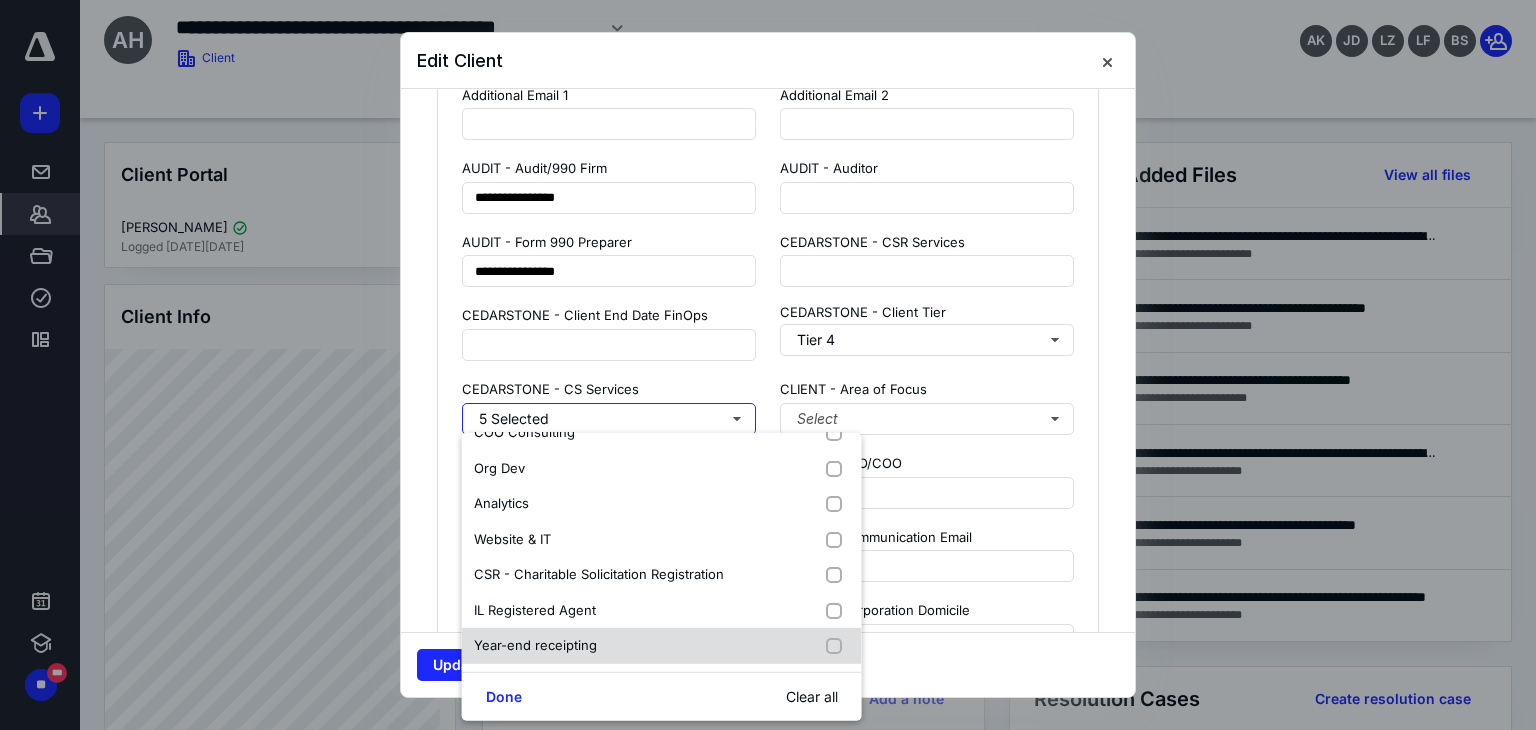 click at bounding box center [838, 646] 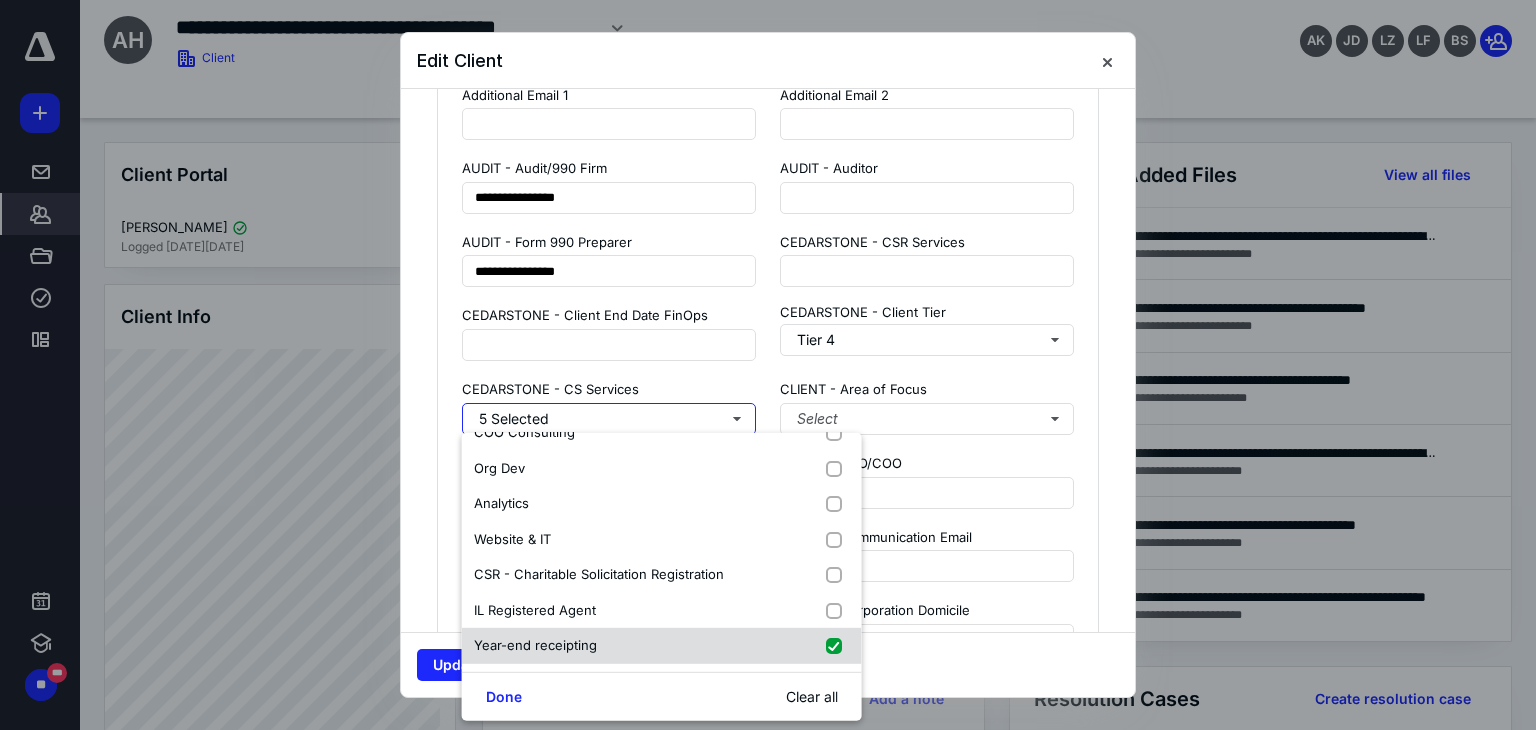 checkbox on "true" 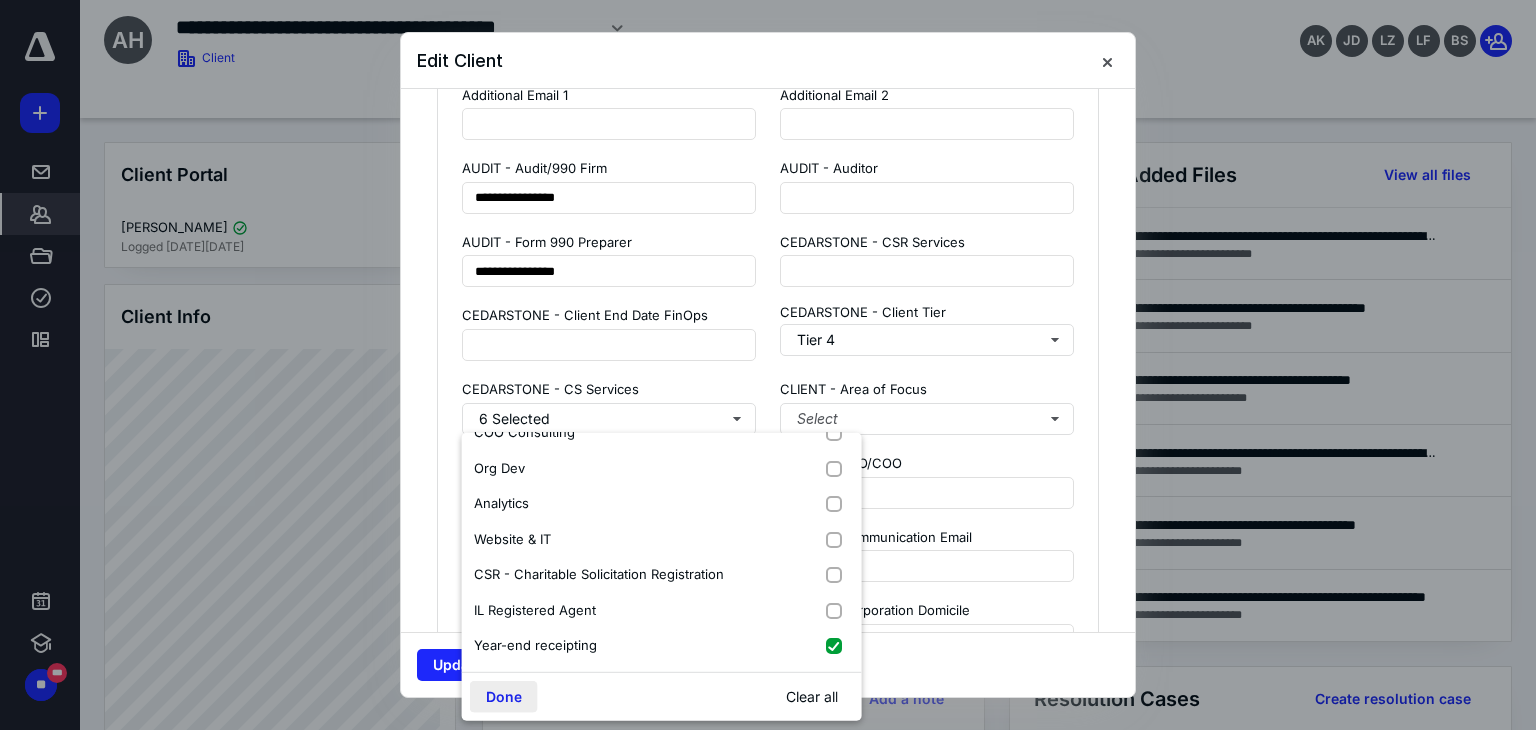 click on "Done" at bounding box center [504, 697] 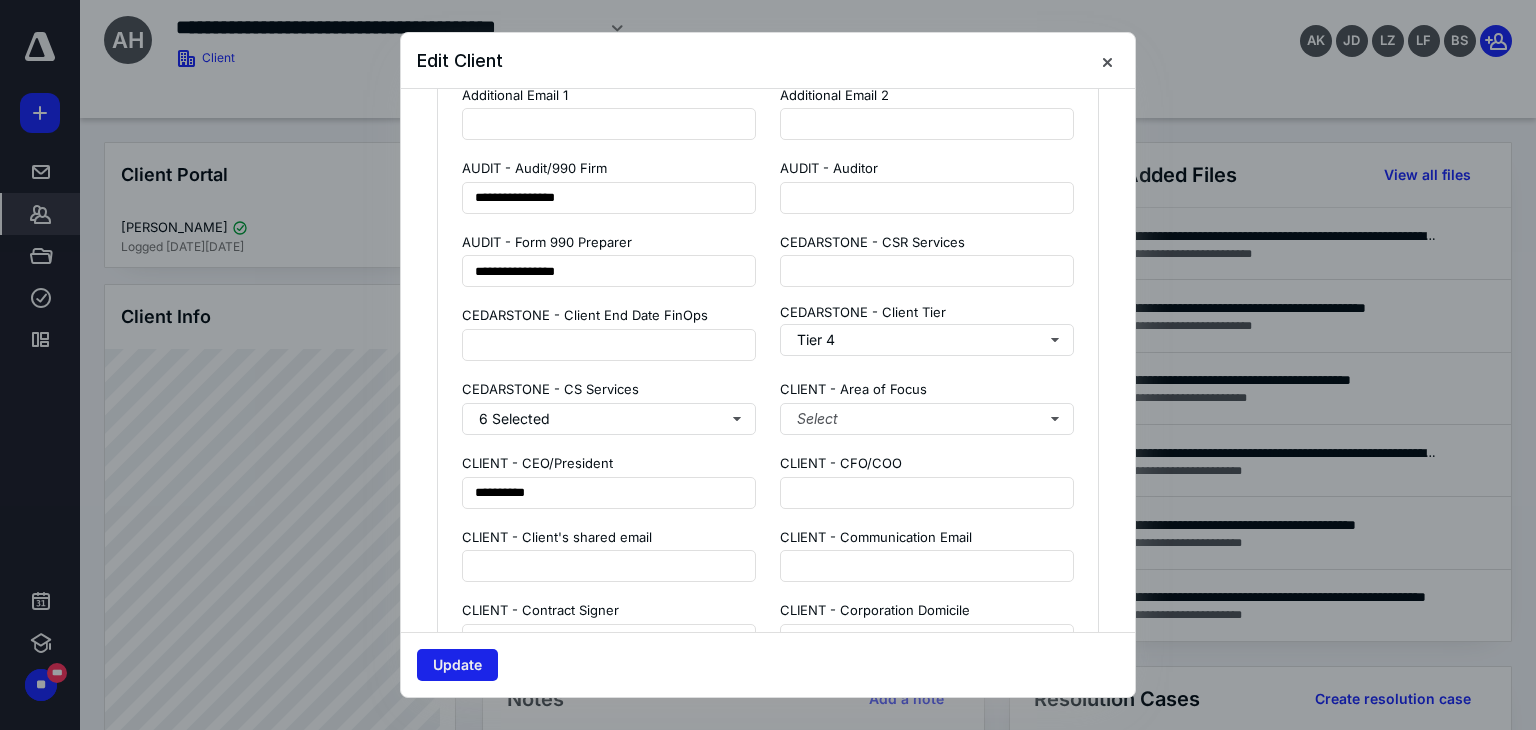 click on "Update" at bounding box center [457, 665] 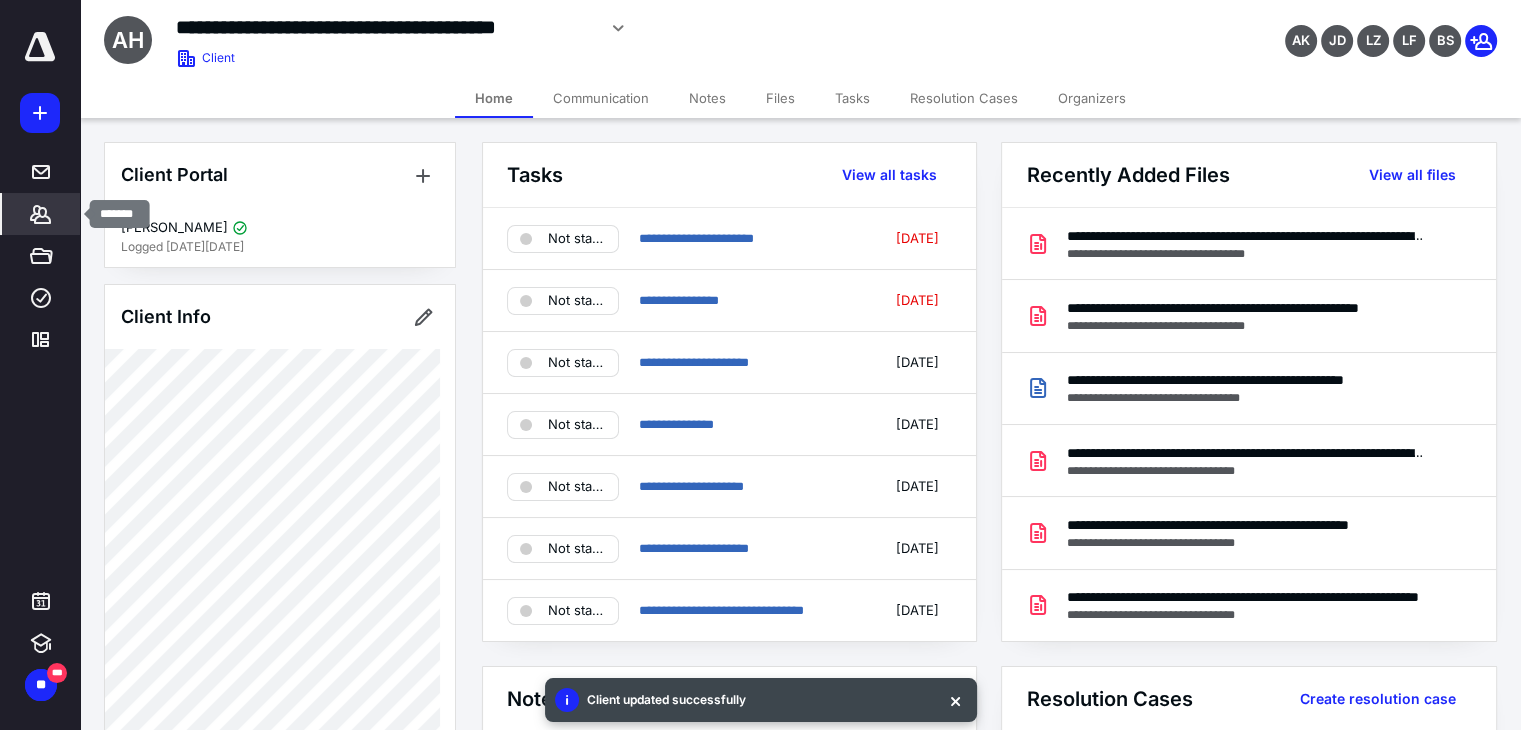click 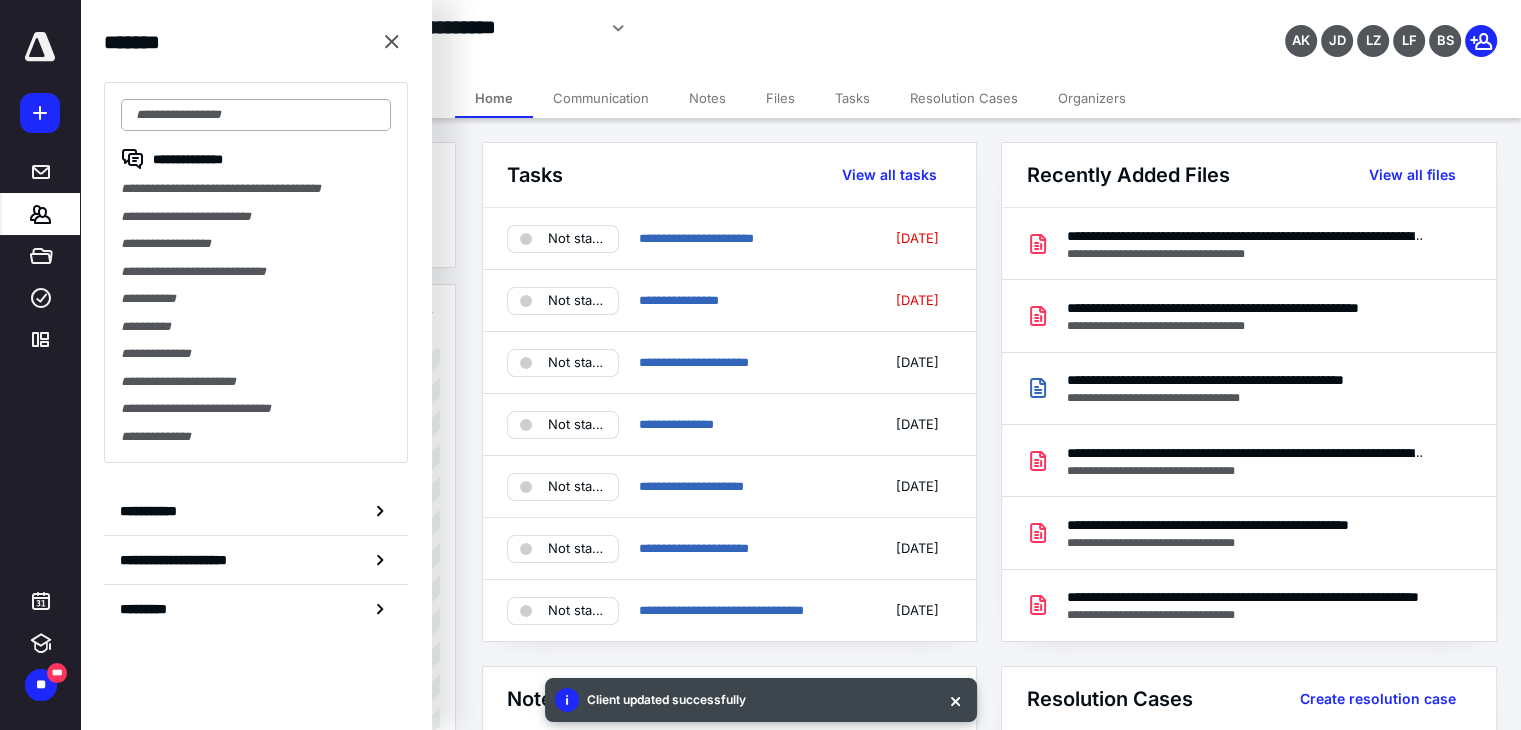 click at bounding box center [256, 115] 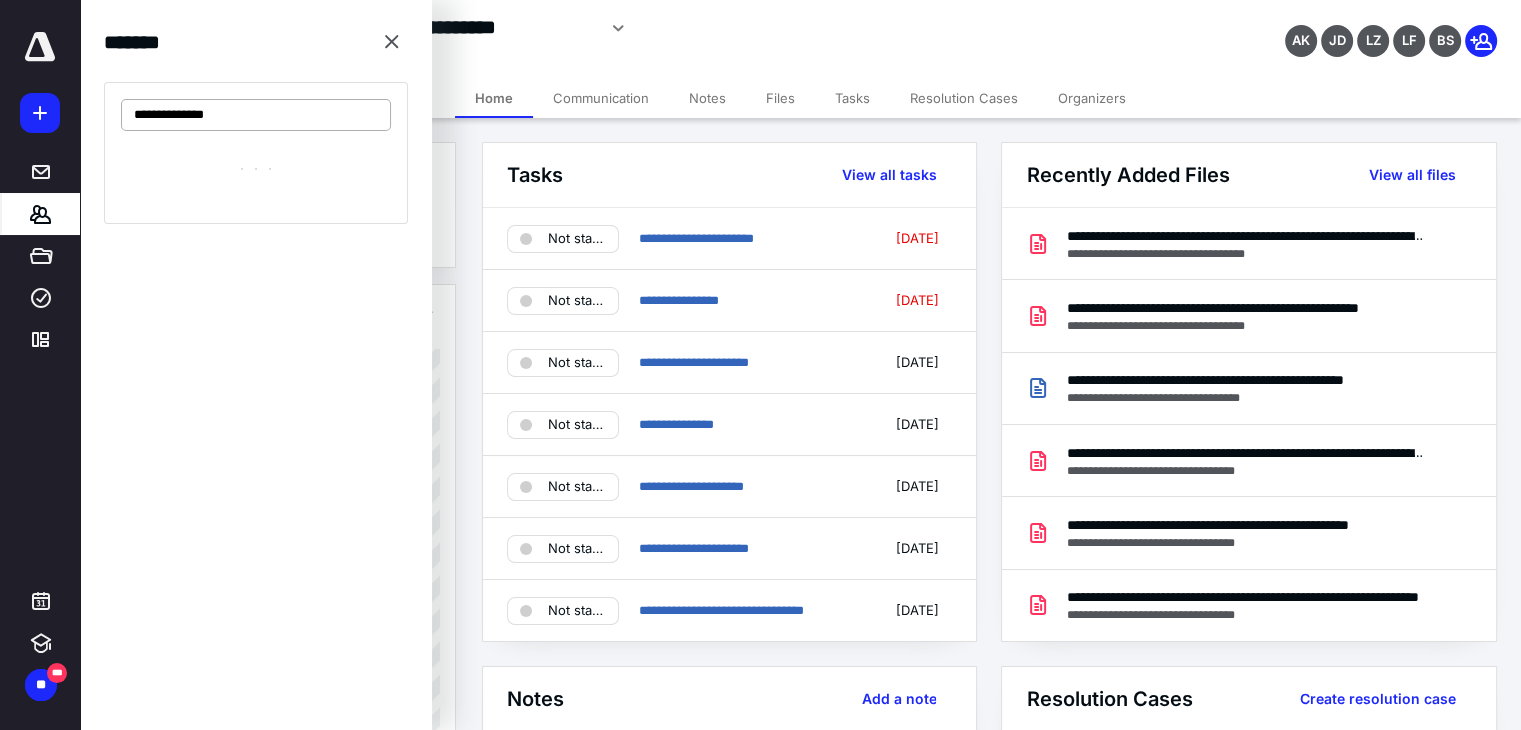 type on "**********" 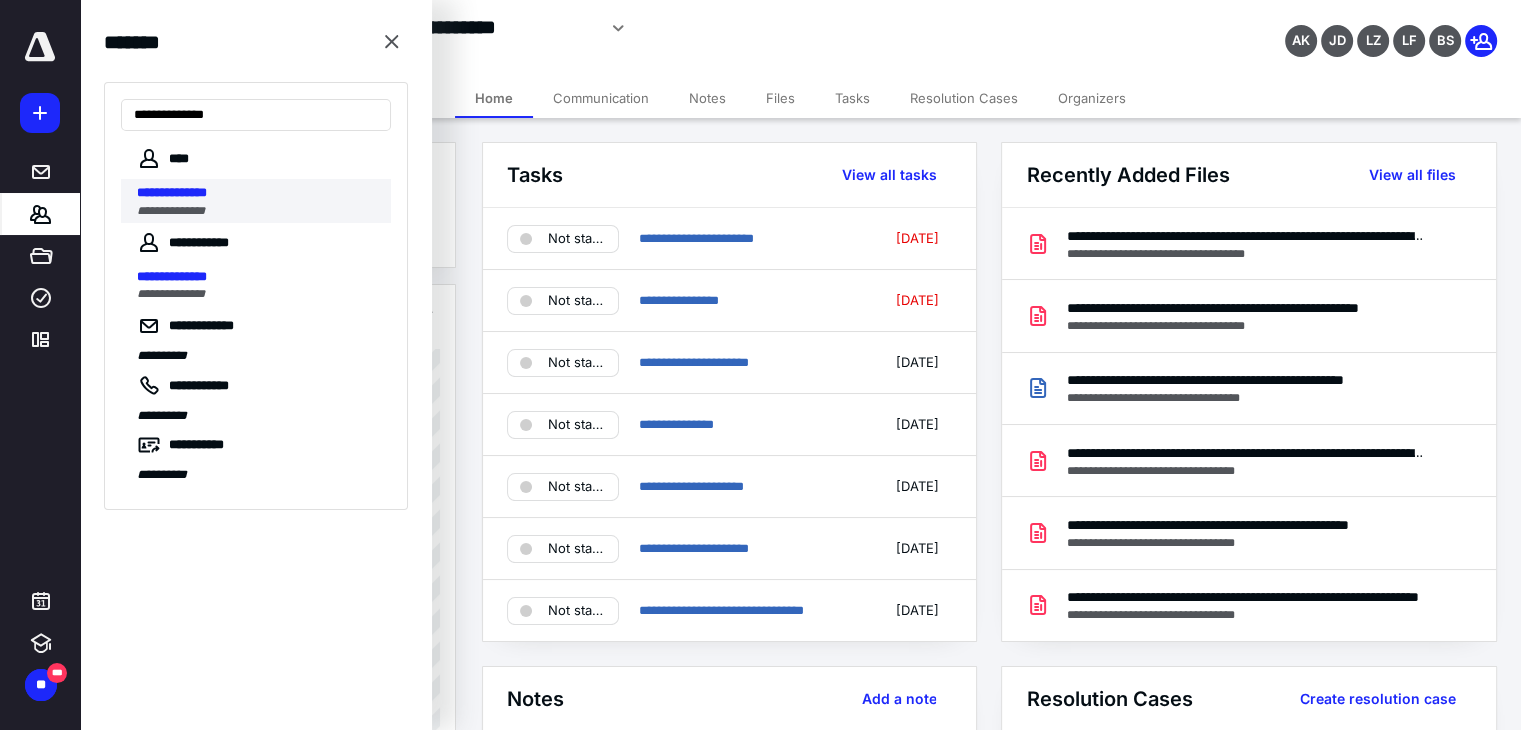click on "**********" at bounding box center (171, 211) 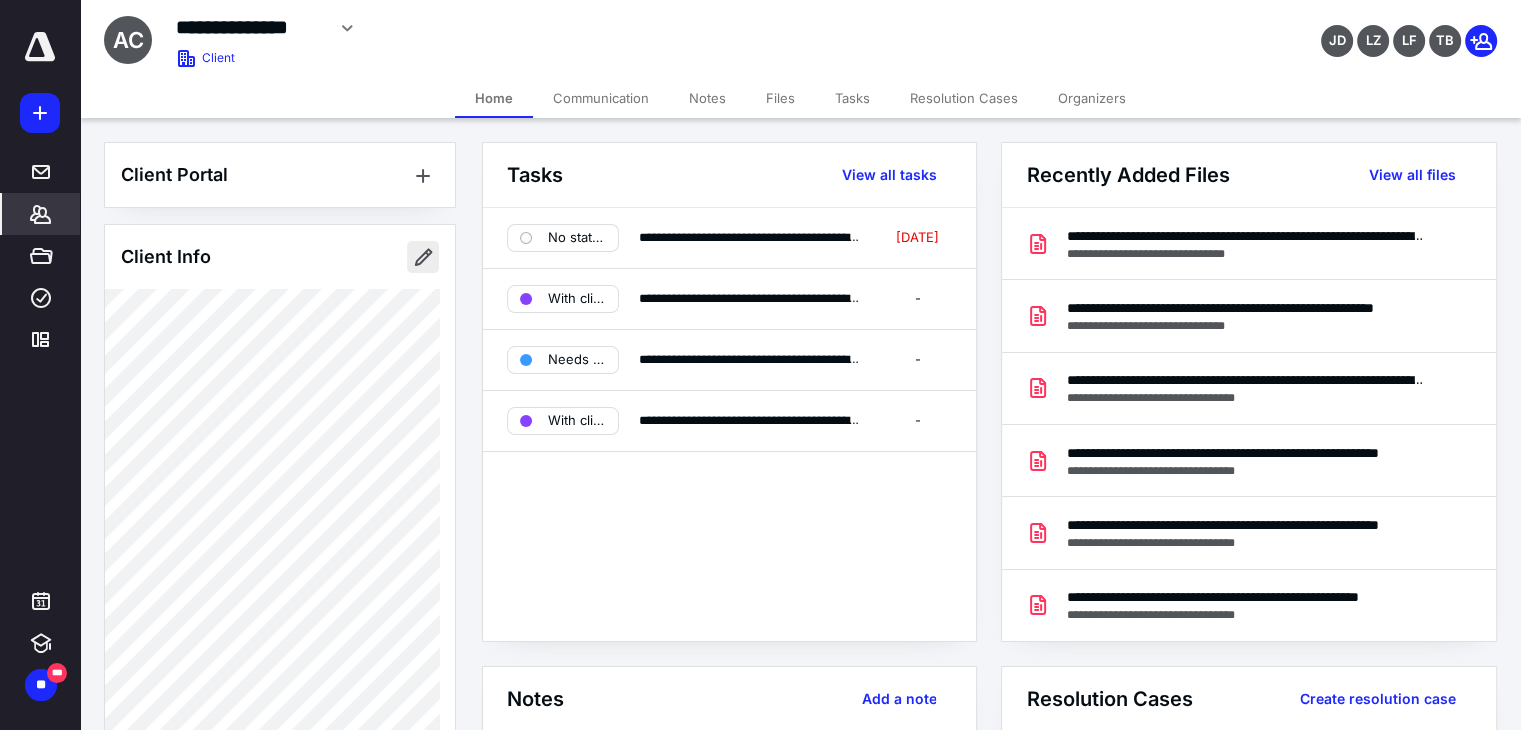 click at bounding box center [423, 257] 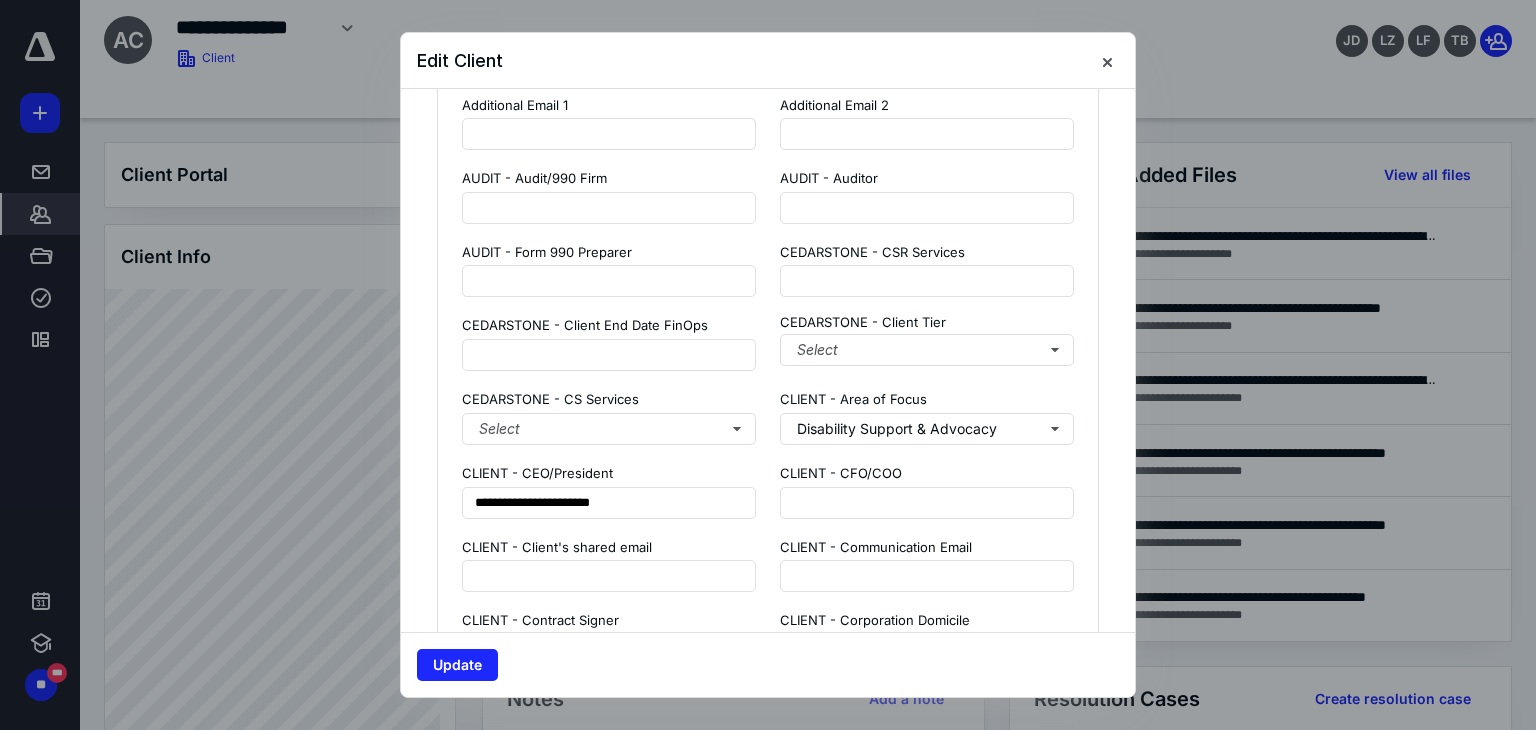 scroll, scrollTop: 1800, scrollLeft: 0, axis: vertical 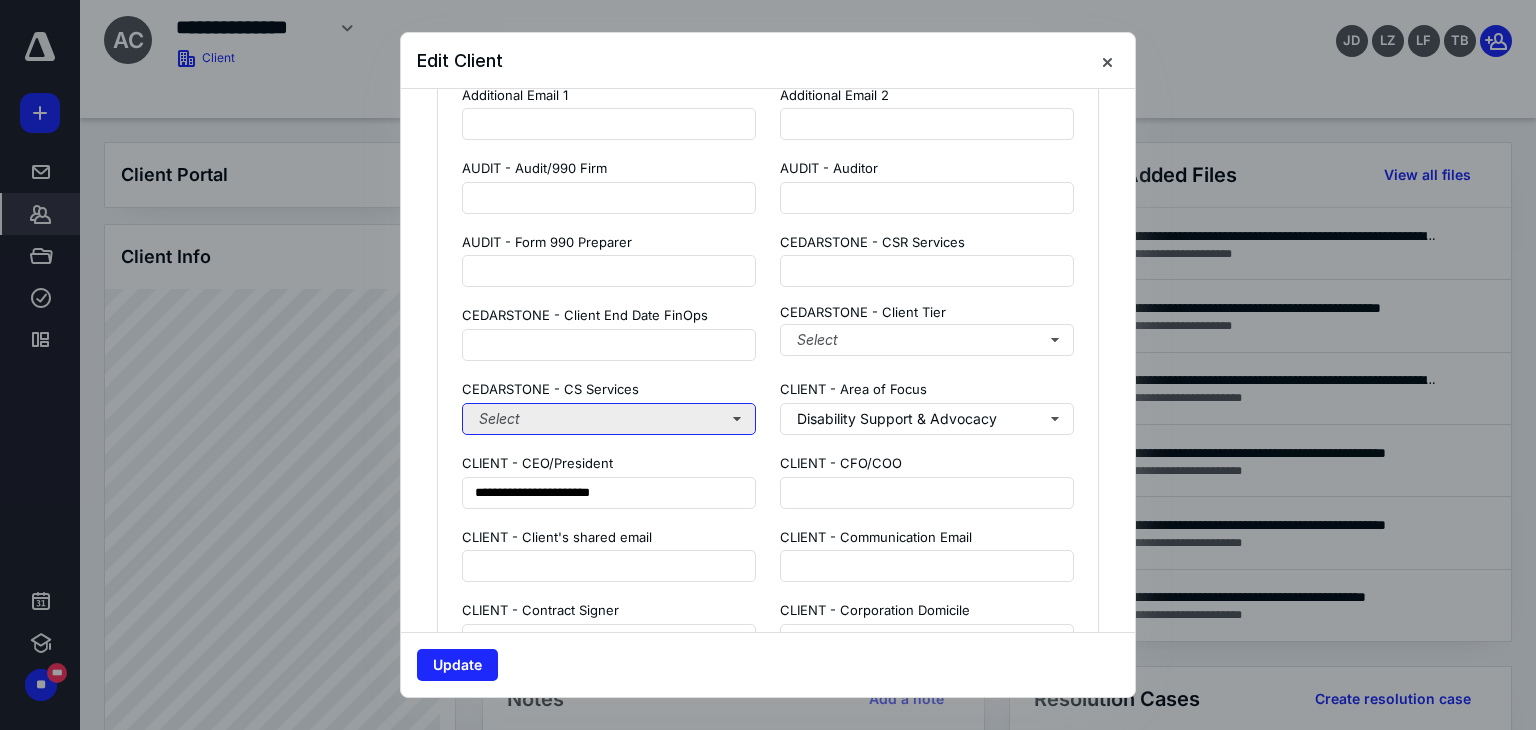 click on "Select" at bounding box center [609, 419] 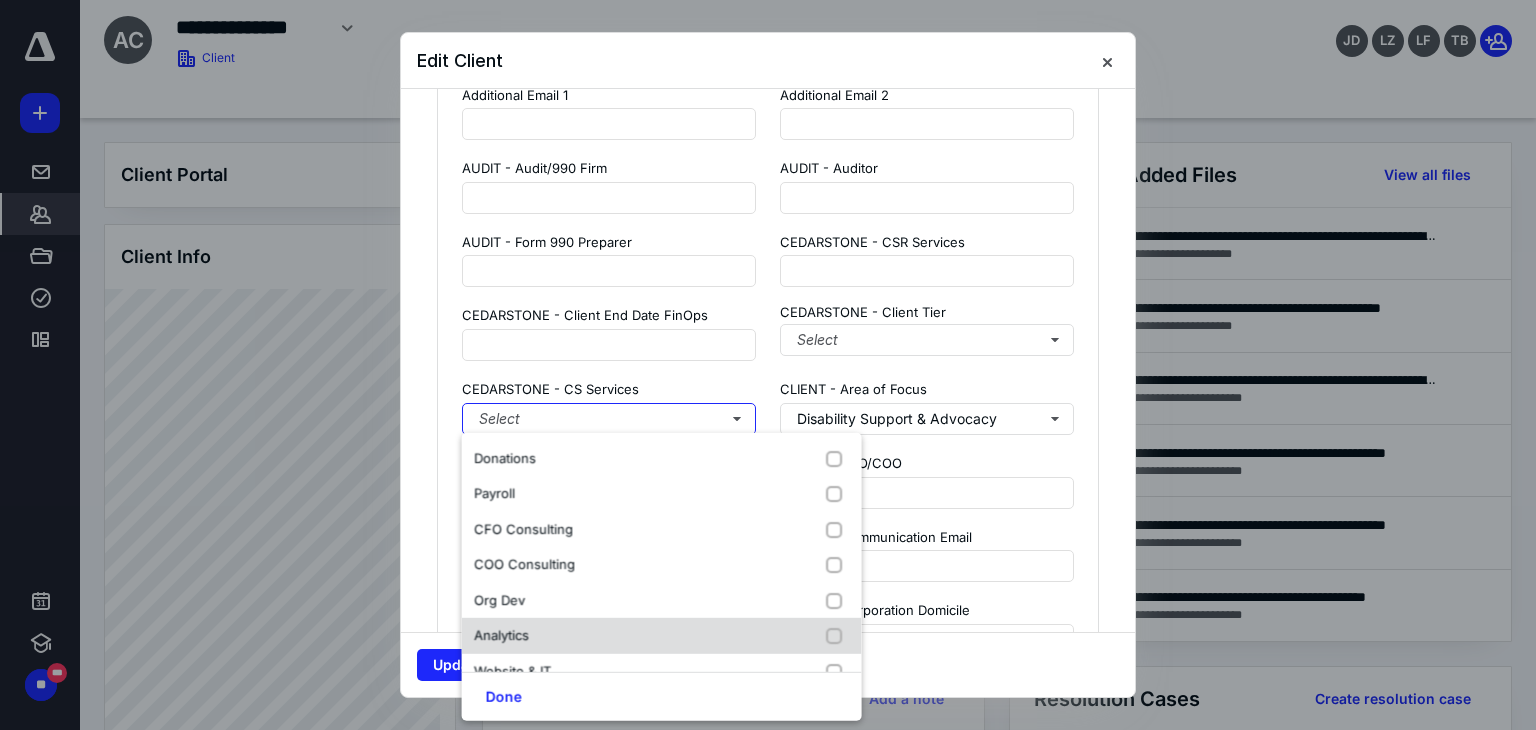 scroll, scrollTop: 240, scrollLeft: 0, axis: vertical 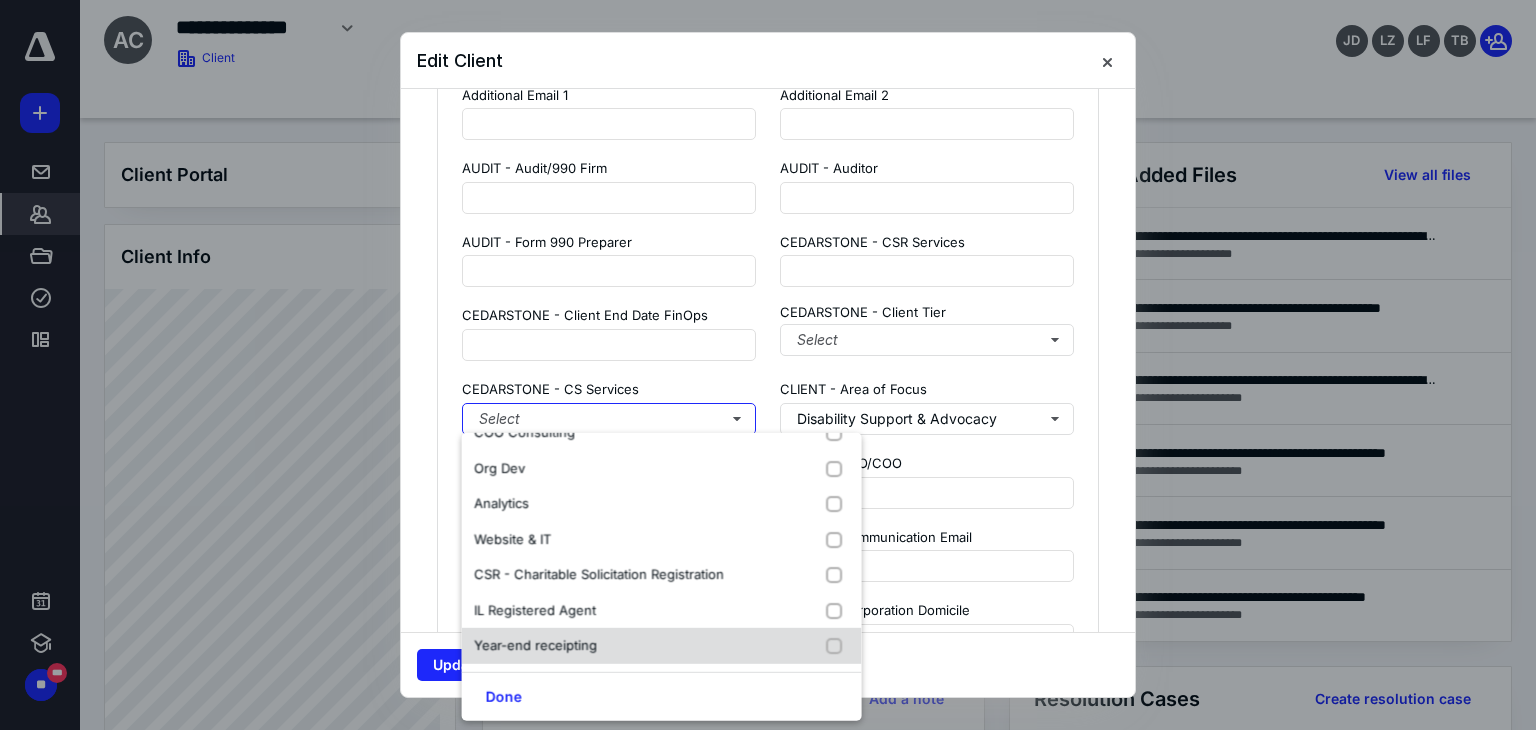 click at bounding box center [838, 646] 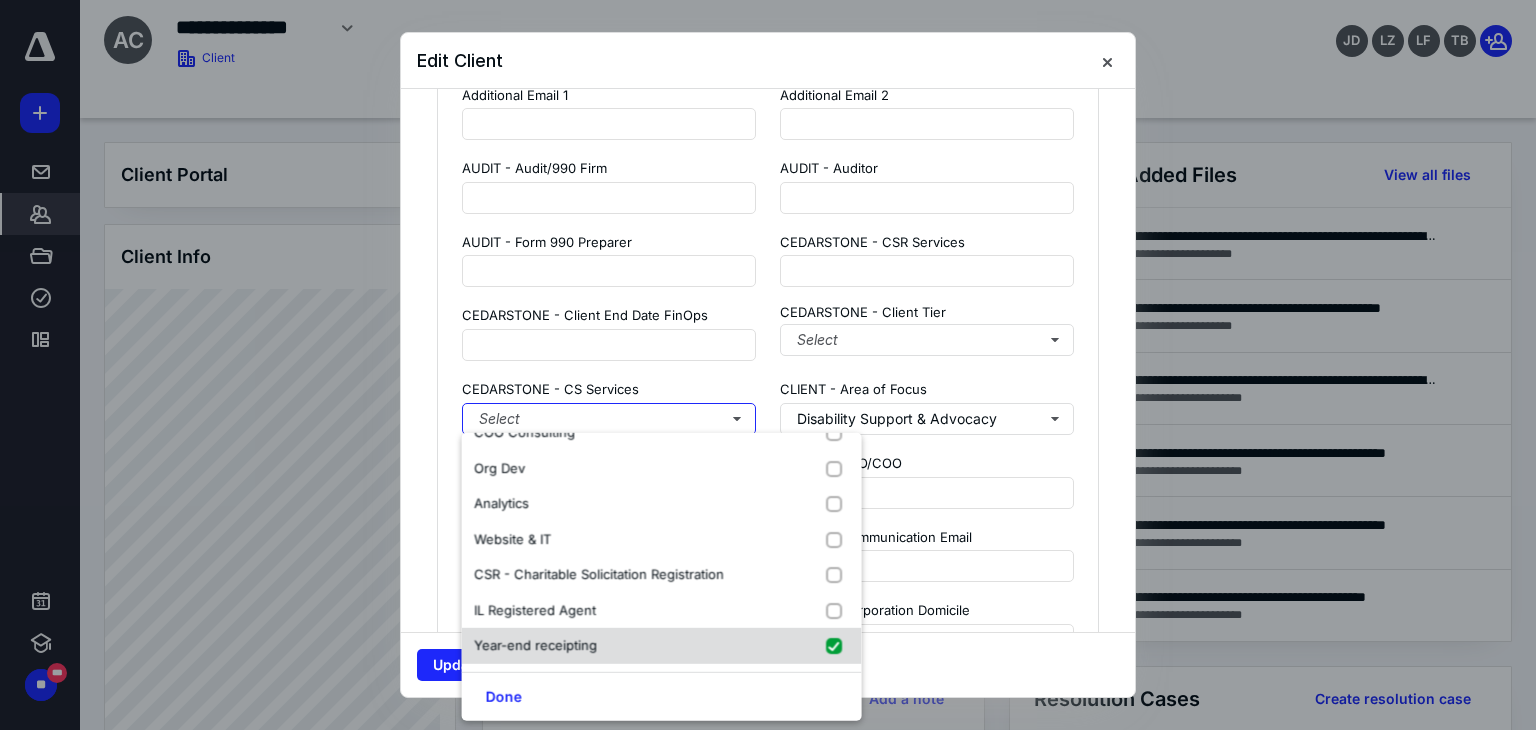 checkbox on "true" 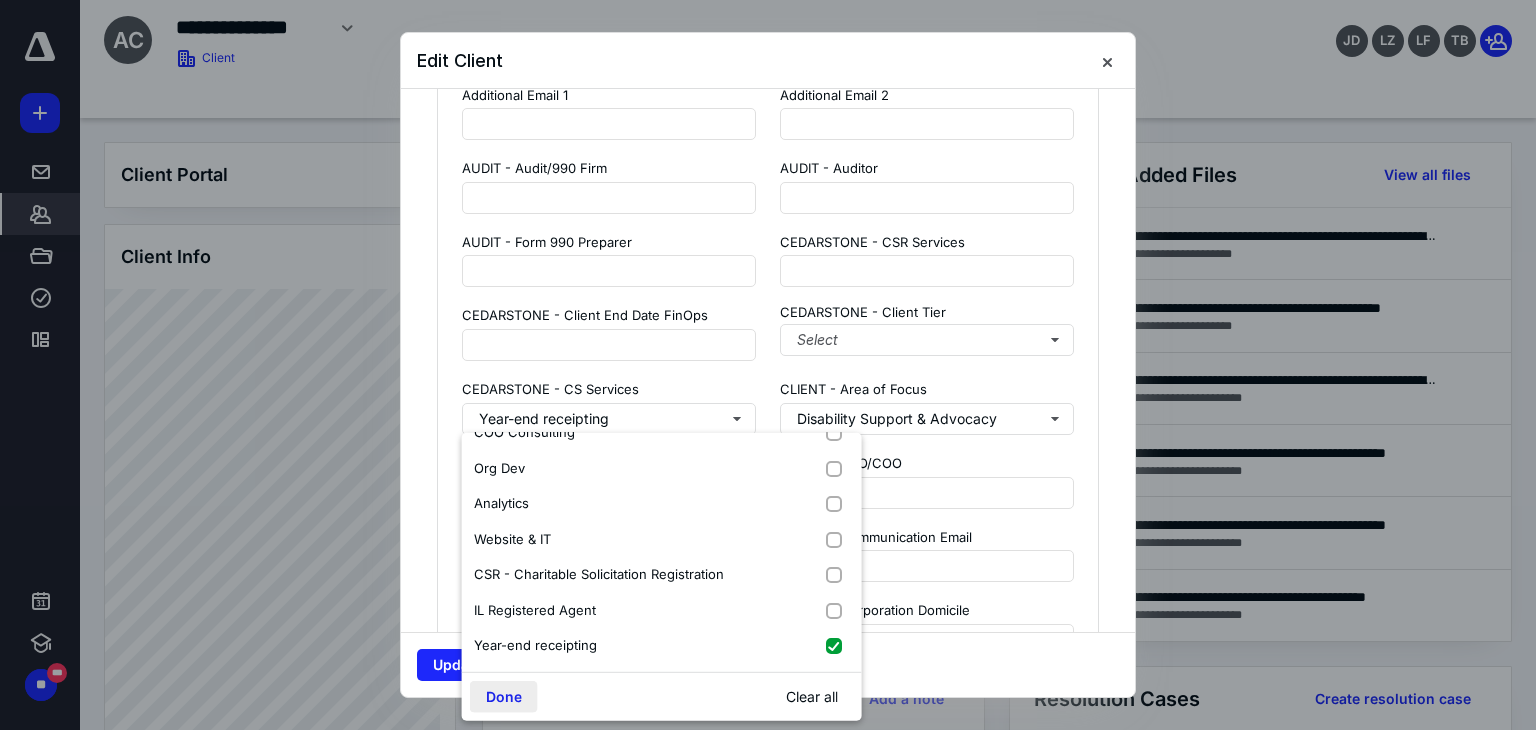 click on "Done" at bounding box center [504, 697] 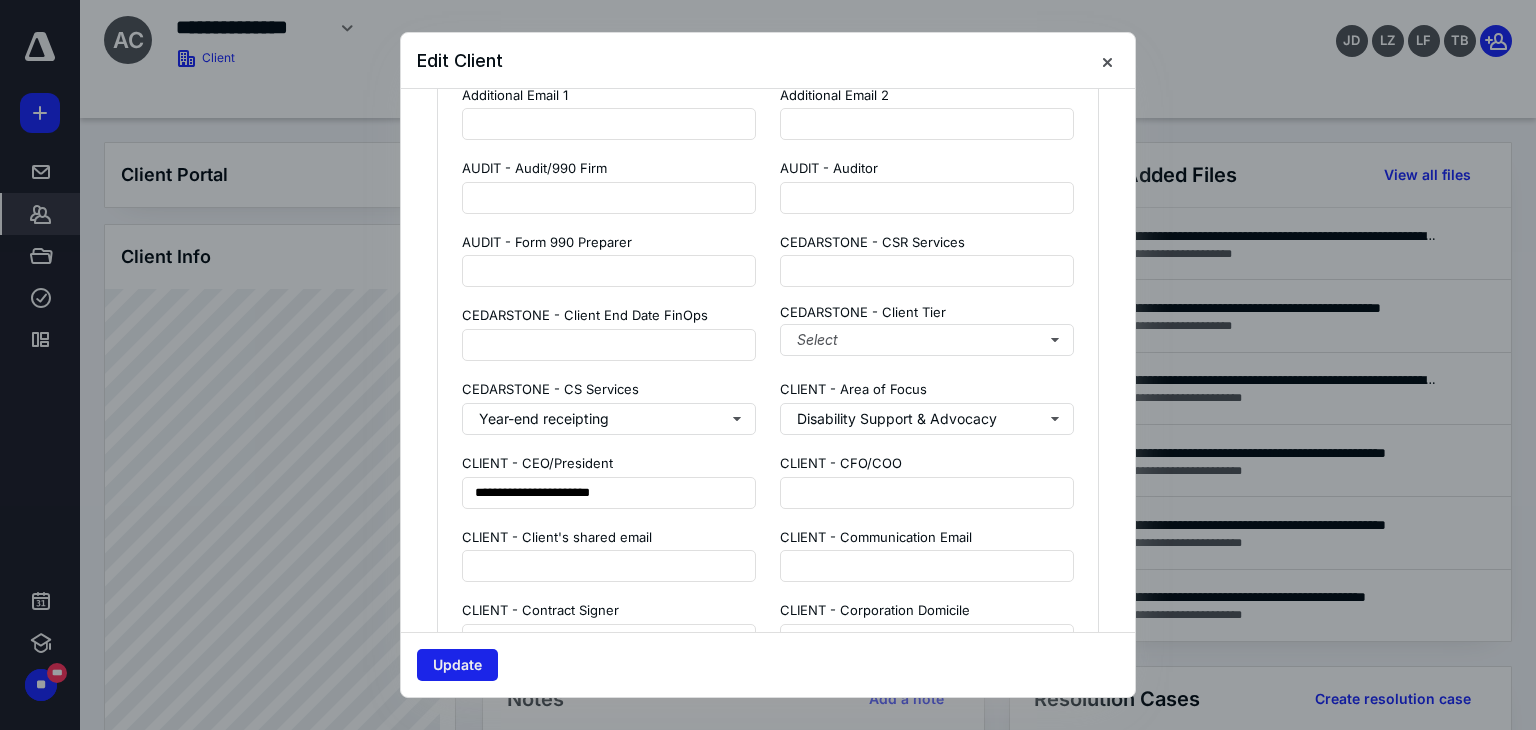 click on "Update" at bounding box center (457, 665) 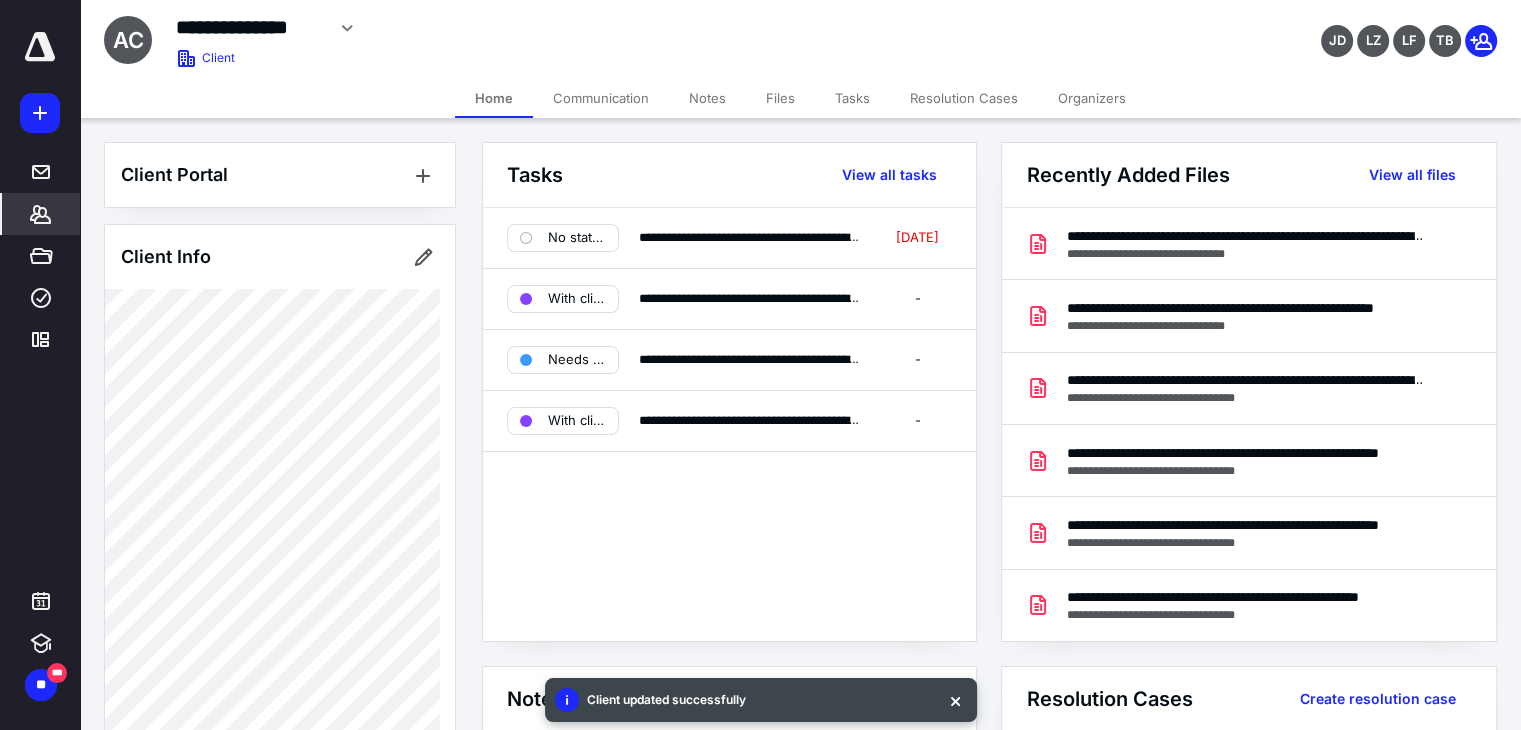 click on "Files" at bounding box center (780, 98) 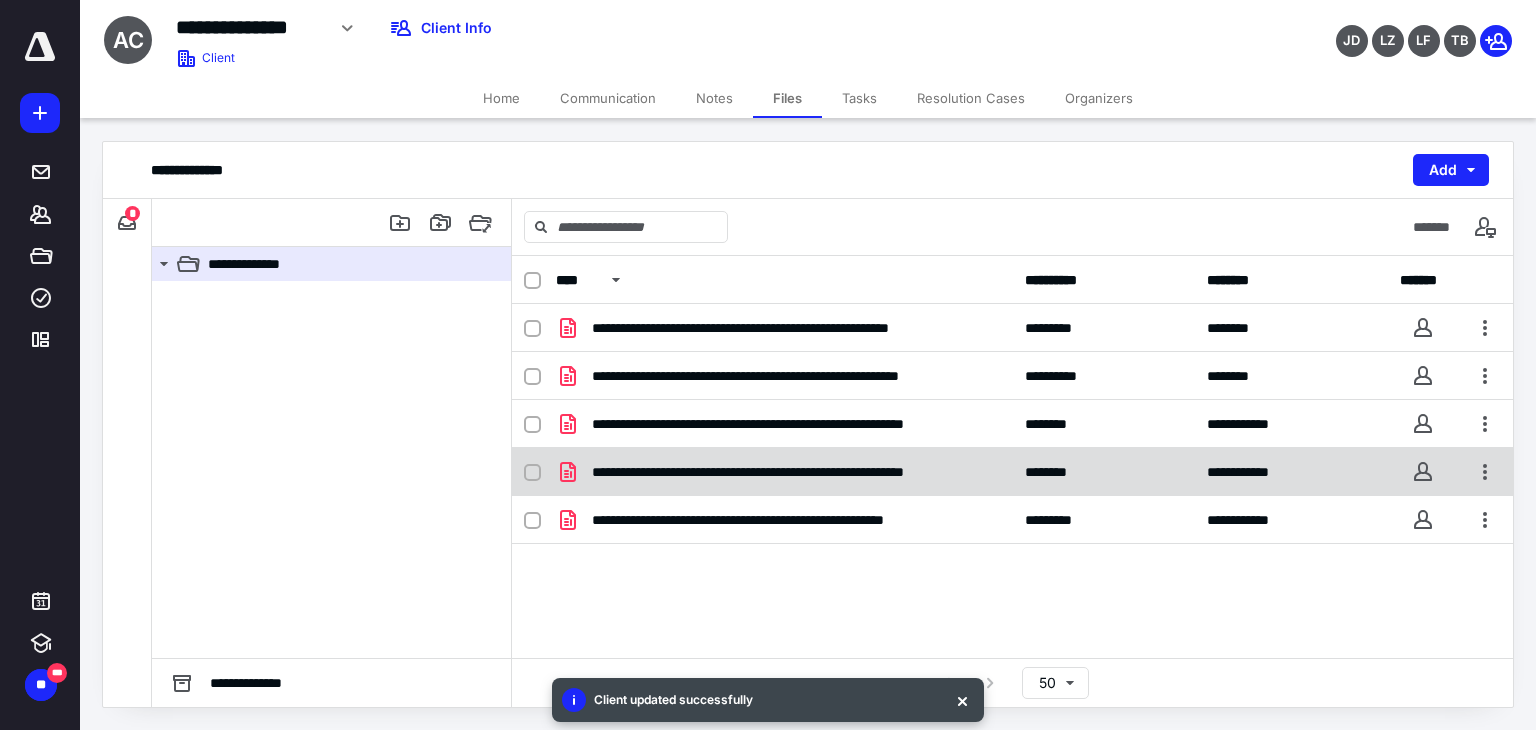 click on "**********" at bounding box center (796, 472) 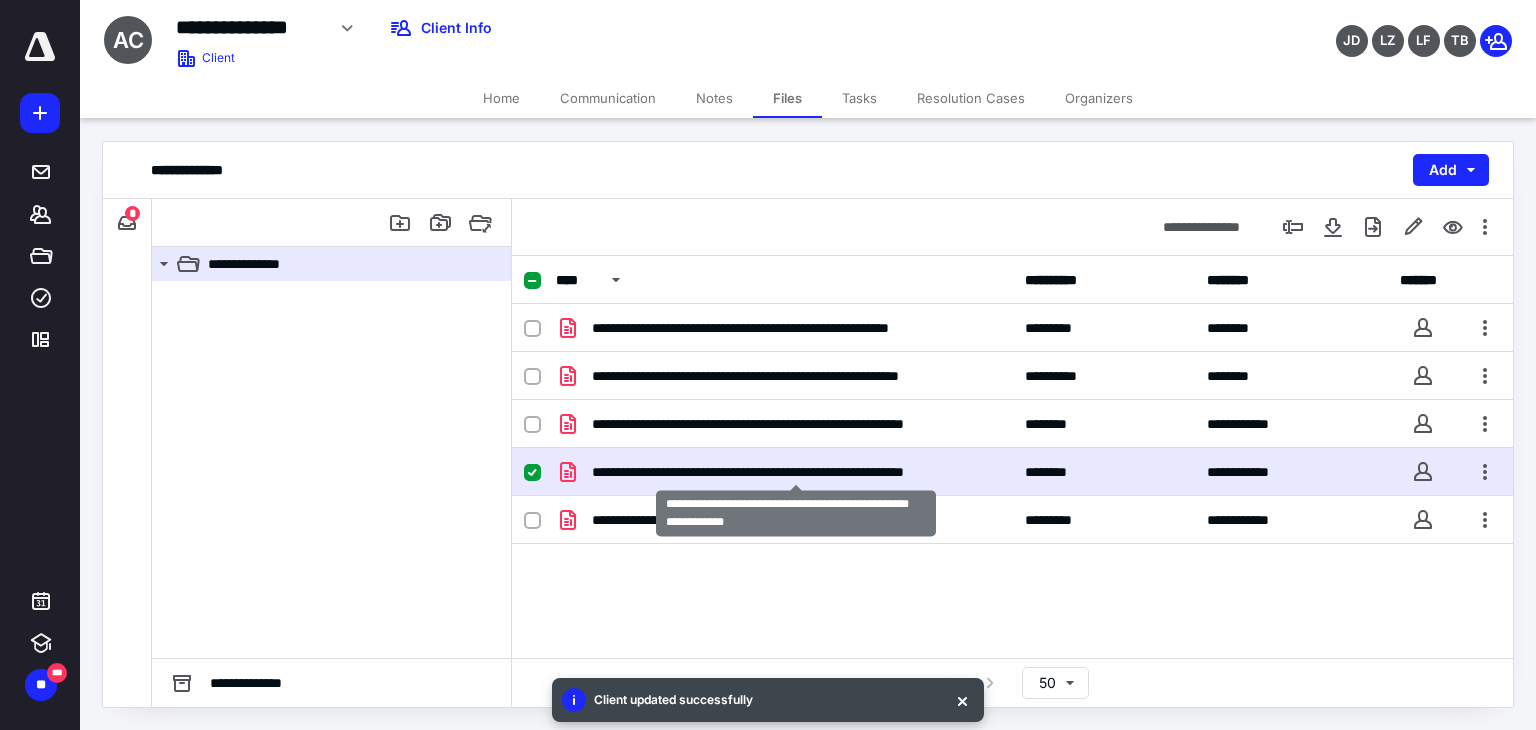 click on "**********" at bounding box center [796, 472] 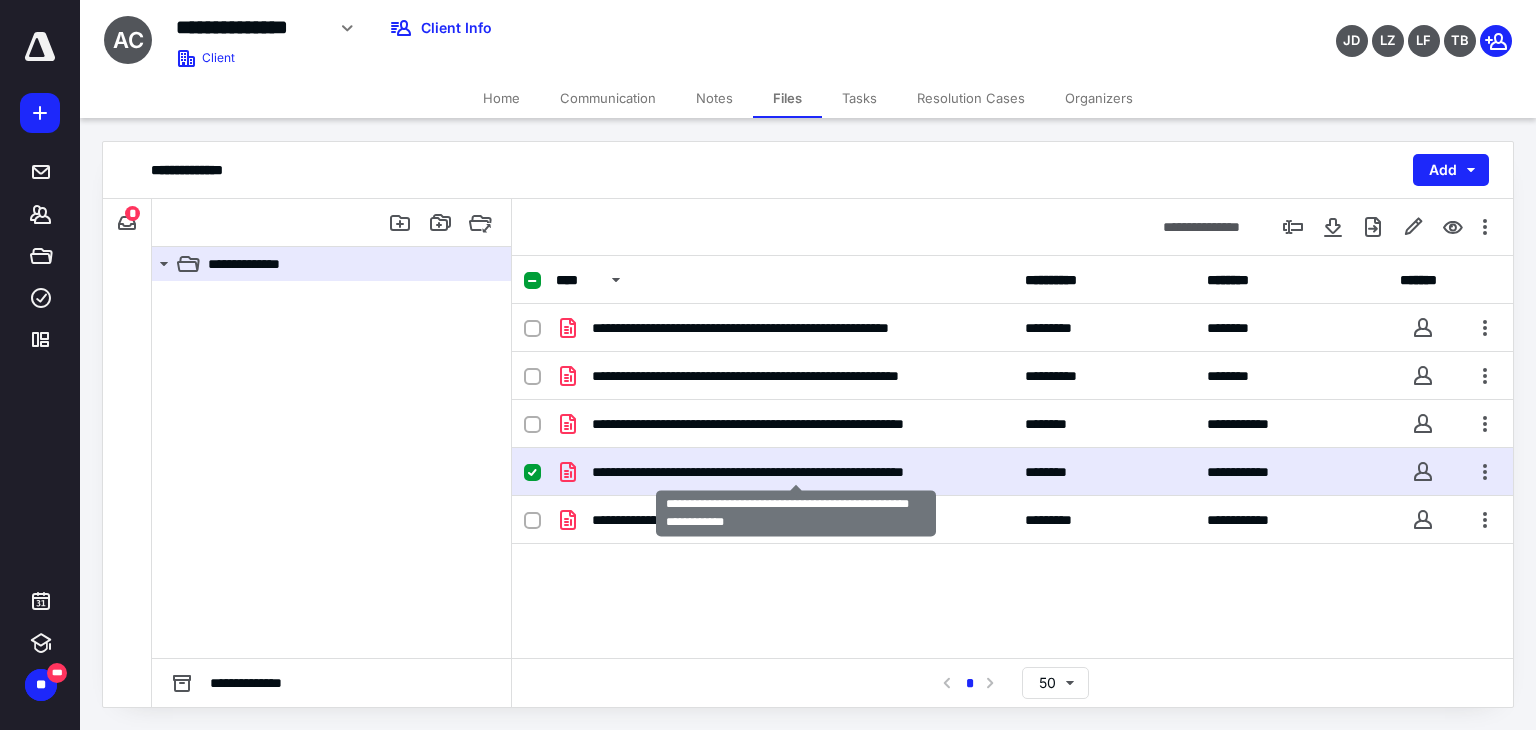 click on "**********" at bounding box center [796, 472] 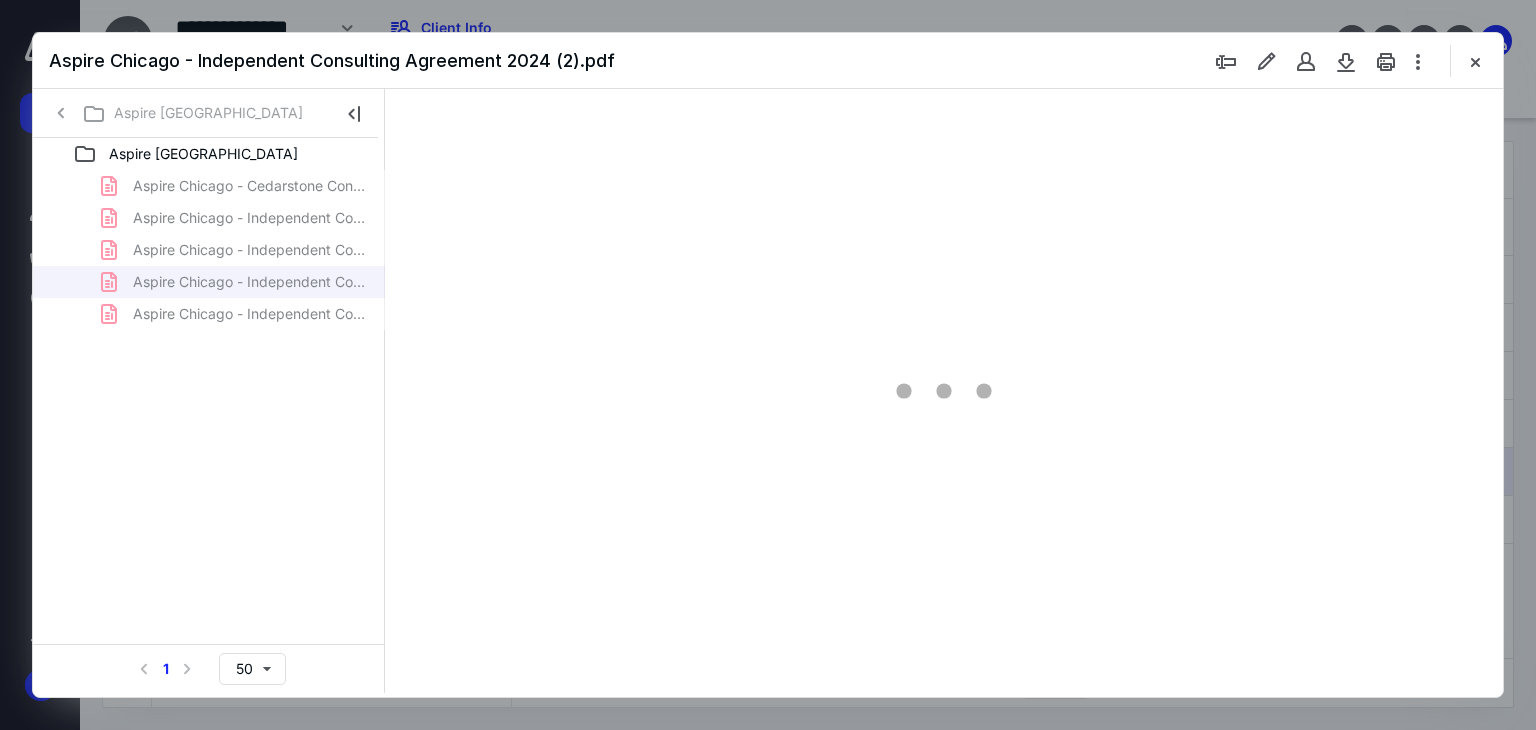 scroll, scrollTop: 0, scrollLeft: 0, axis: both 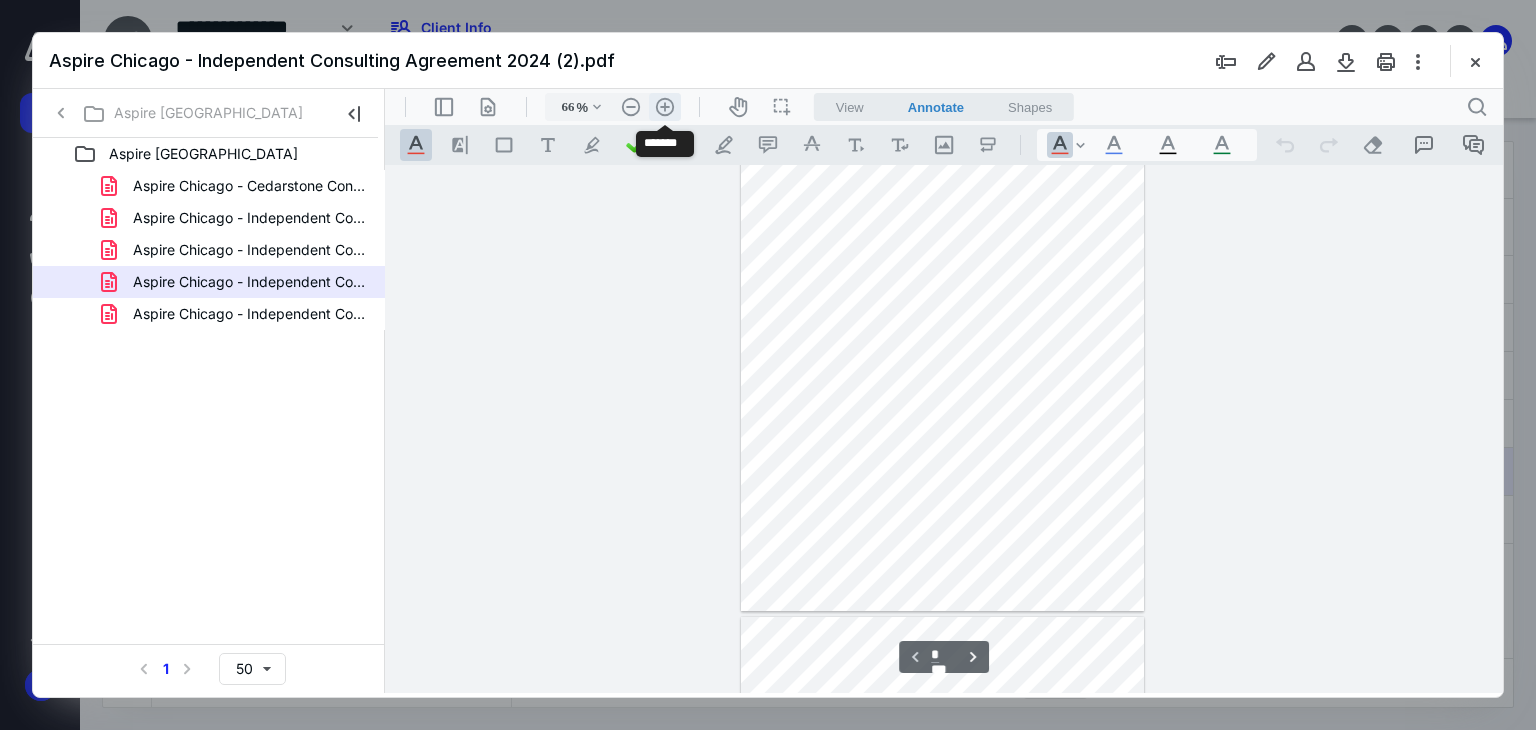 click on ".cls-1{fill:#abb0c4;} icon - header - zoom - in - line" at bounding box center (665, 107) 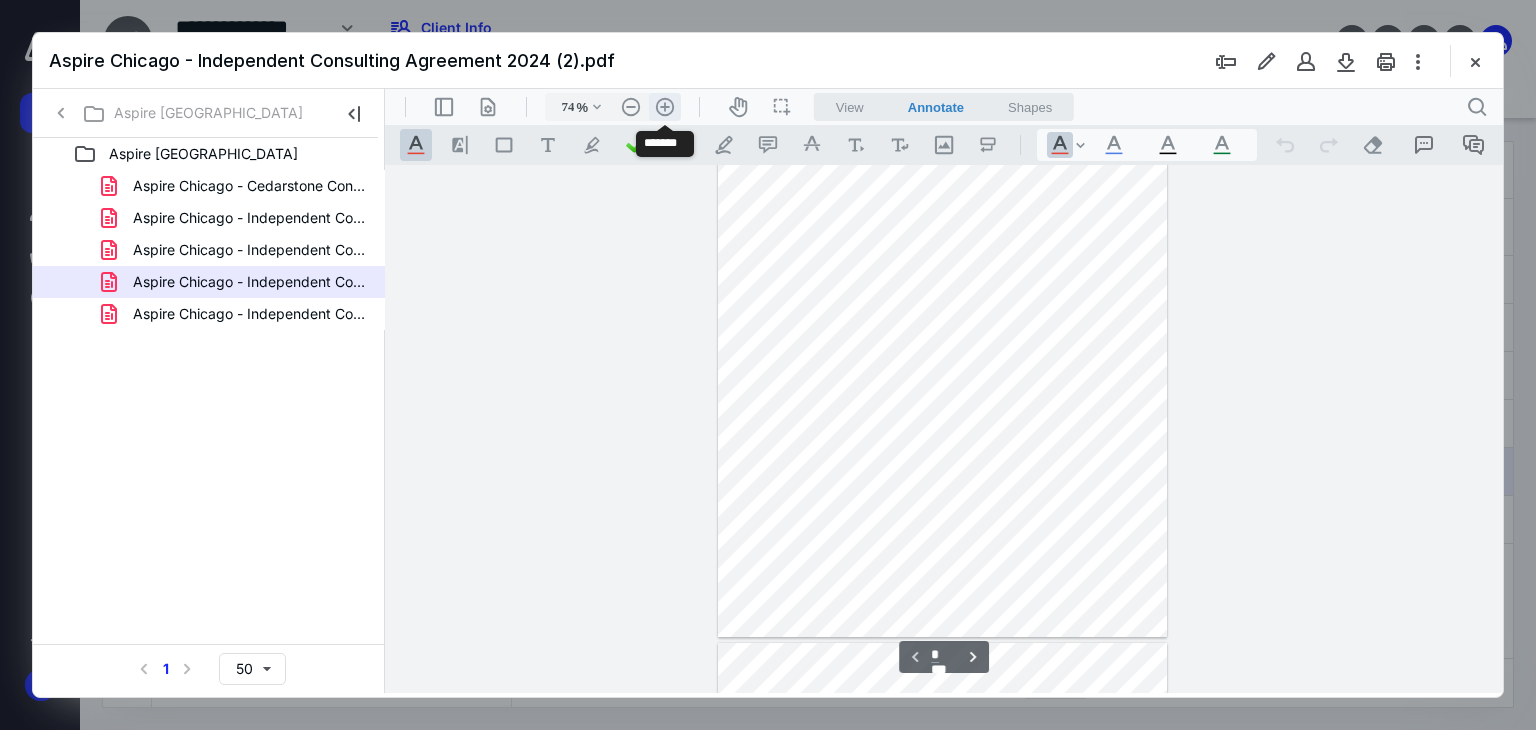 click on ".cls-1{fill:#abb0c4;} icon - header - zoom - in - line" at bounding box center [665, 107] 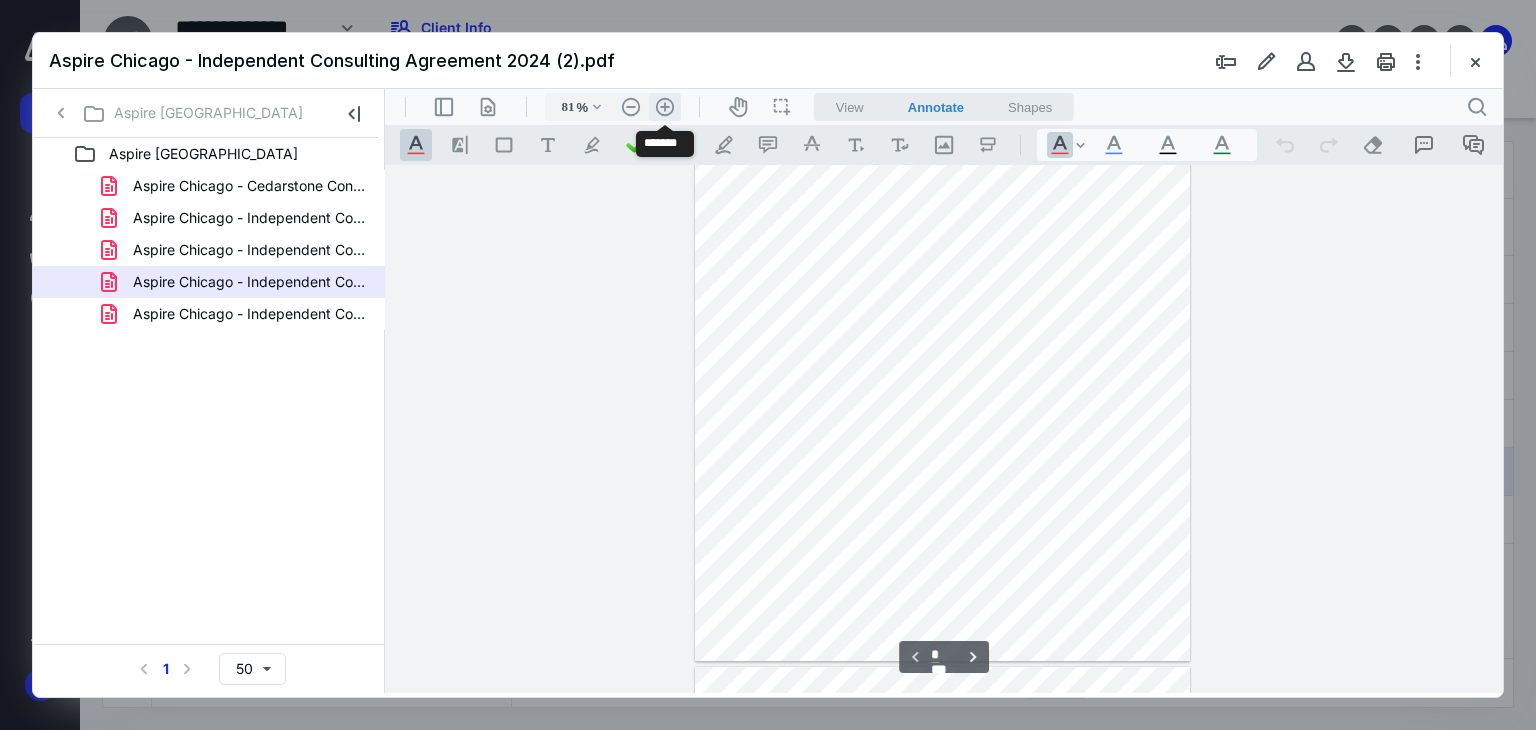 click on ".cls-1{fill:#abb0c4;} icon - header - zoom - in - line" at bounding box center (665, 107) 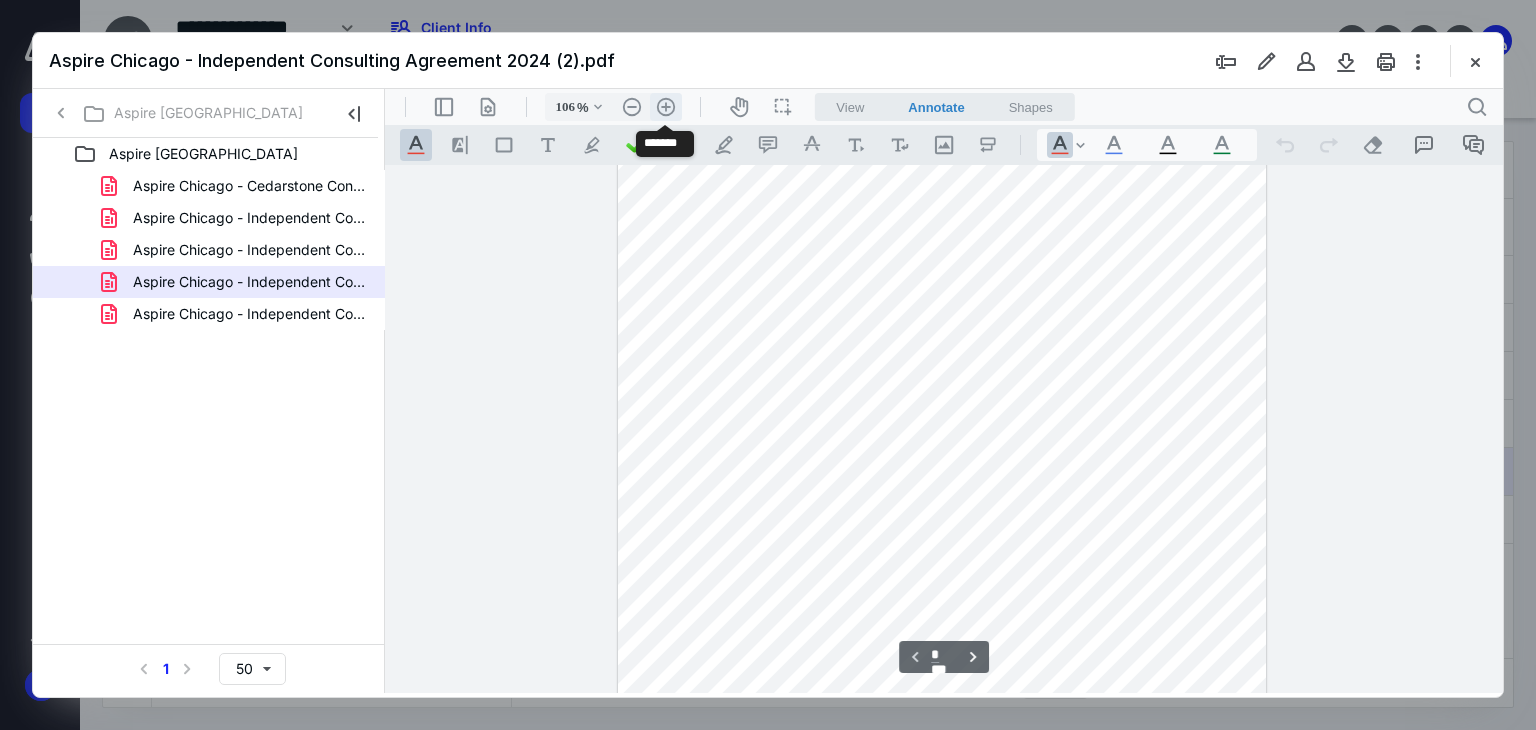 click on ".cls-1{fill:#abb0c4;} icon - header - zoom - in - line" at bounding box center (666, 107) 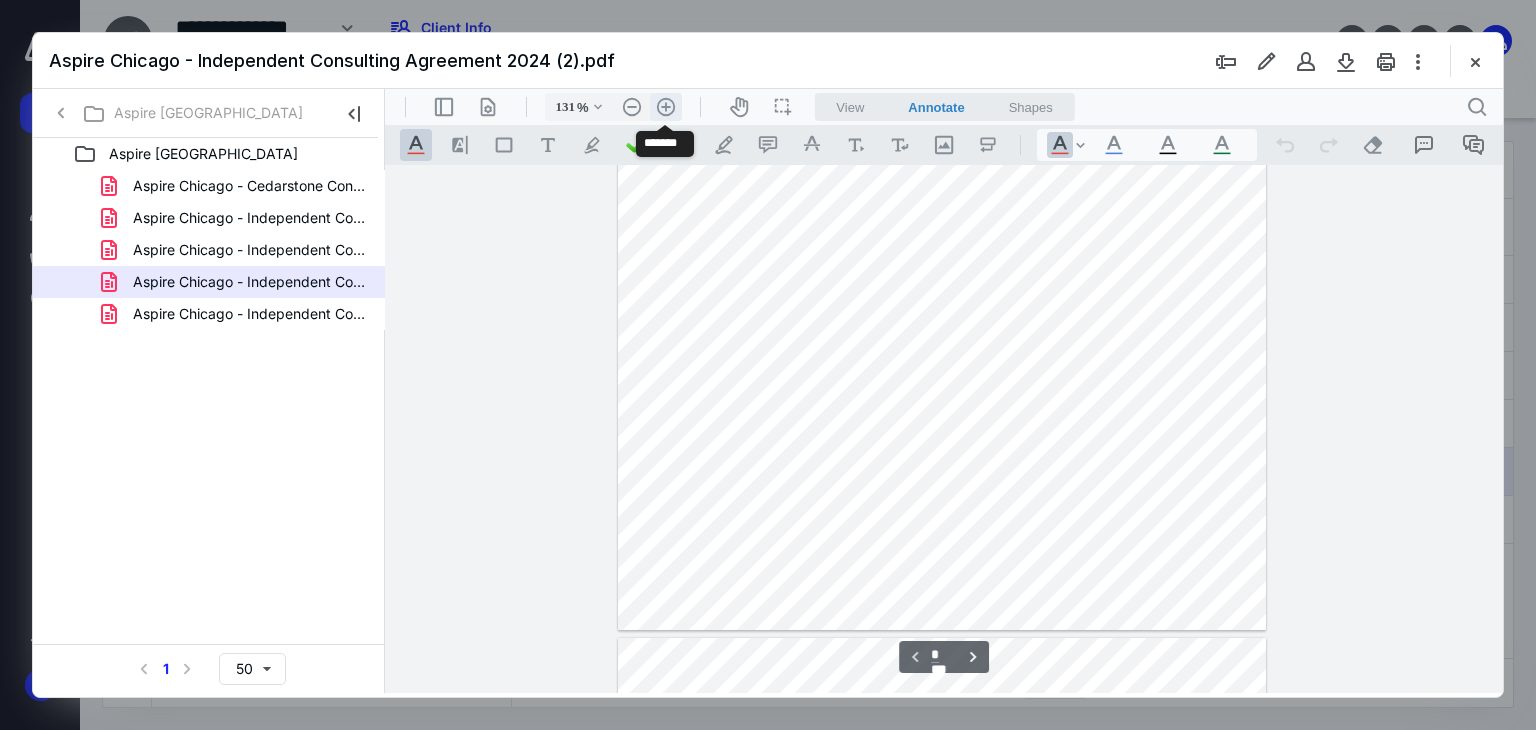 click on ".cls-1{fill:#abb0c4;} icon - header - zoom - in - line" at bounding box center [666, 107] 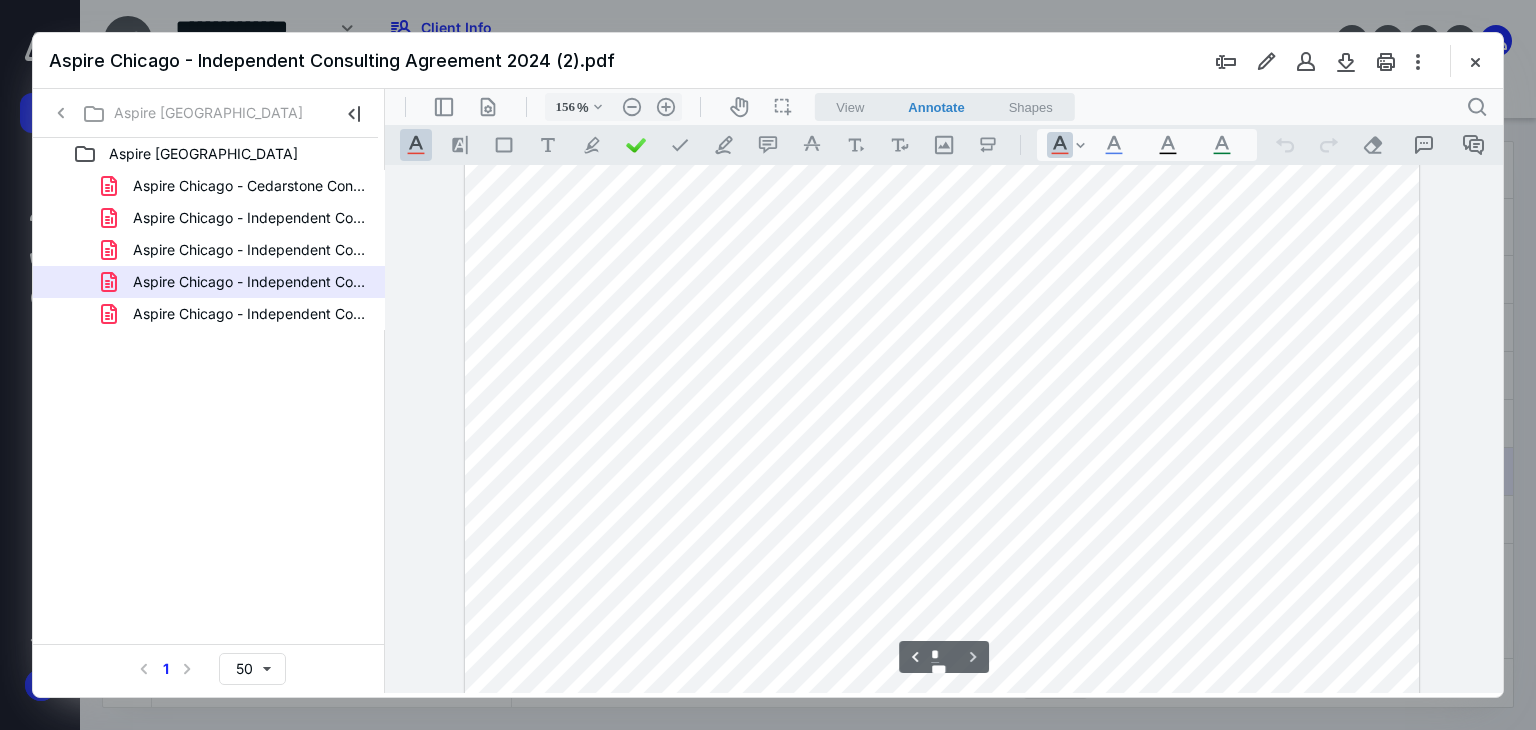 scroll, scrollTop: 5207, scrollLeft: 0, axis: vertical 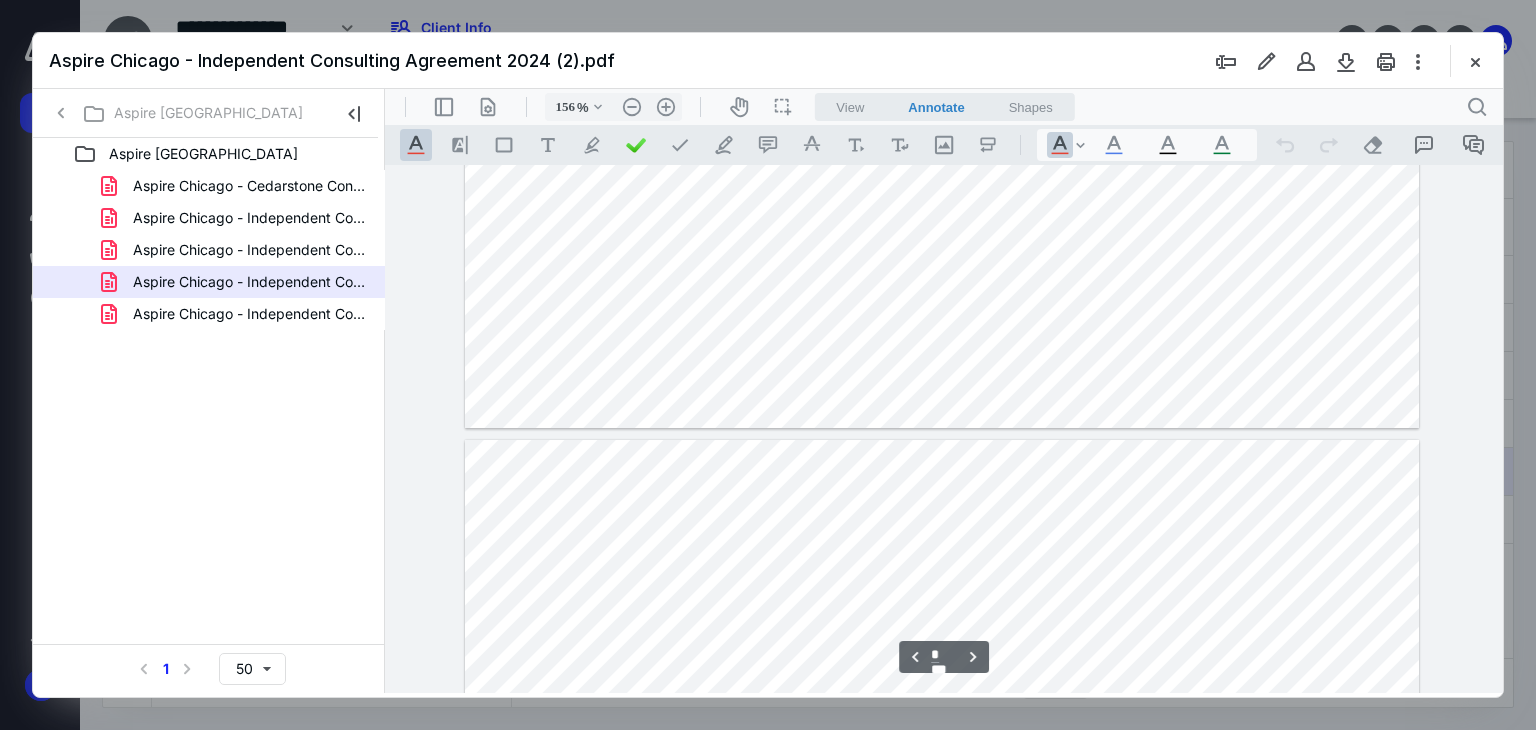 type on "*" 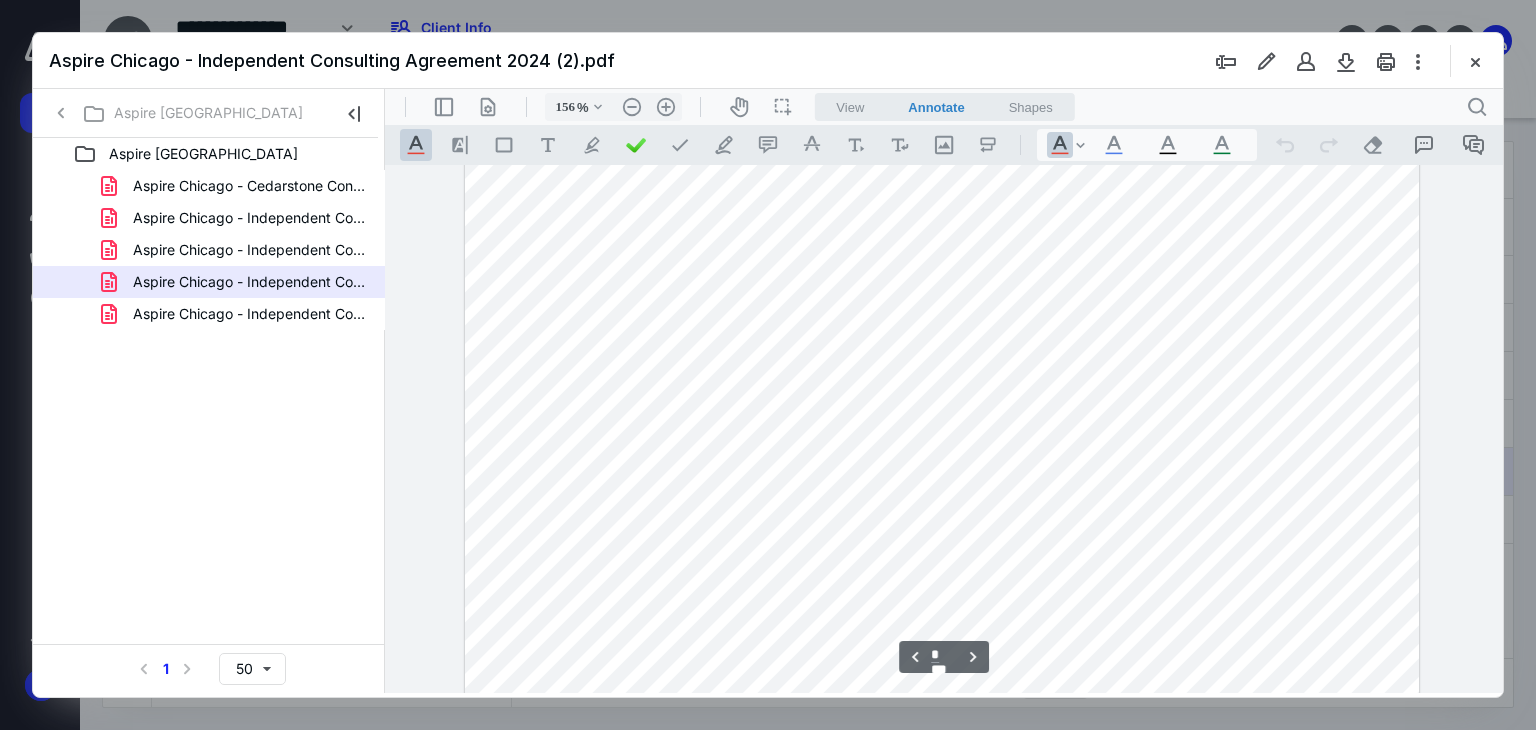 scroll, scrollTop: 1007, scrollLeft: 0, axis: vertical 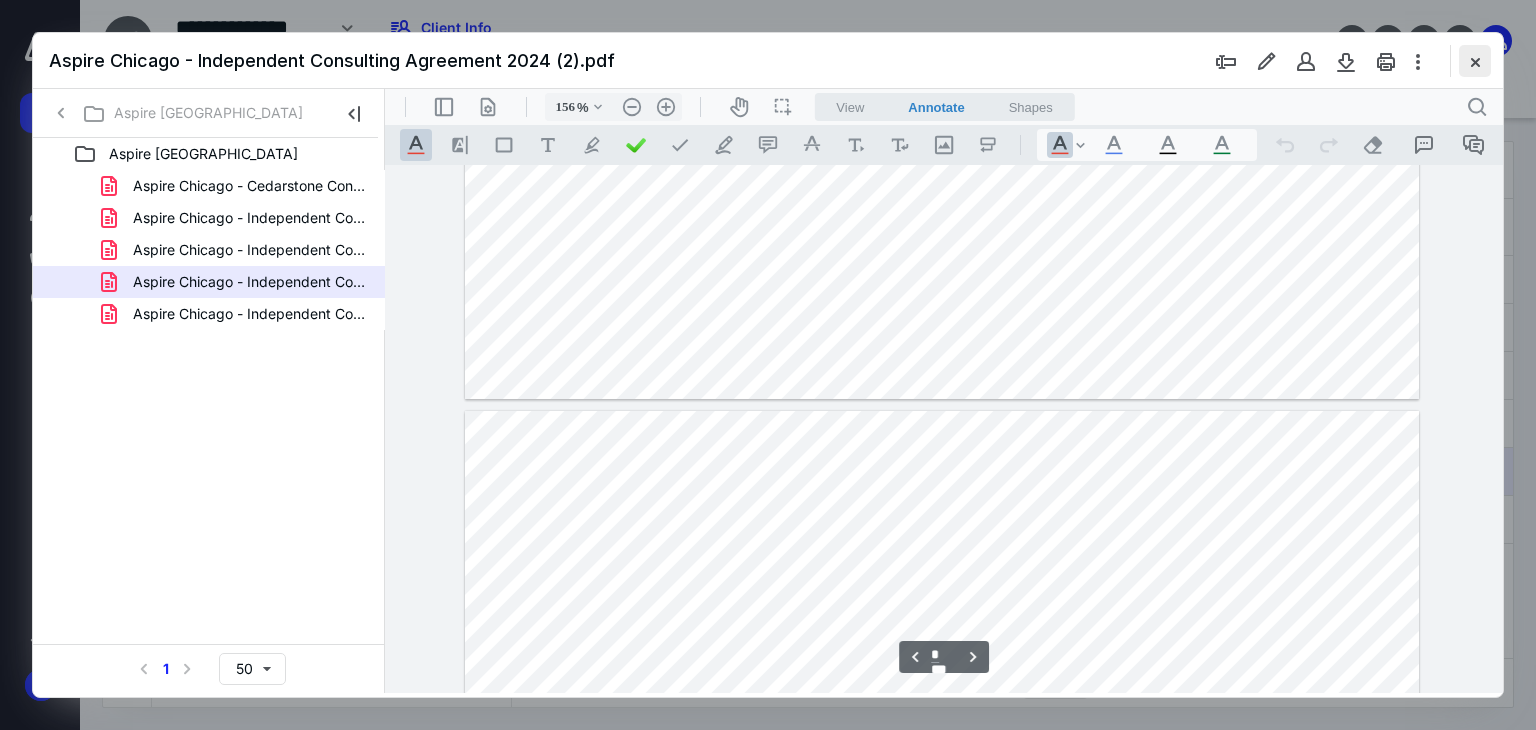 click at bounding box center (1475, 61) 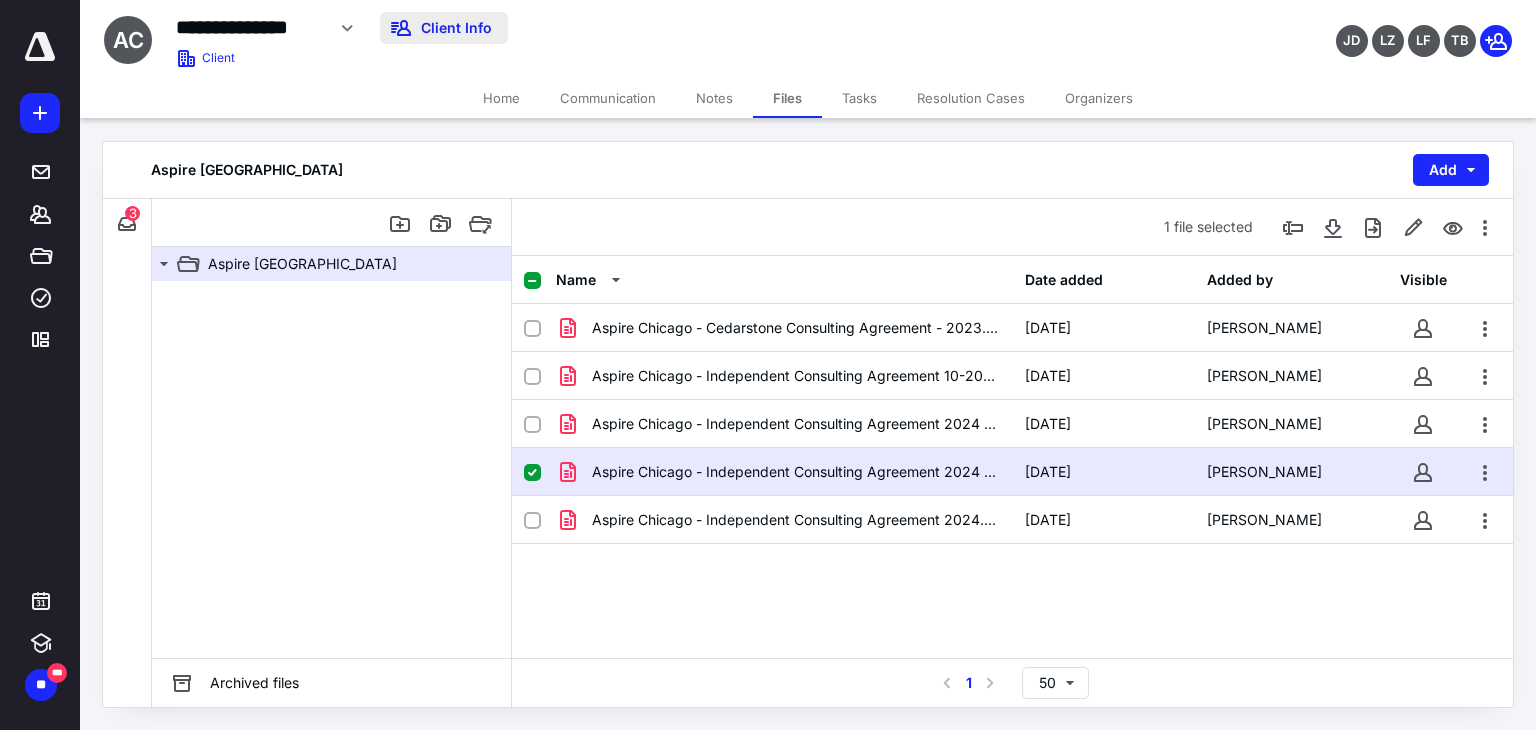 click on "Client Info" at bounding box center [444, 28] 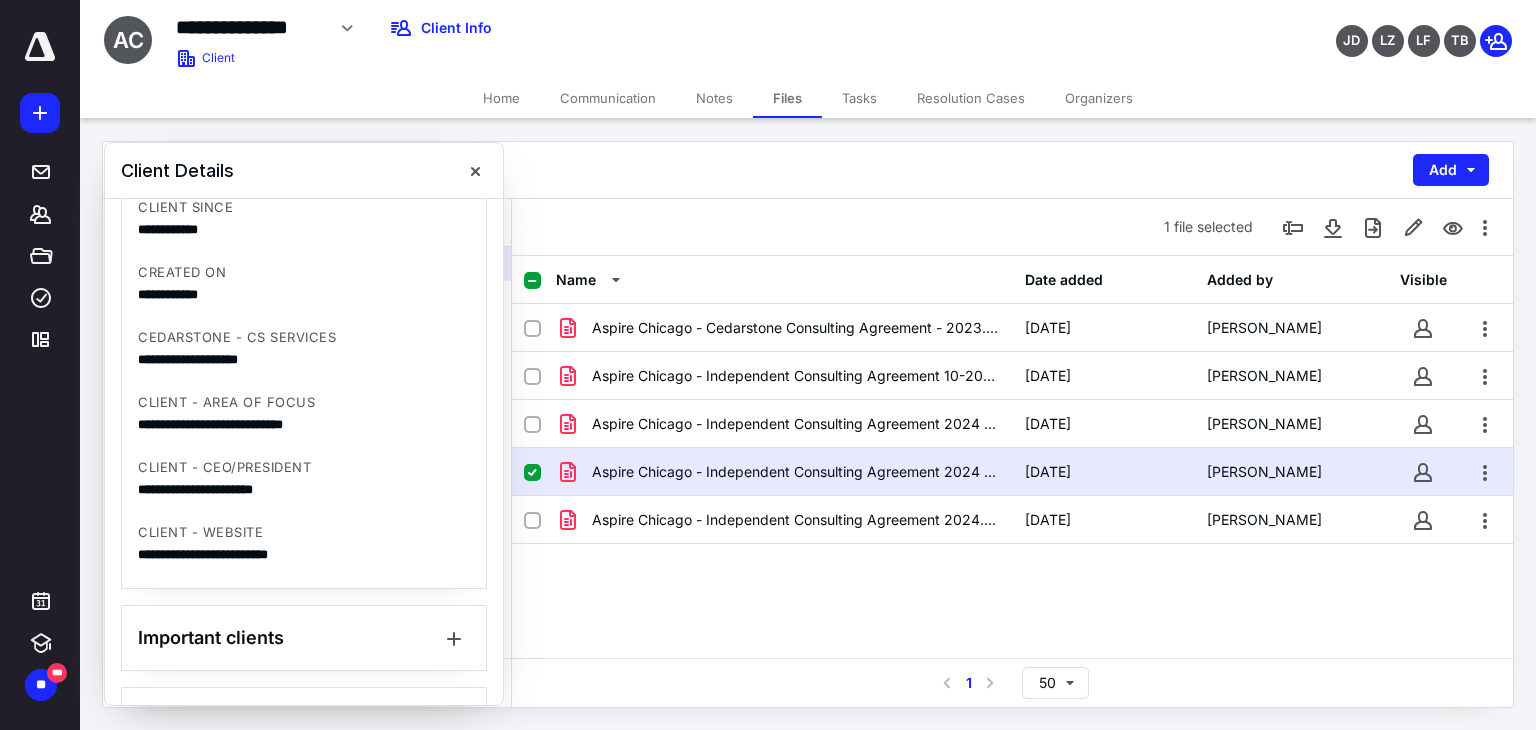 scroll, scrollTop: 657, scrollLeft: 0, axis: vertical 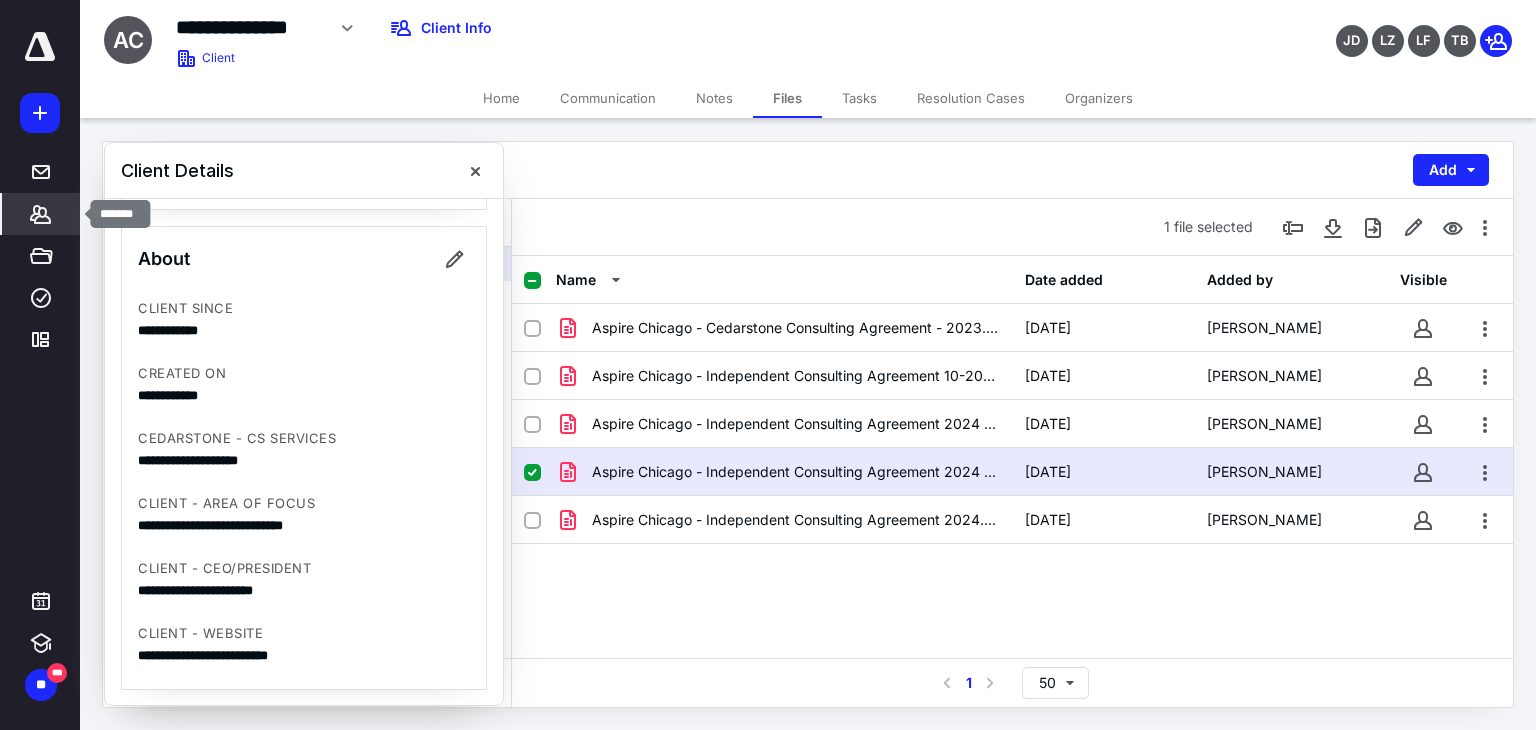 click 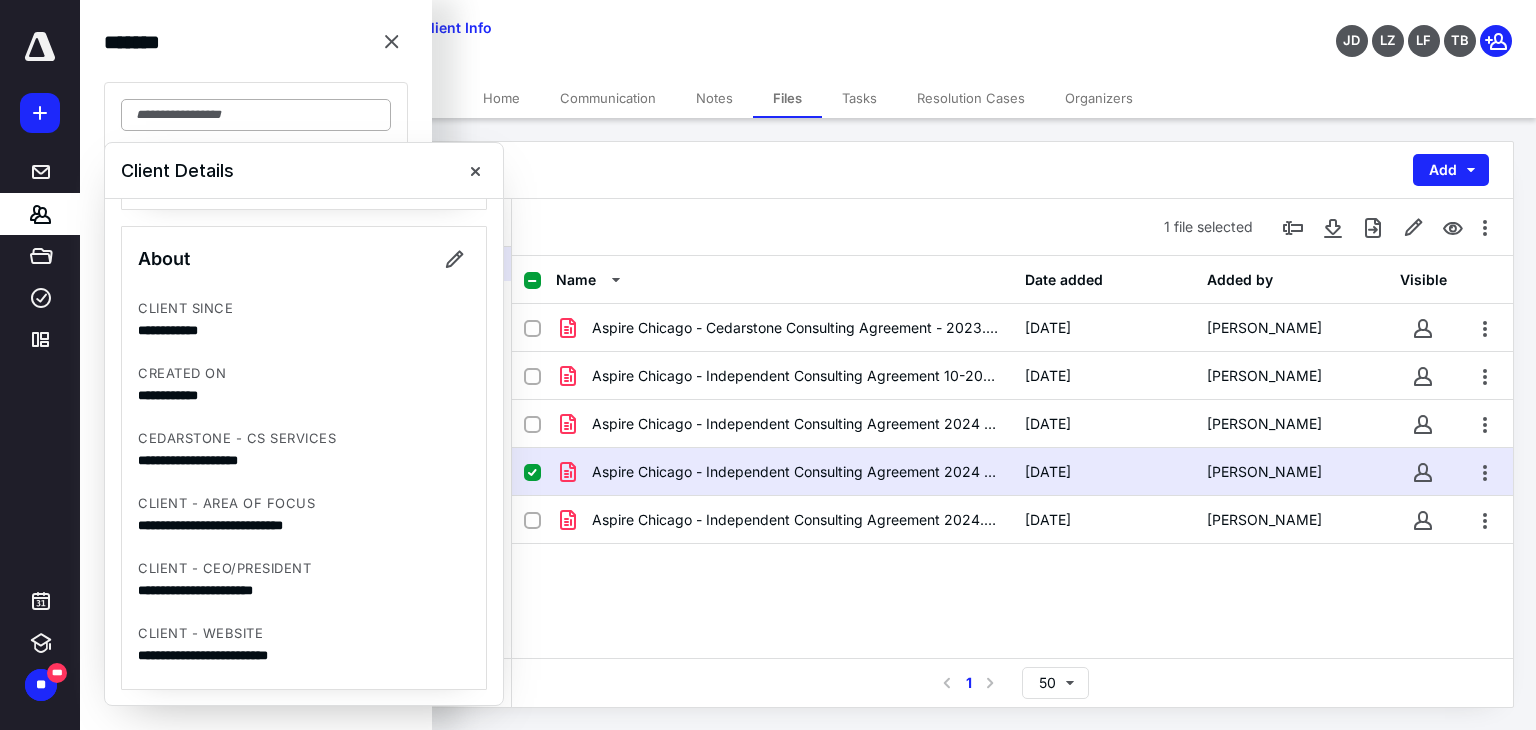 click at bounding box center [256, 115] 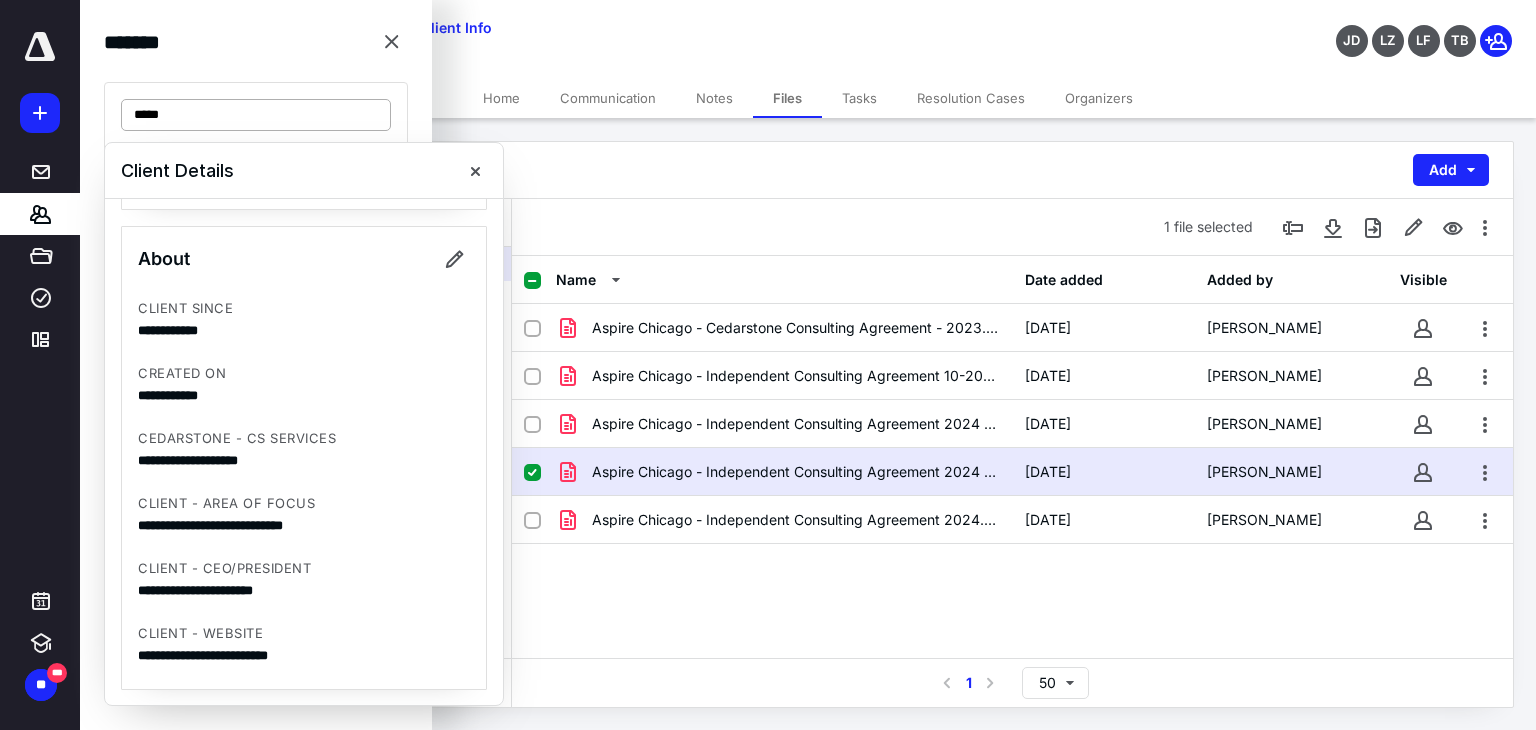 type on "*****" 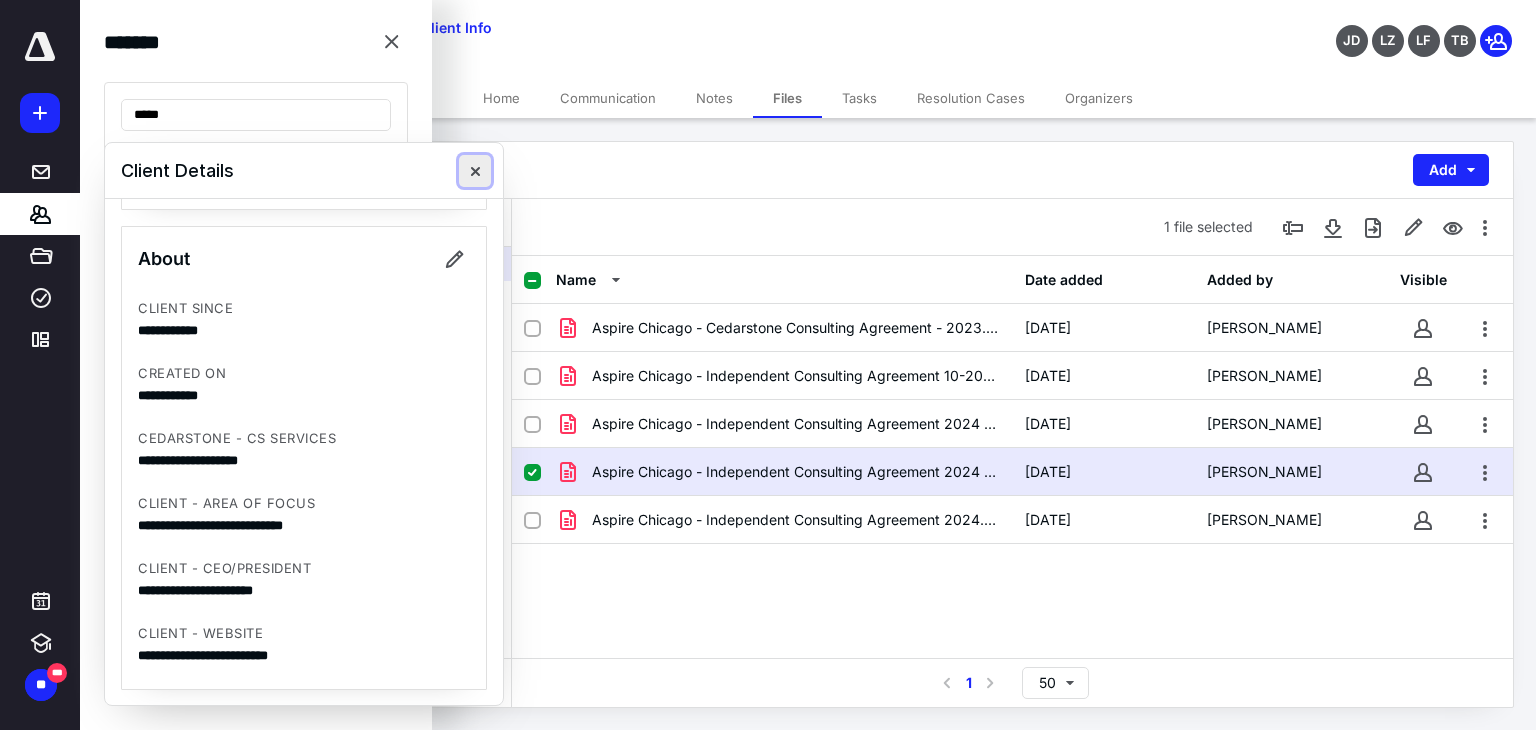 click at bounding box center [475, 171] 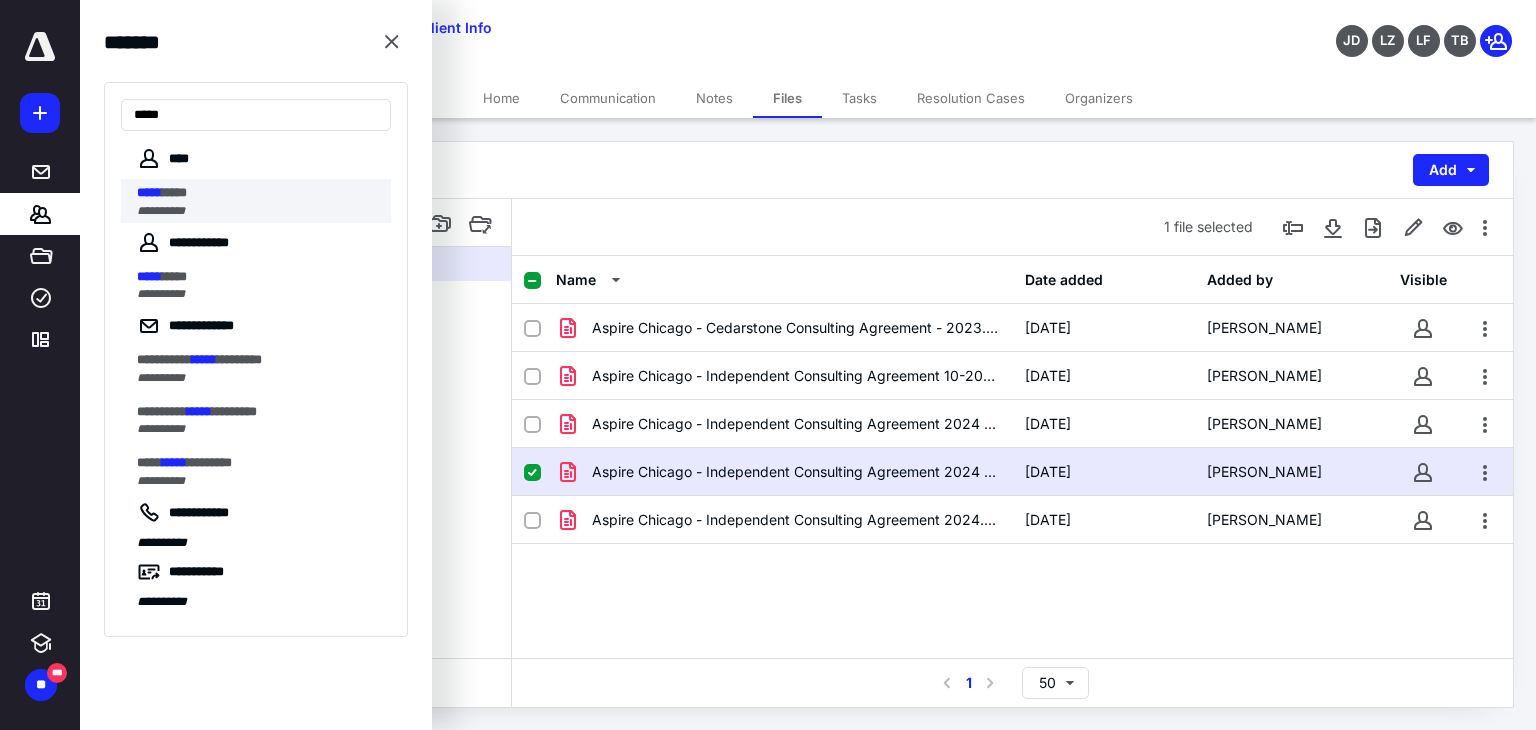 click on "**********" at bounding box center (161, 211) 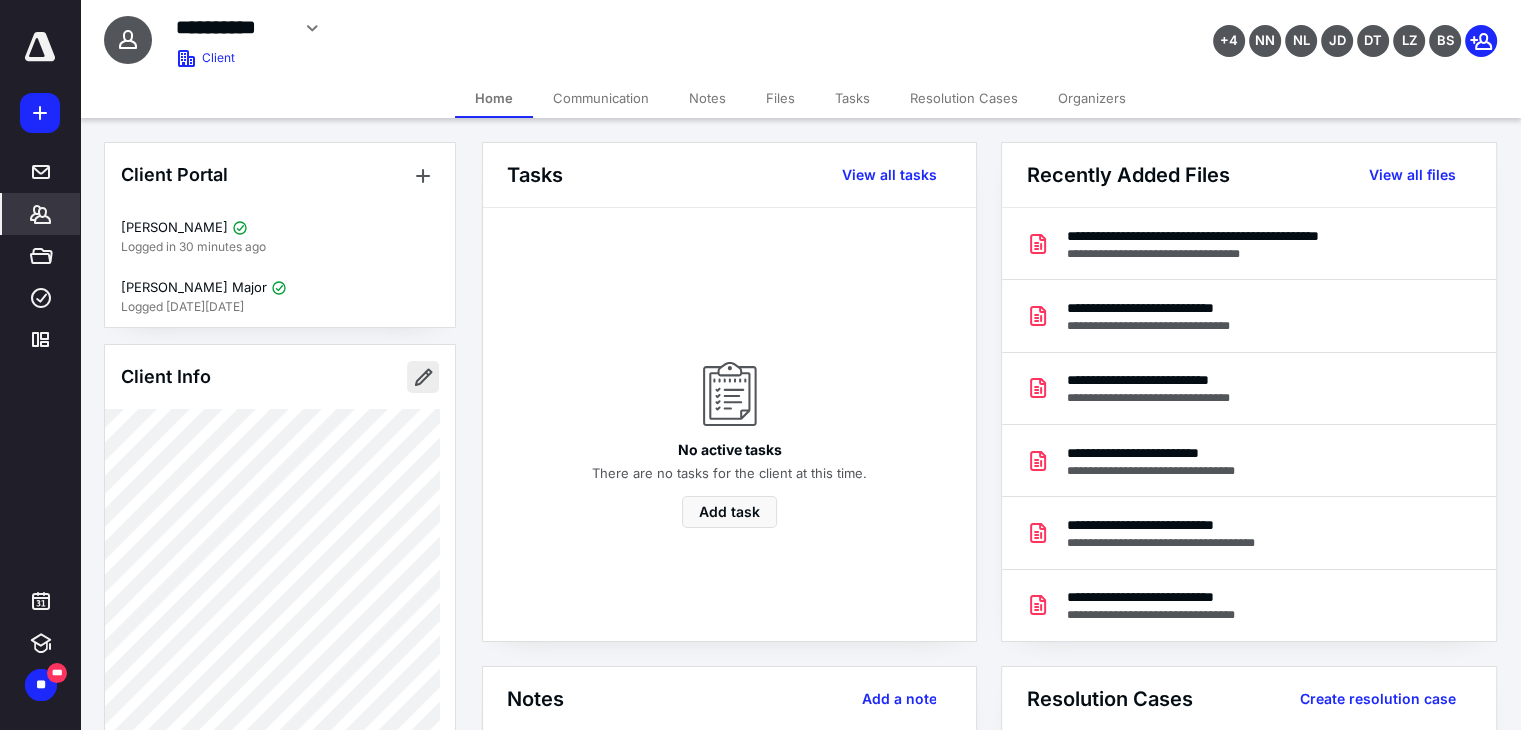 click at bounding box center (423, 377) 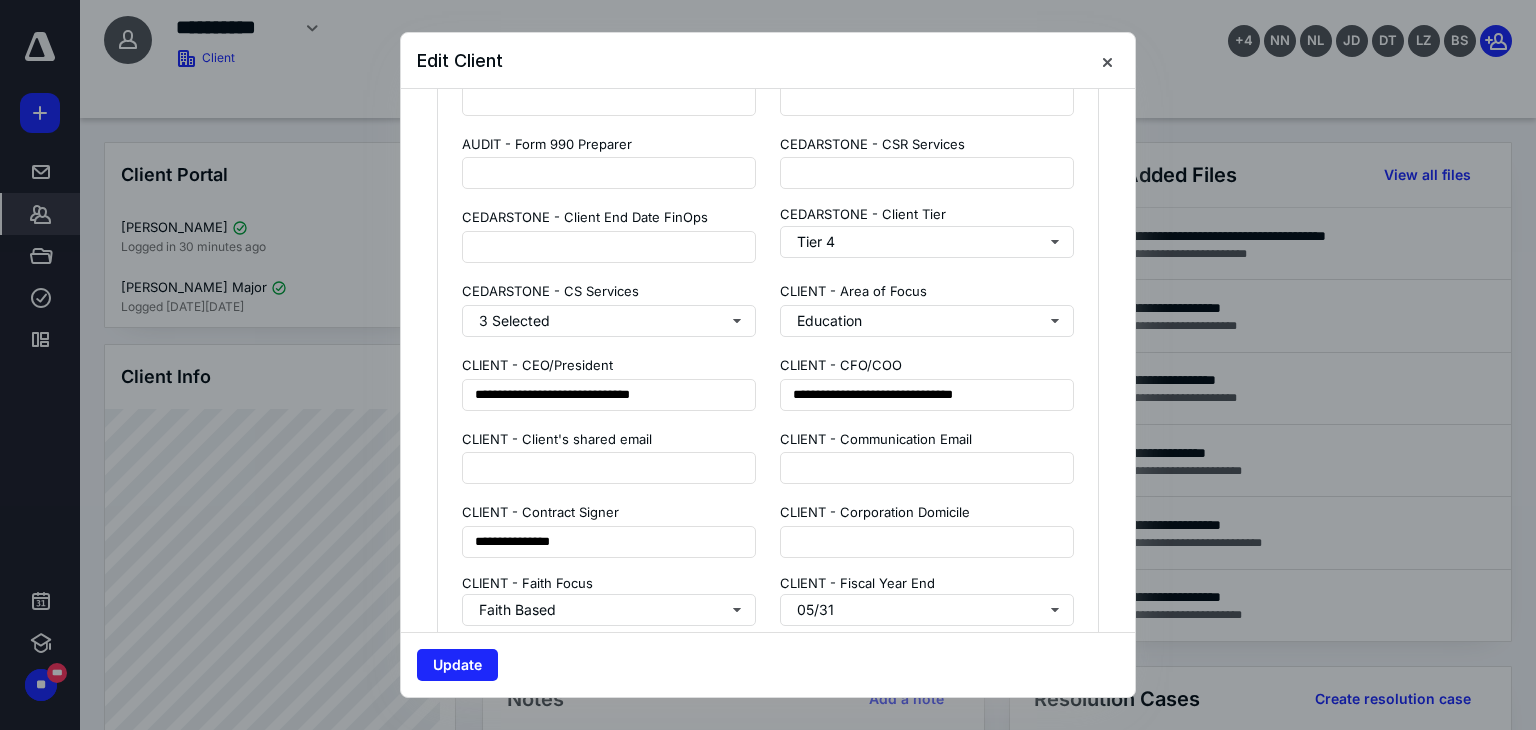 scroll, scrollTop: 1900, scrollLeft: 0, axis: vertical 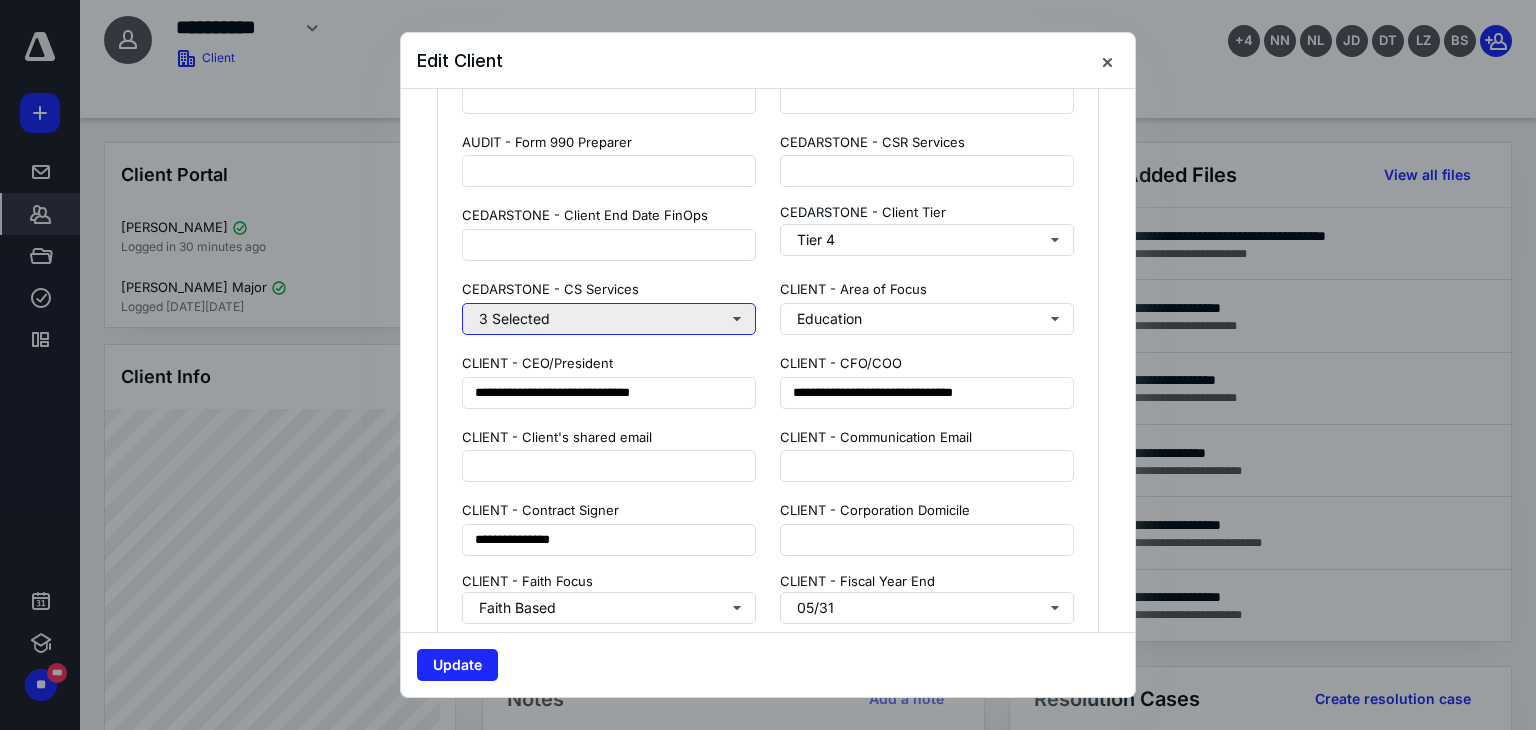 click on "3 Selected" at bounding box center (609, 319) 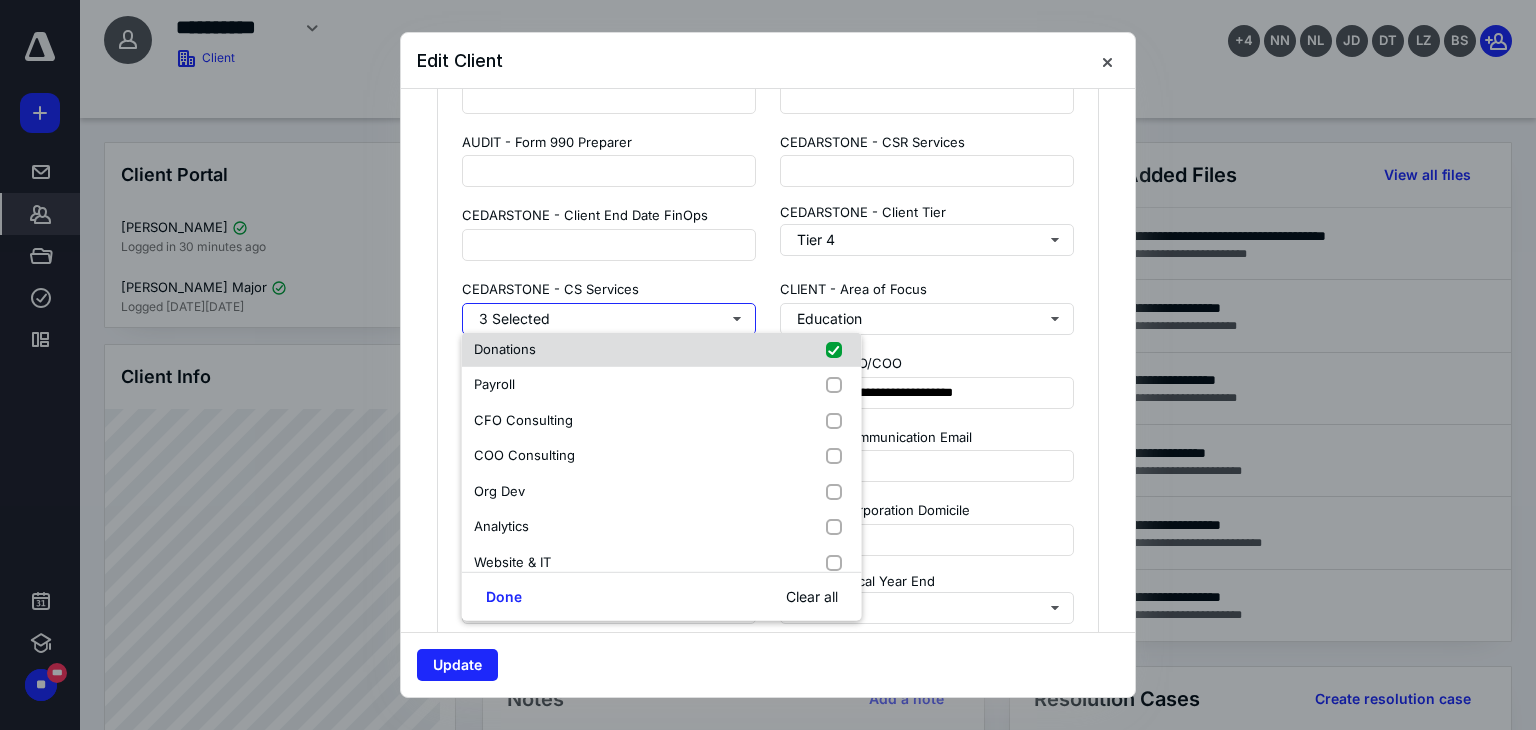 scroll, scrollTop: 240, scrollLeft: 0, axis: vertical 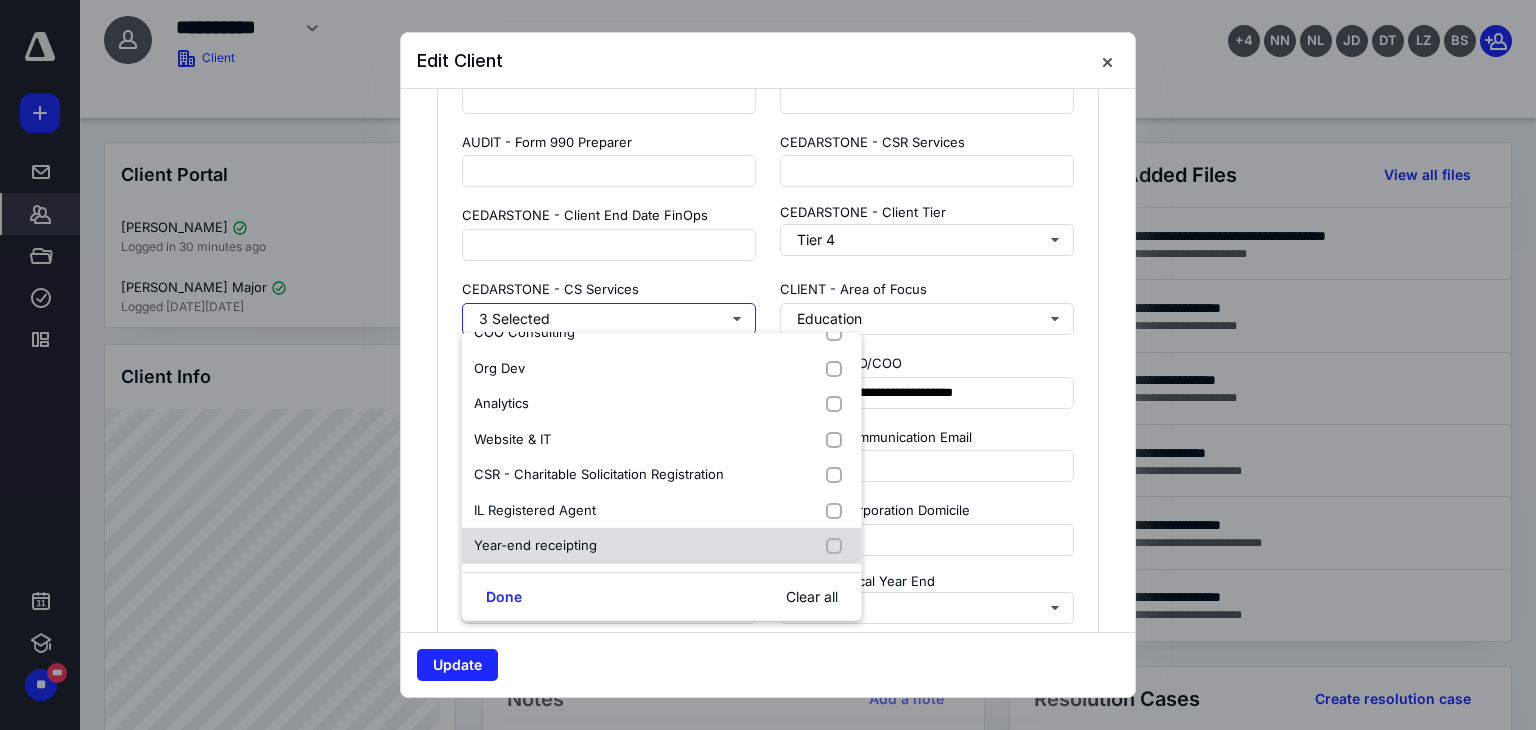 click at bounding box center [838, 546] 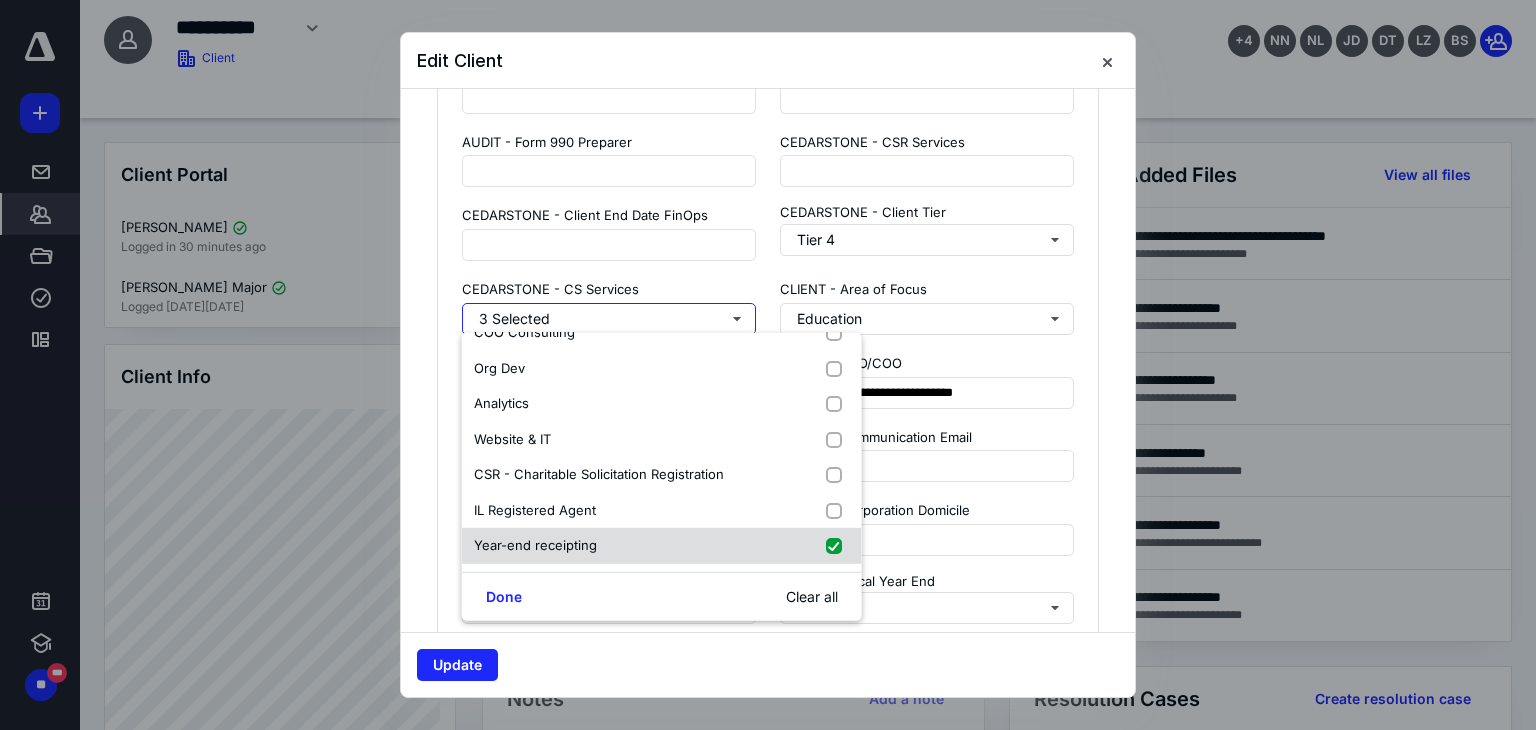 checkbox on "true" 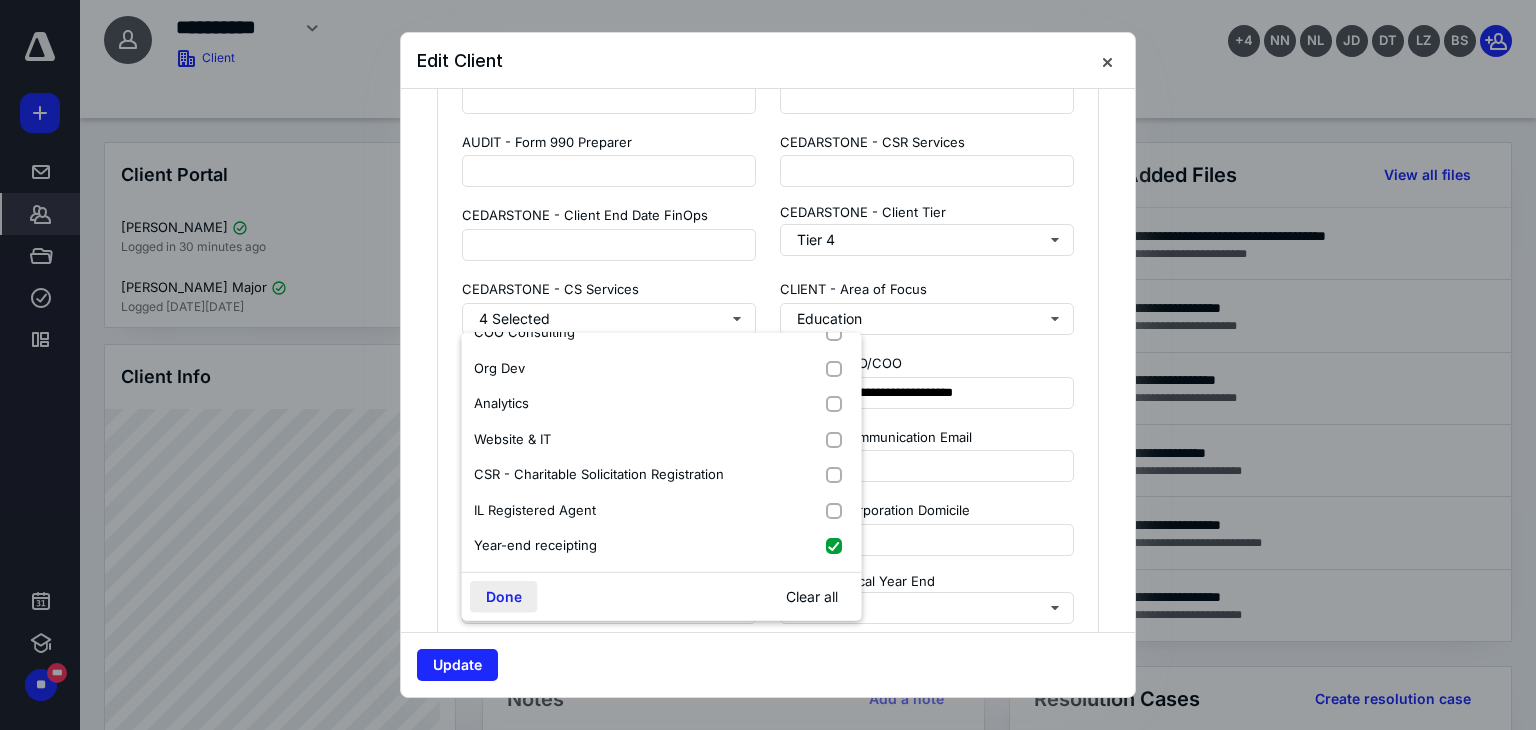 click on "Done" at bounding box center [504, 597] 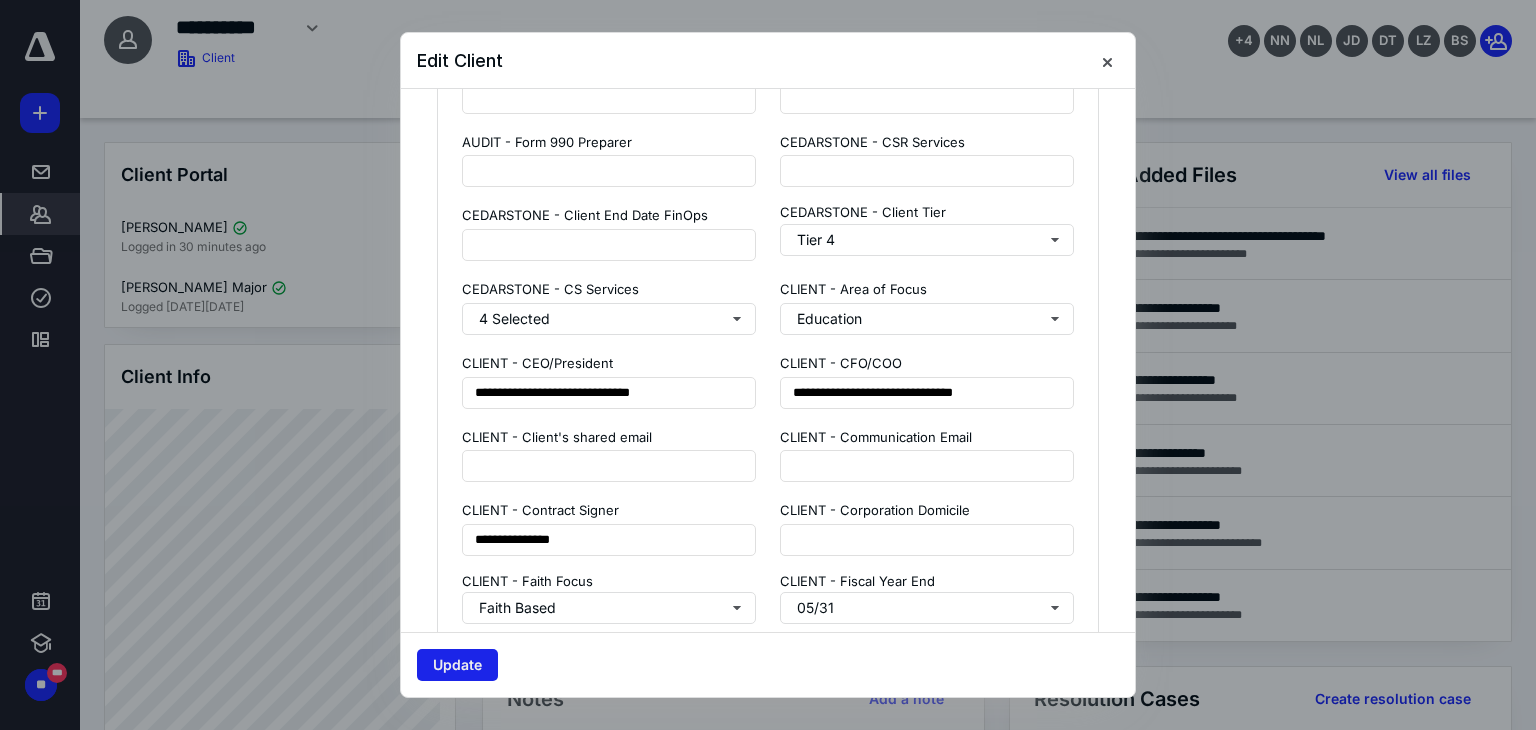 click on "Update" at bounding box center [457, 665] 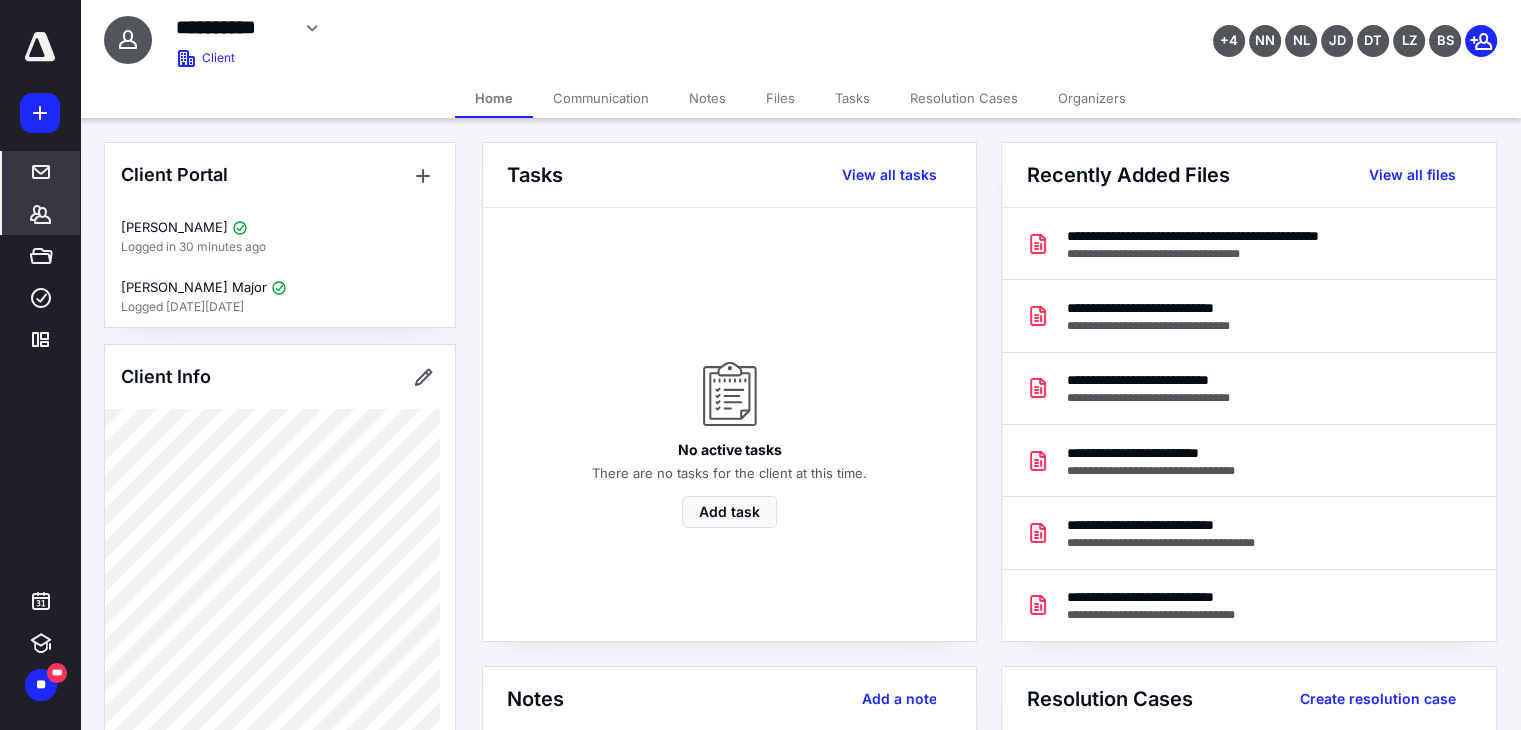 click 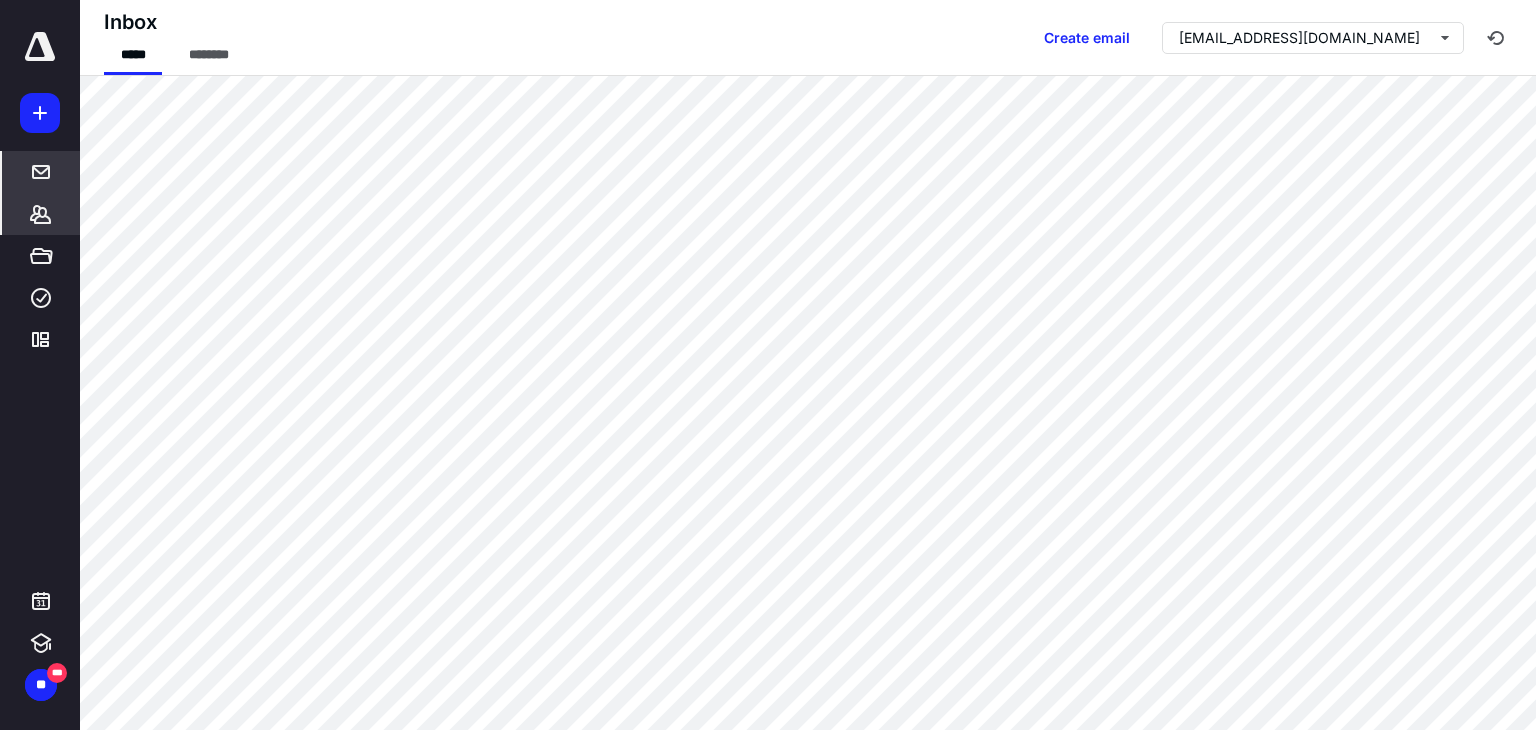 click 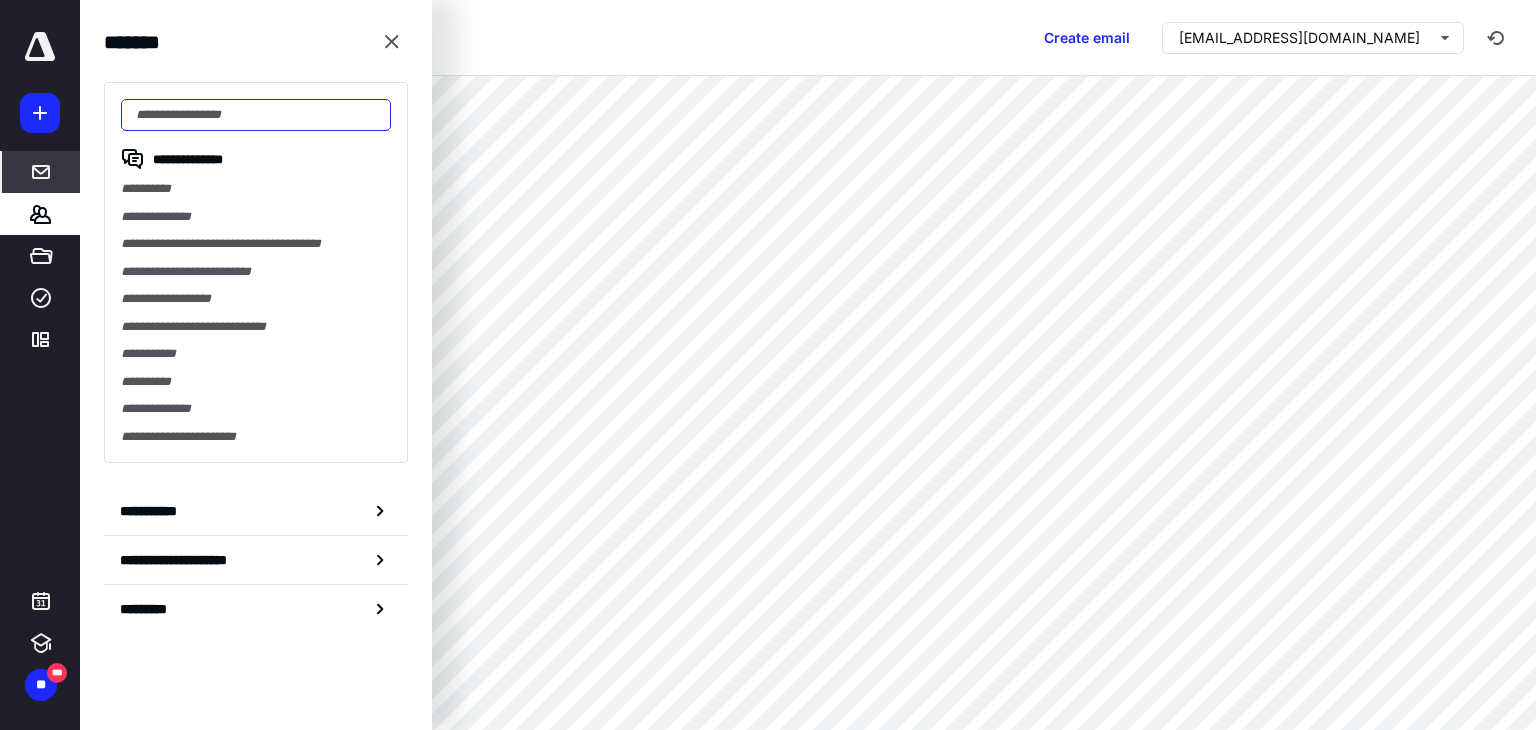 click at bounding box center (256, 115) 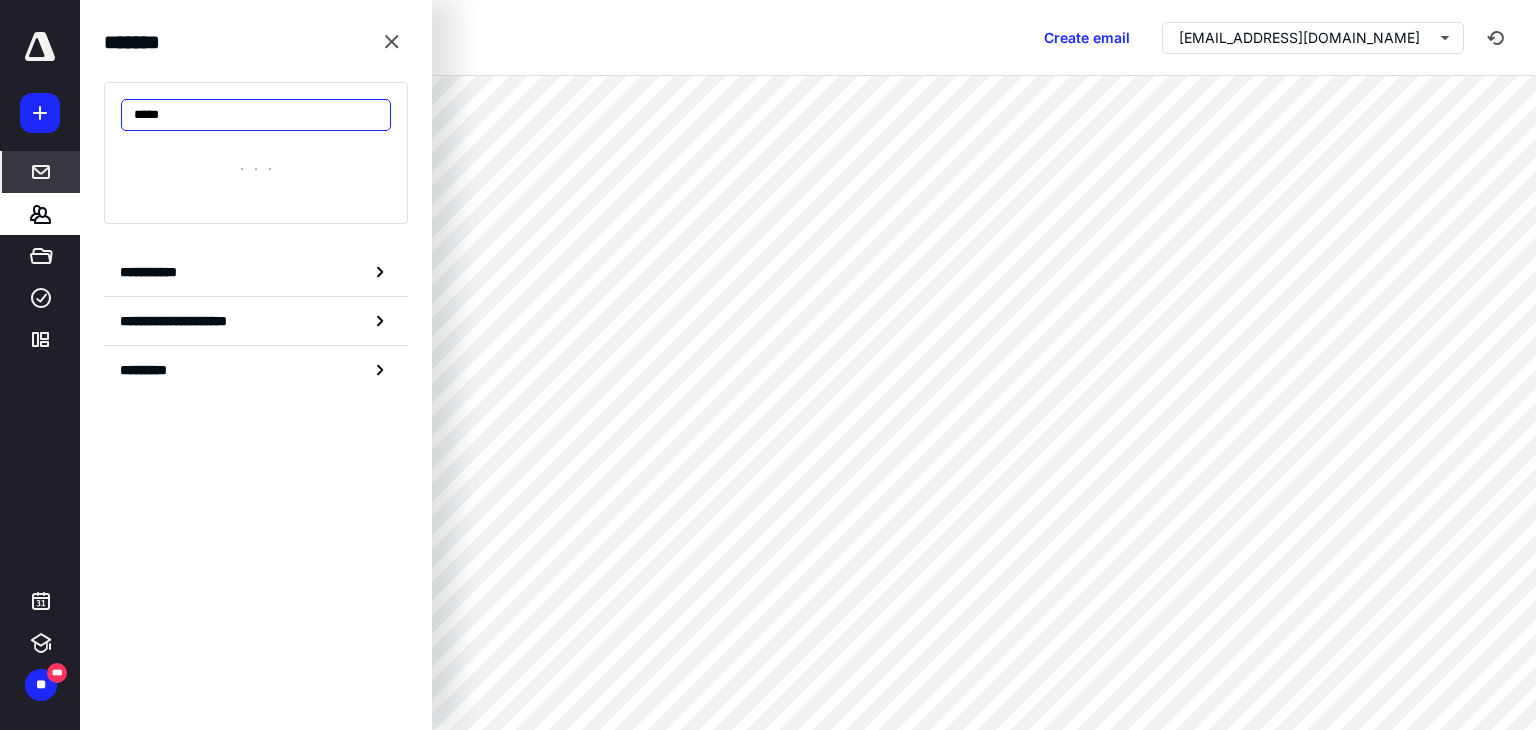 type on "*****" 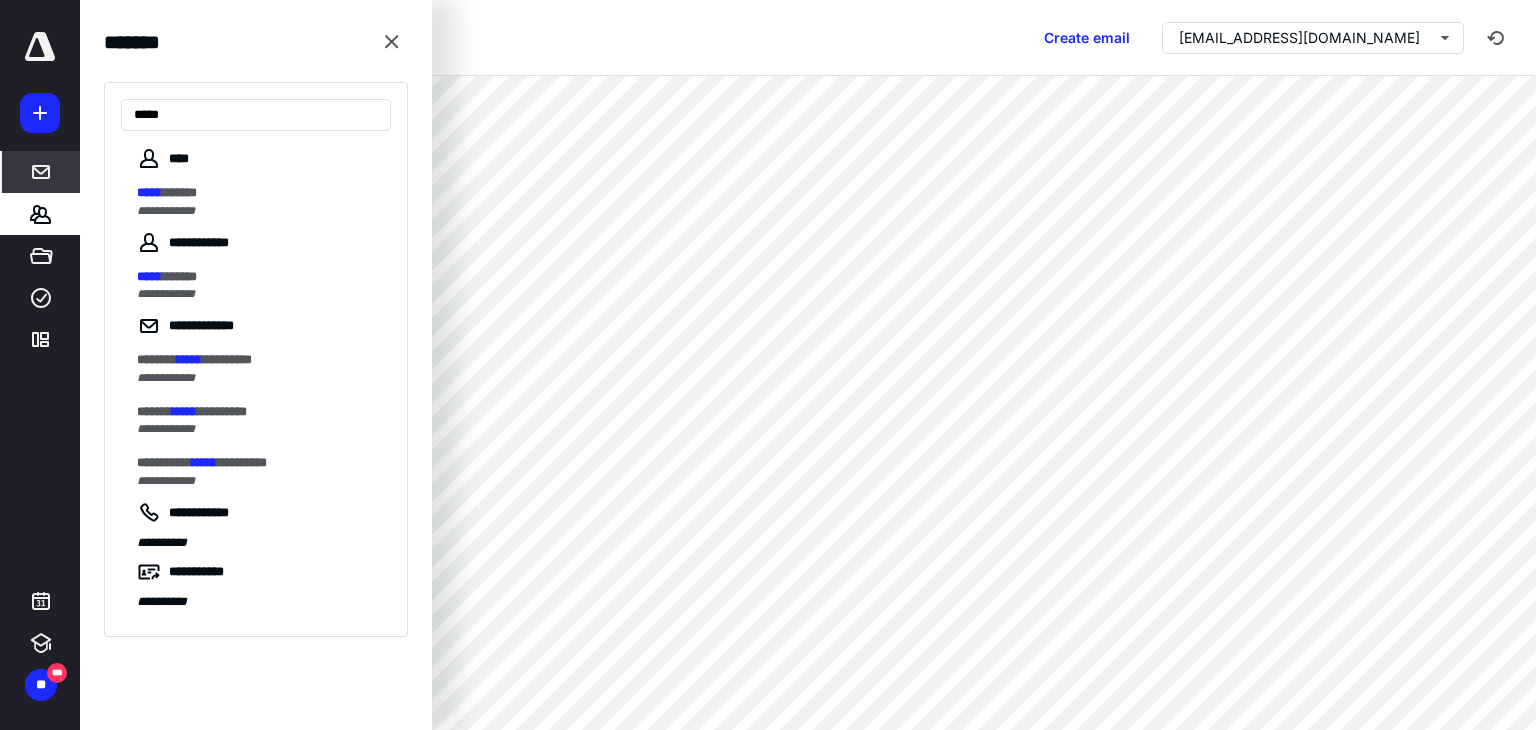 click on "******" at bounding box center (179, 192) 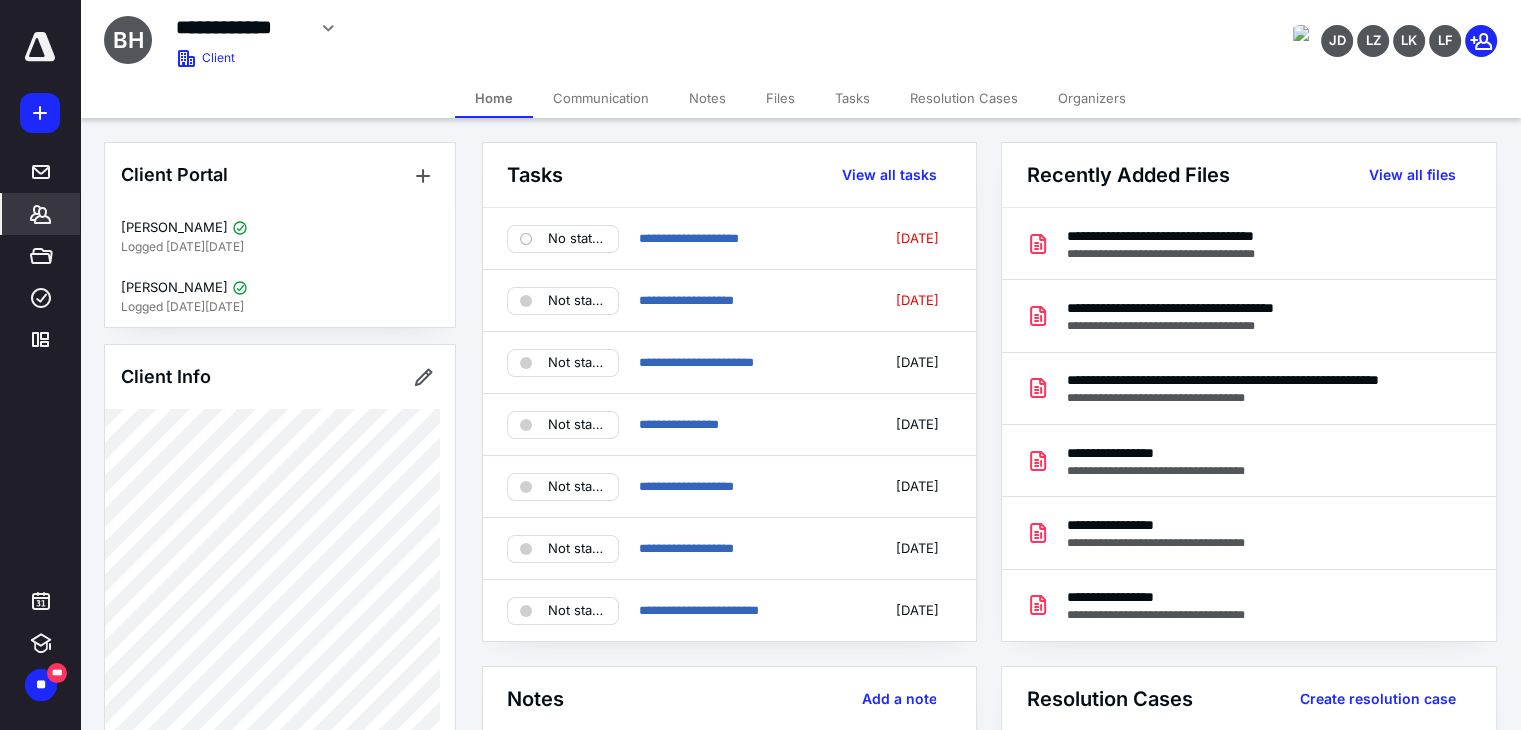 click at bounding box center [186, 58] 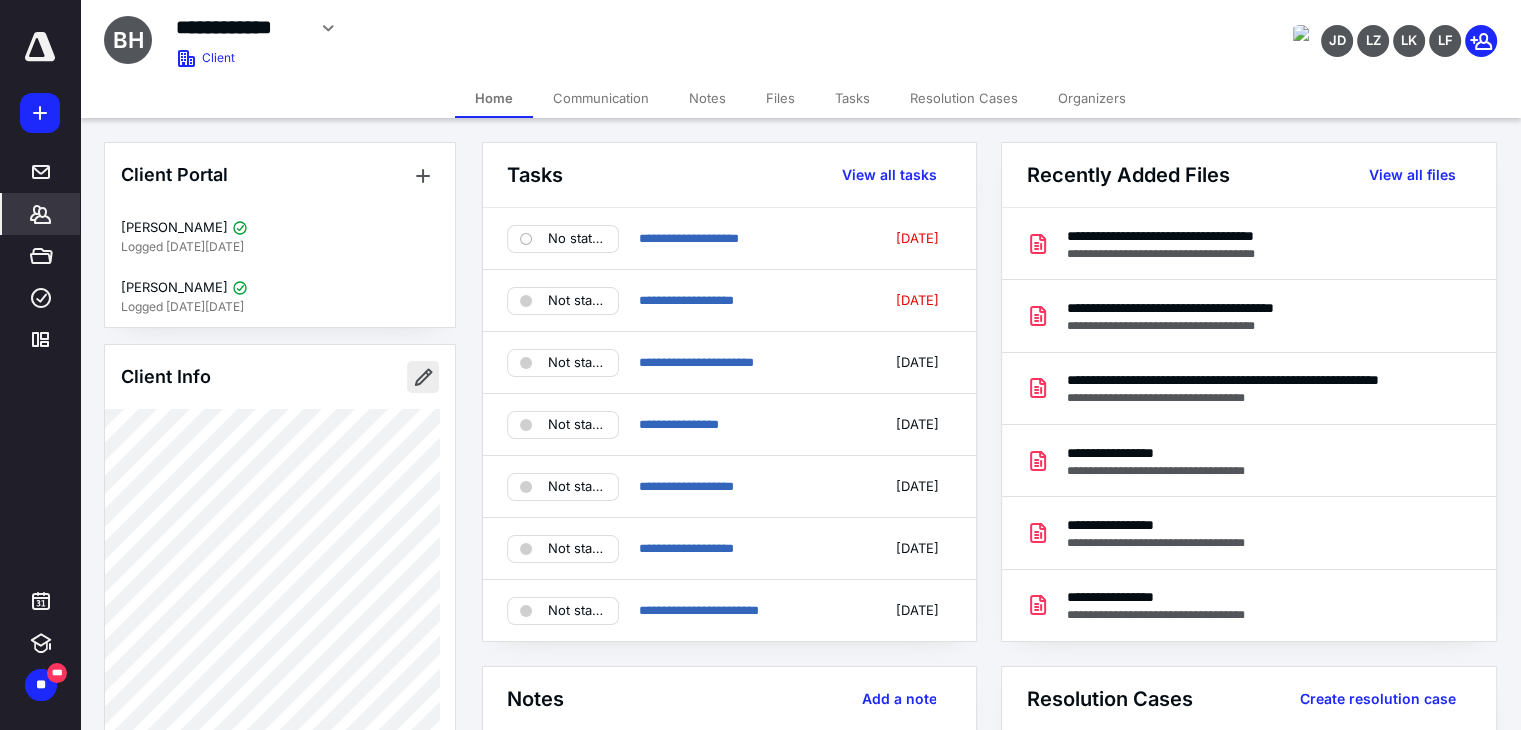 click at bounding box center [423, 377] 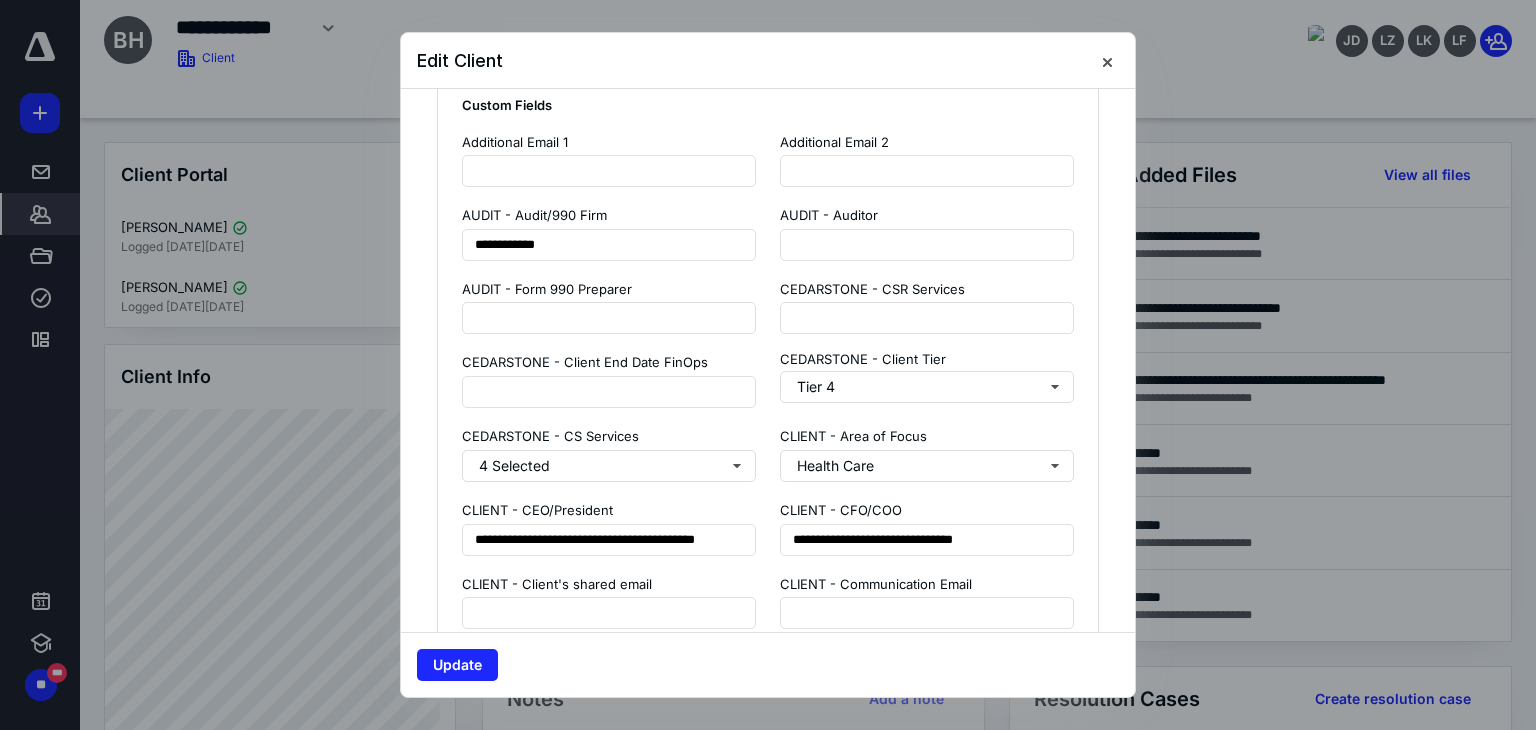 scroll, scrollTop: 1800, scrollLeft: 0, axis: vertical 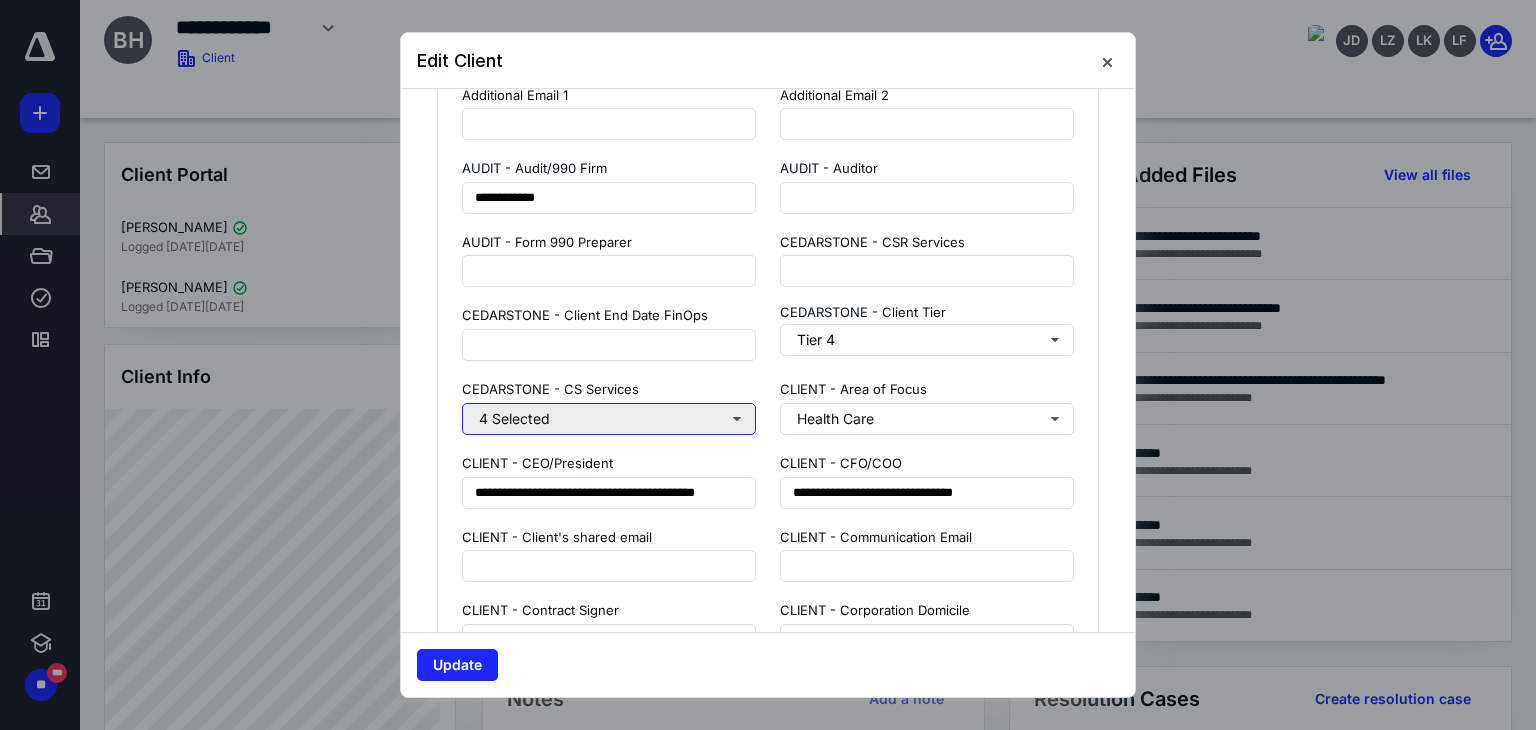 click on "4 Selected" at bounding box center [609, 419] 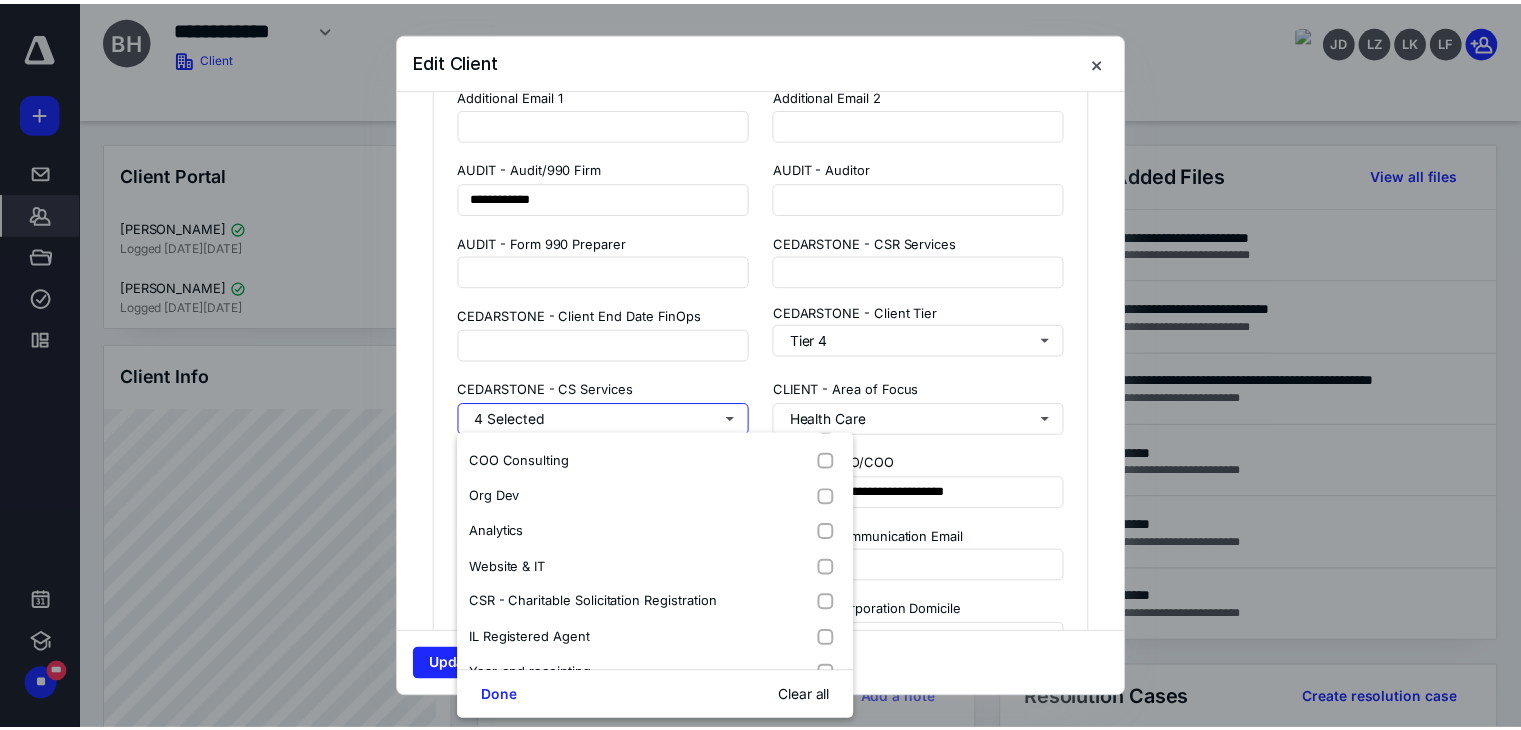 scroll, scrollTop: 240, scrollLeft: 0, axis: vertical 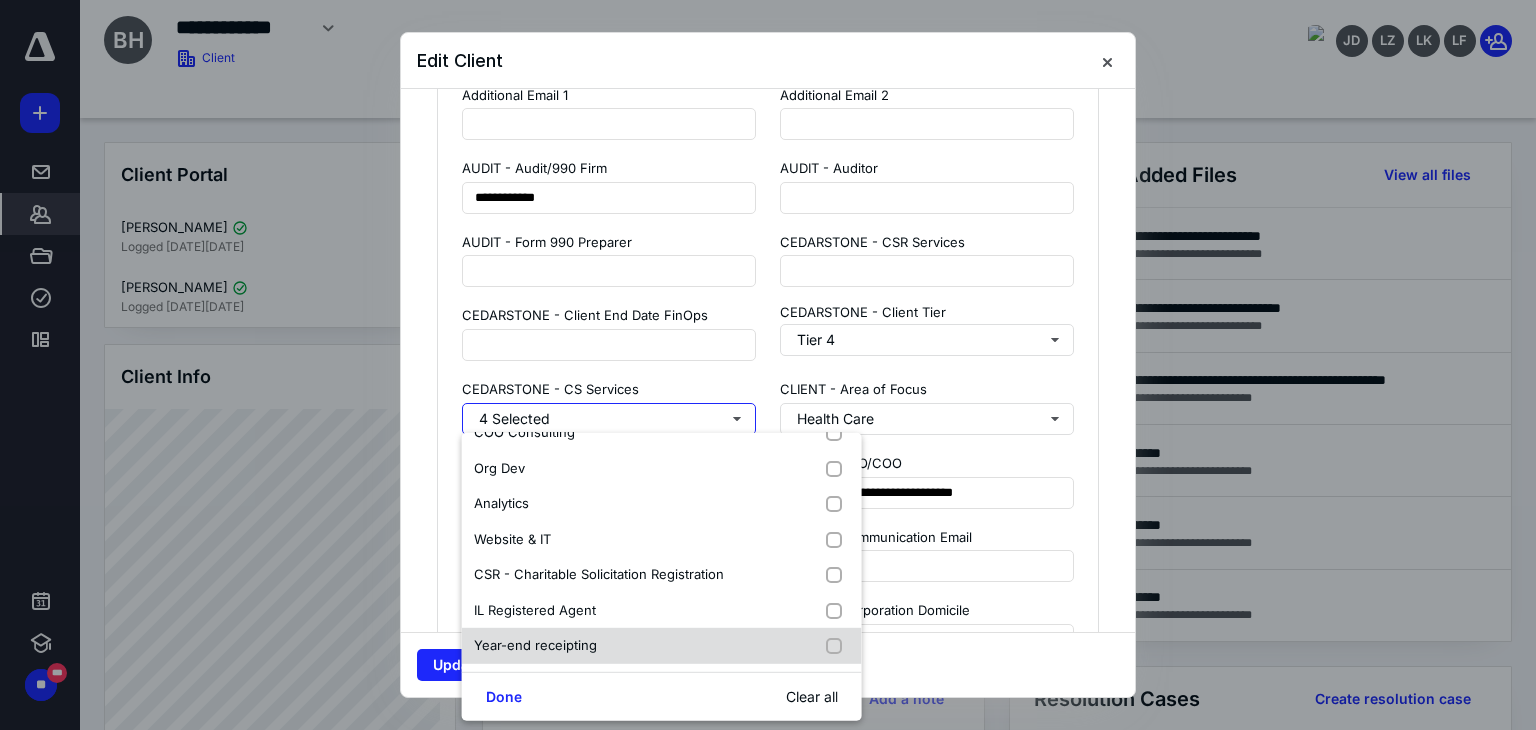 click at bounding box center (838, 646) 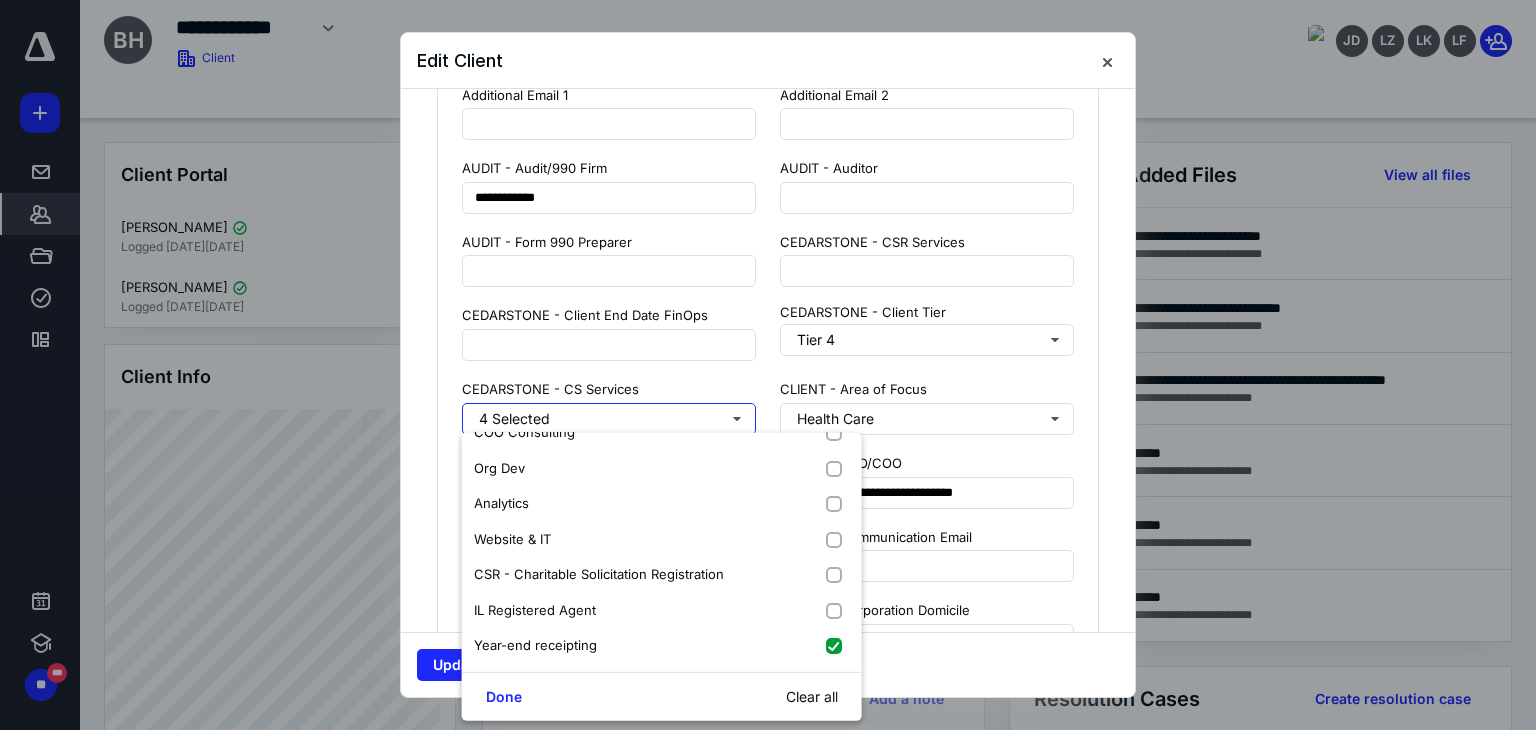 checkbox on "true" 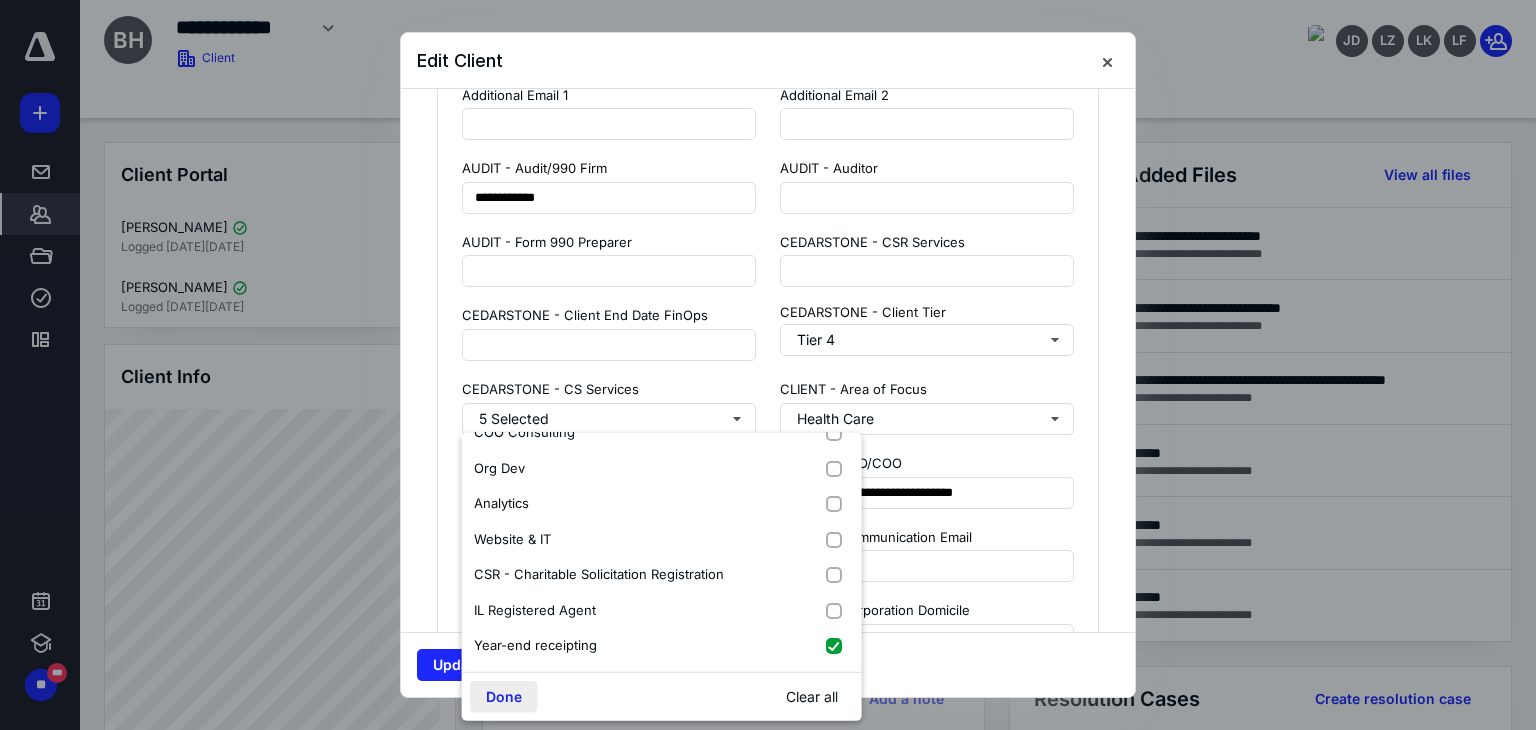 click on "Done" at bounding box center (504, 697) 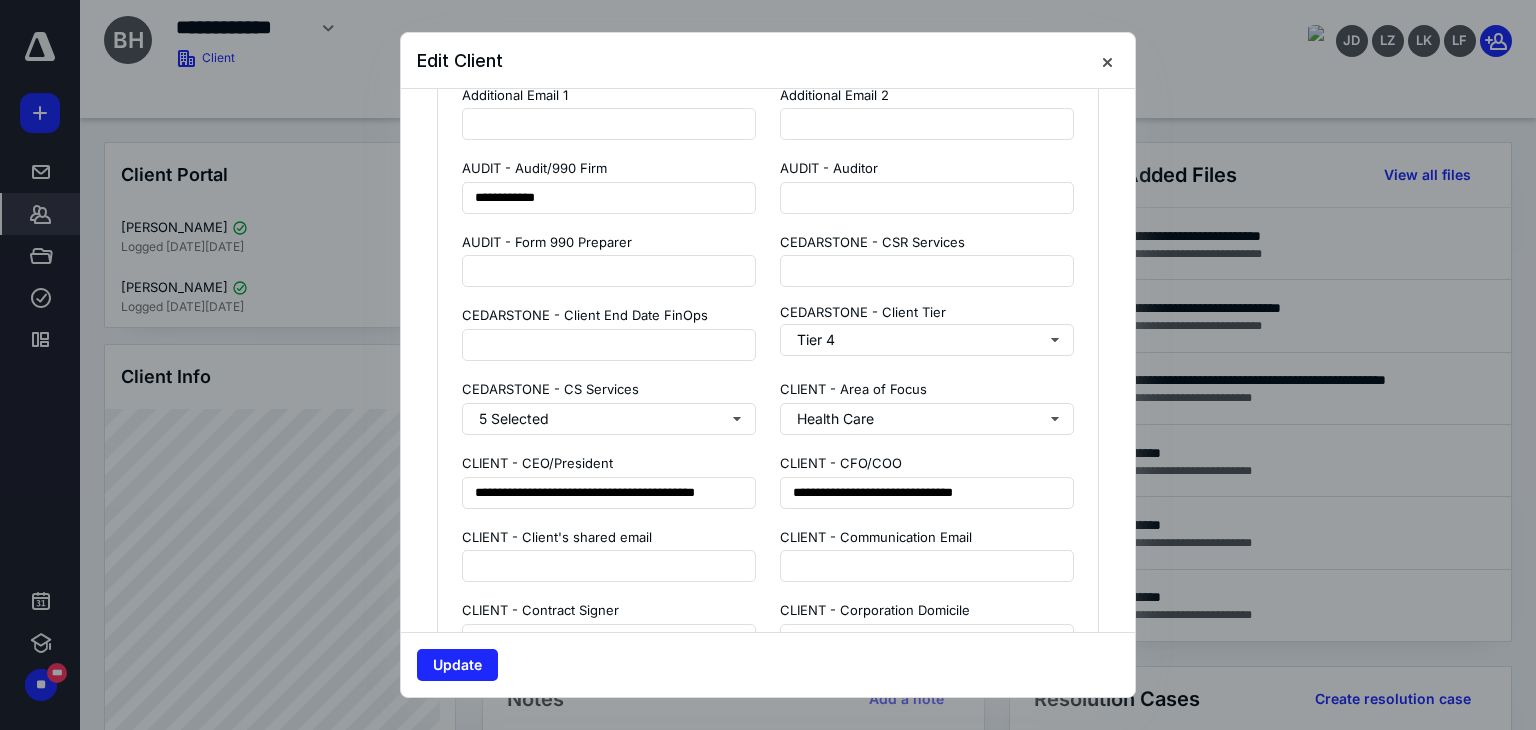 drag, startPoint x: 464, startPoint y: 663, endPoint x: 528, endPoint y: 666, distance: 64.070274 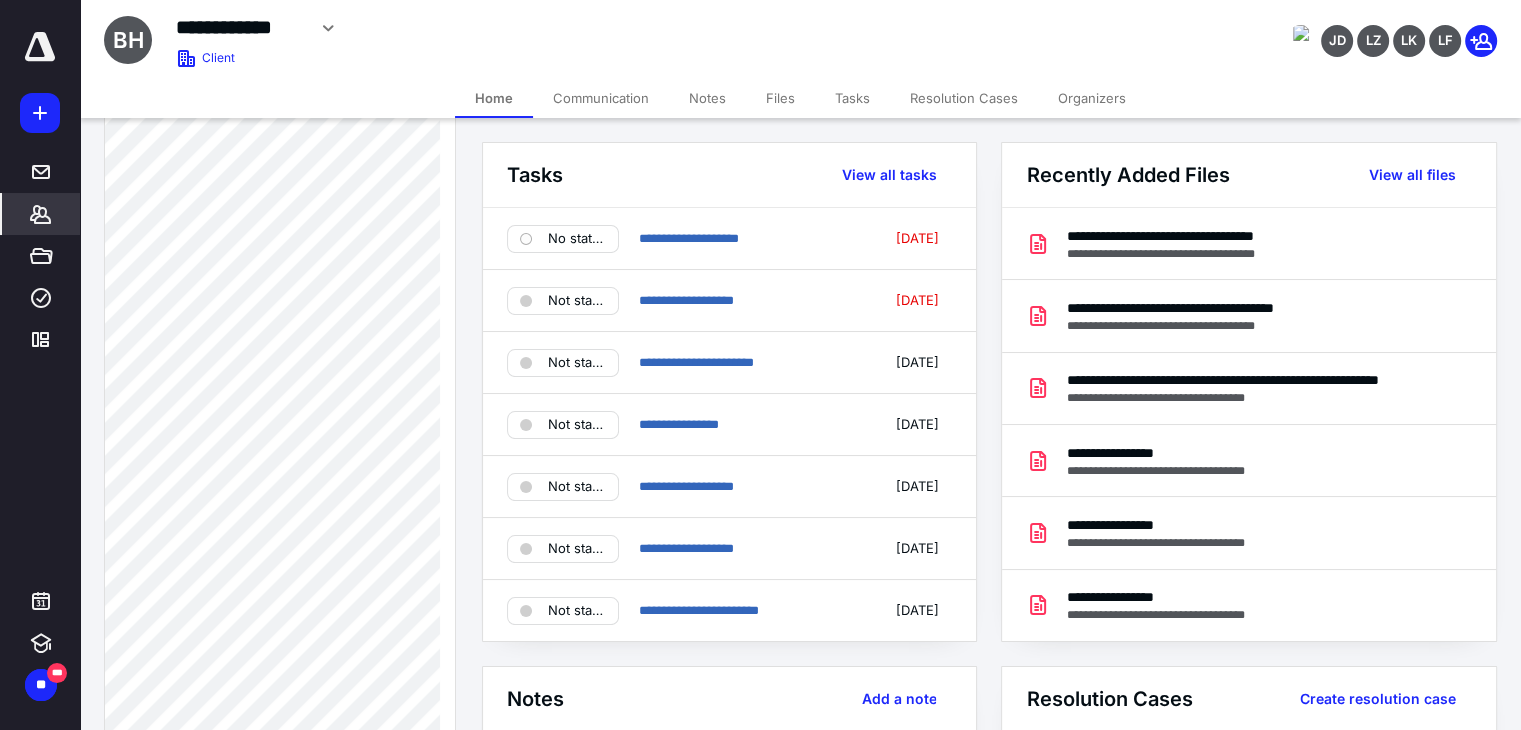 scroll, scrollTop: 1200, scrollLeft: 0, axis: vertical 